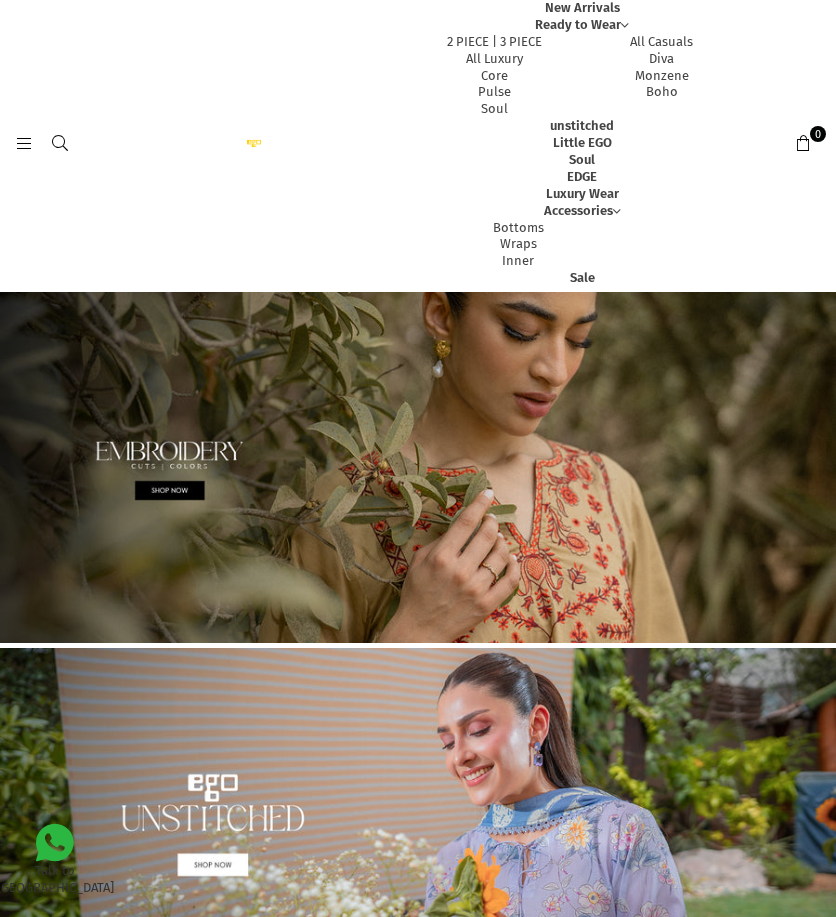 scroll, scrollTop: 0, scrollLeft: 0, axis: both 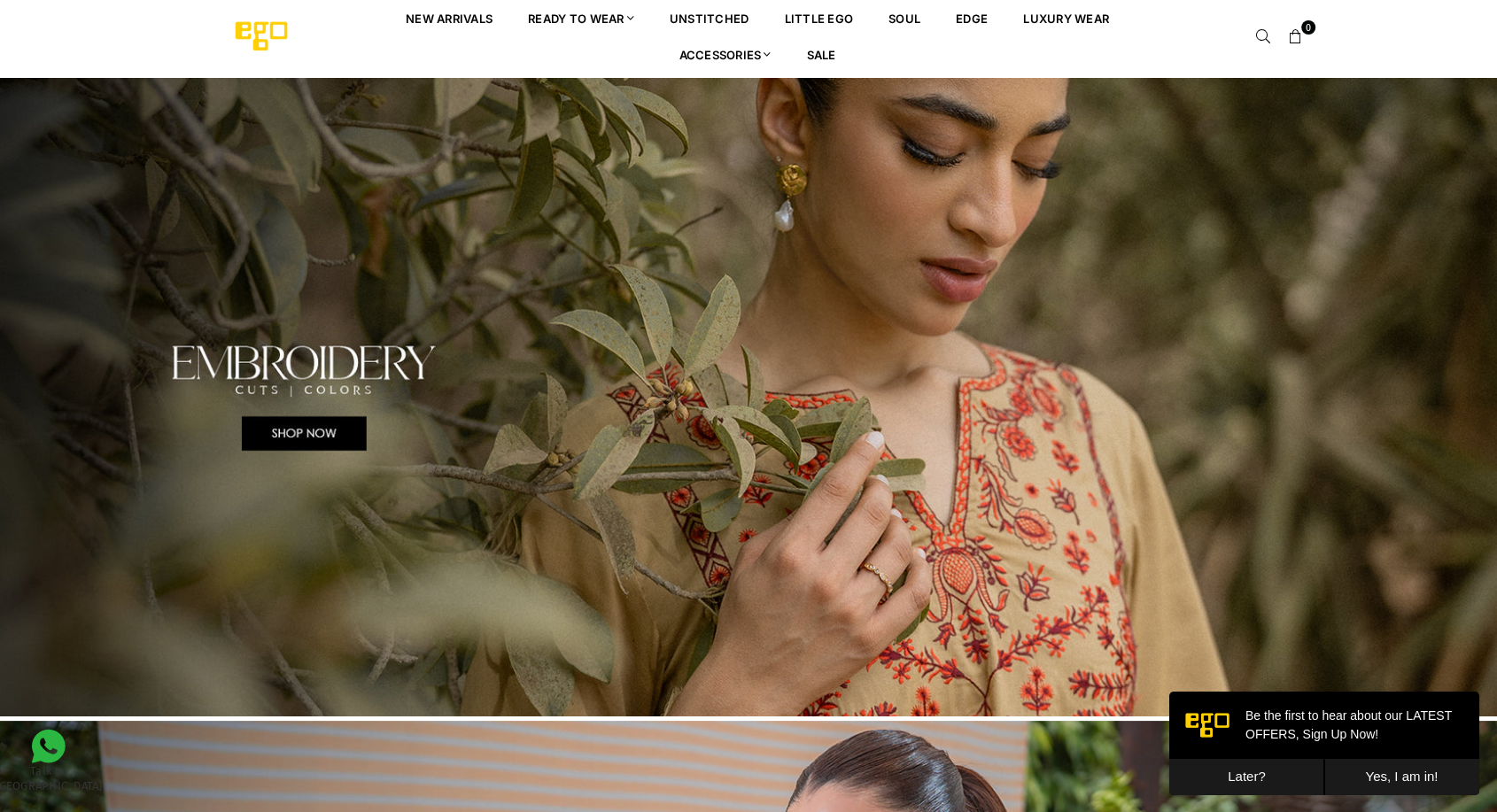 click on "Later?" at bounding box center (1246, 777) 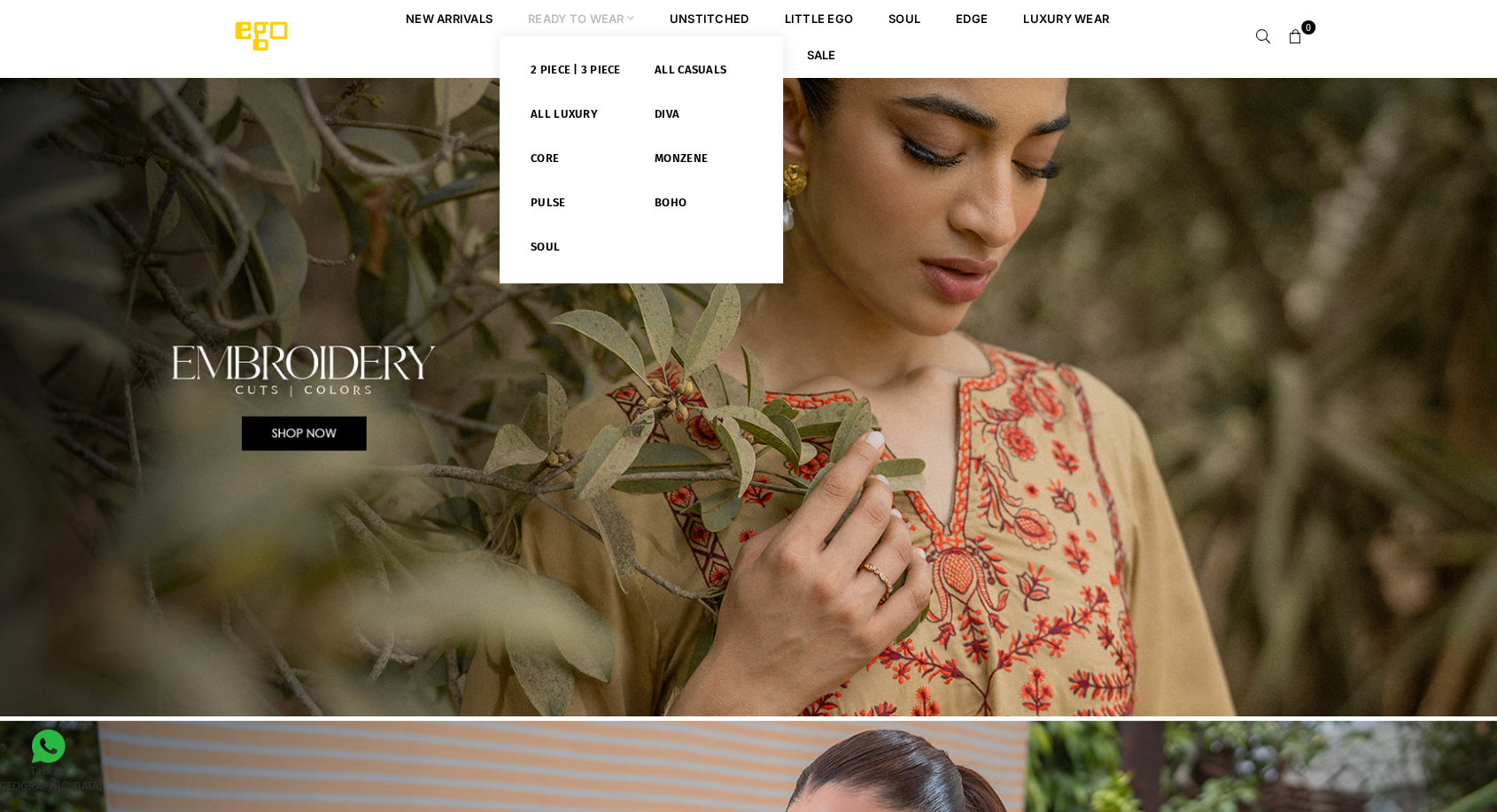 click on "Ready to Wear" at bounding box center [581, 18] 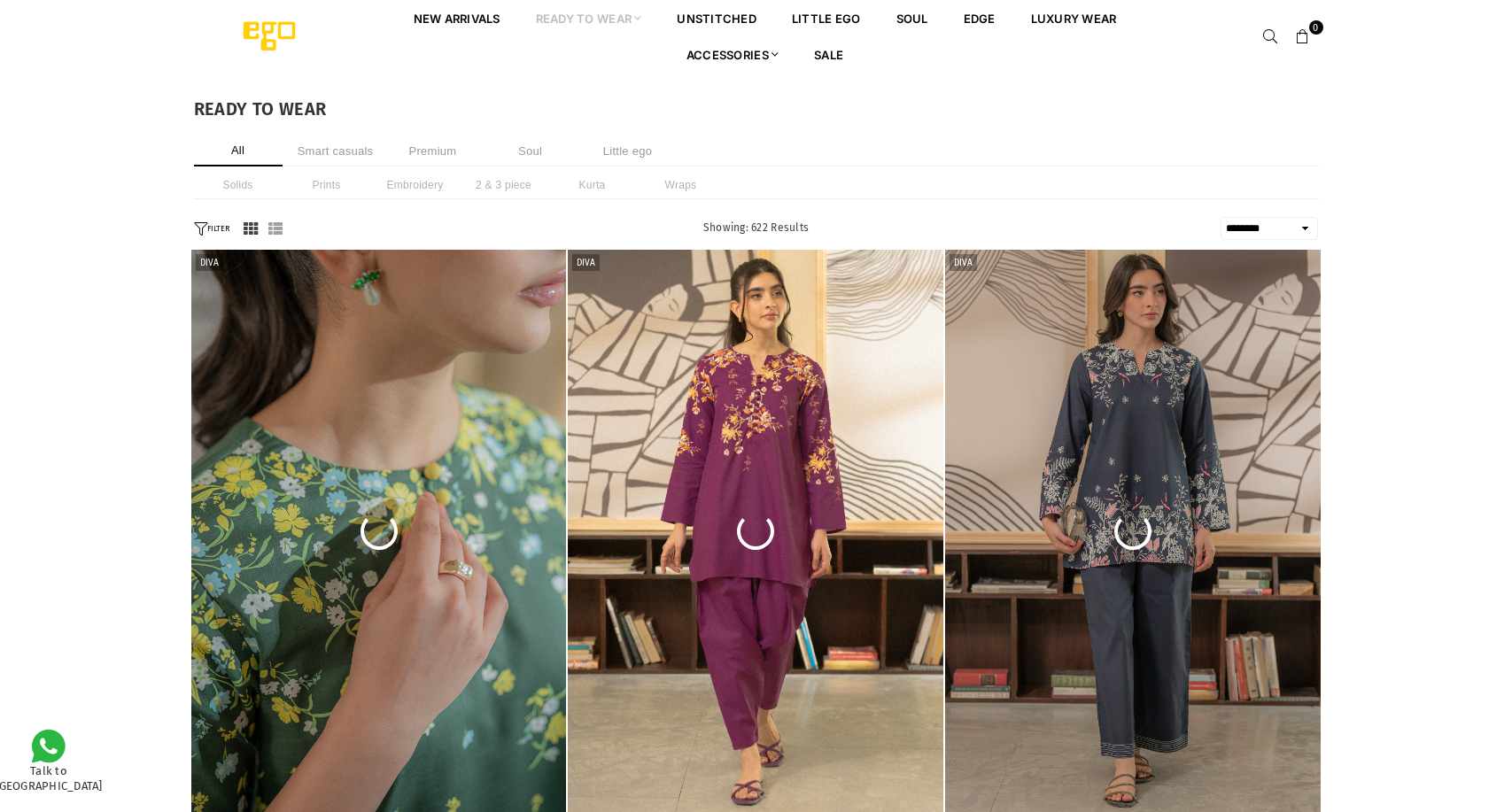 select on "******" 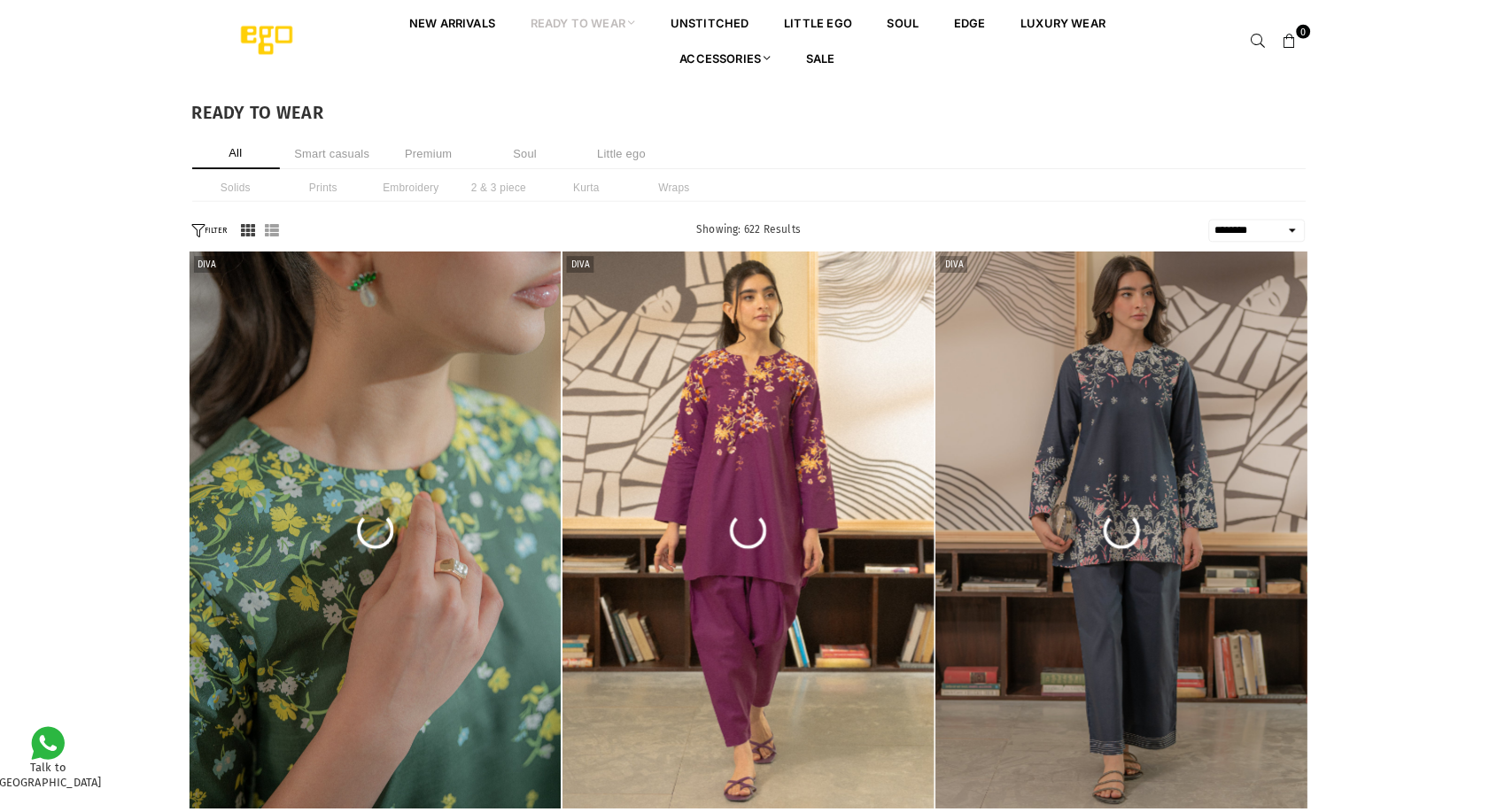 scroll, scrollTop: 0, scrollLeft: 0, axis: both 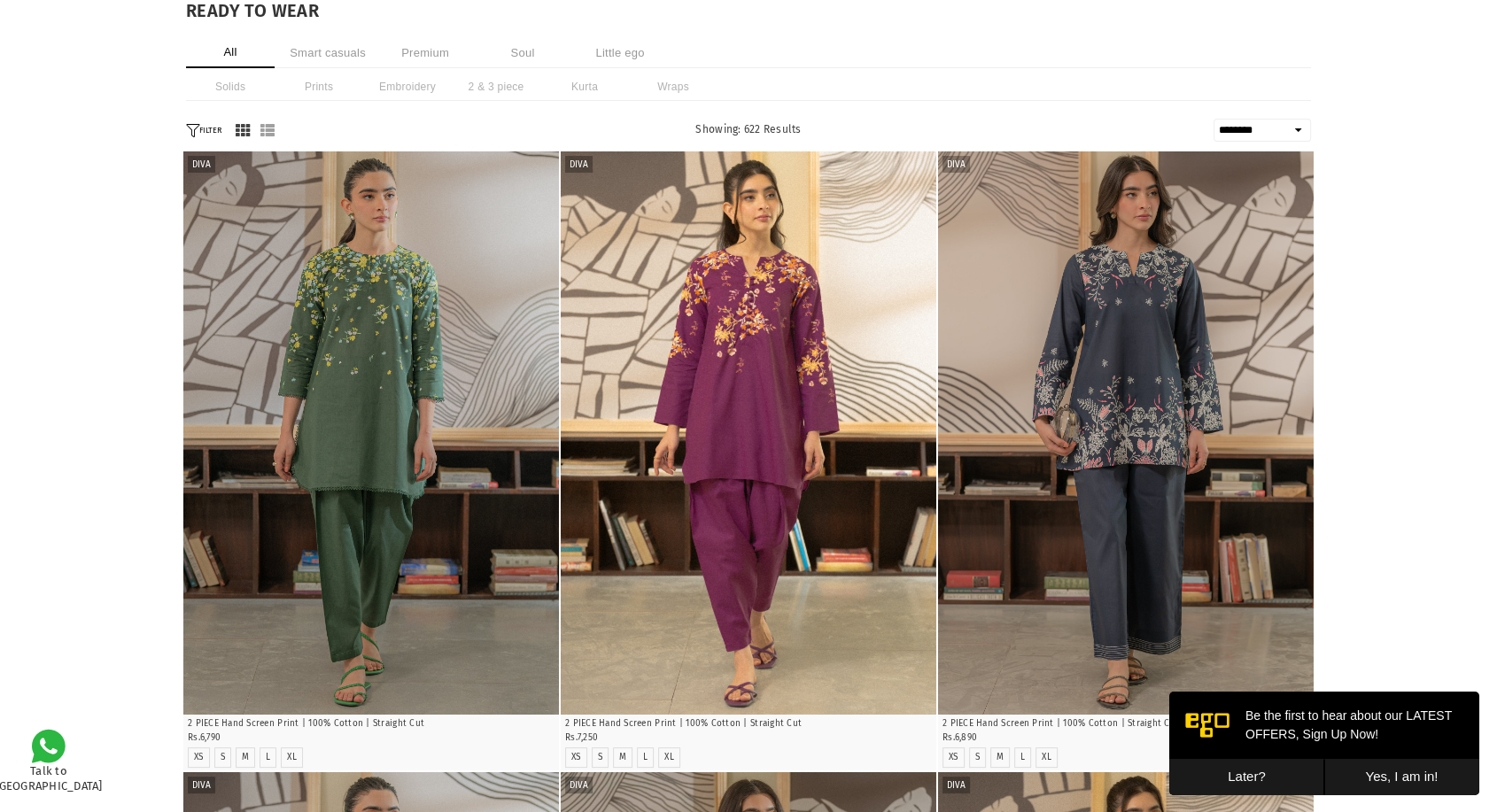 click on "Later?" at bounding box center [1246, 777] 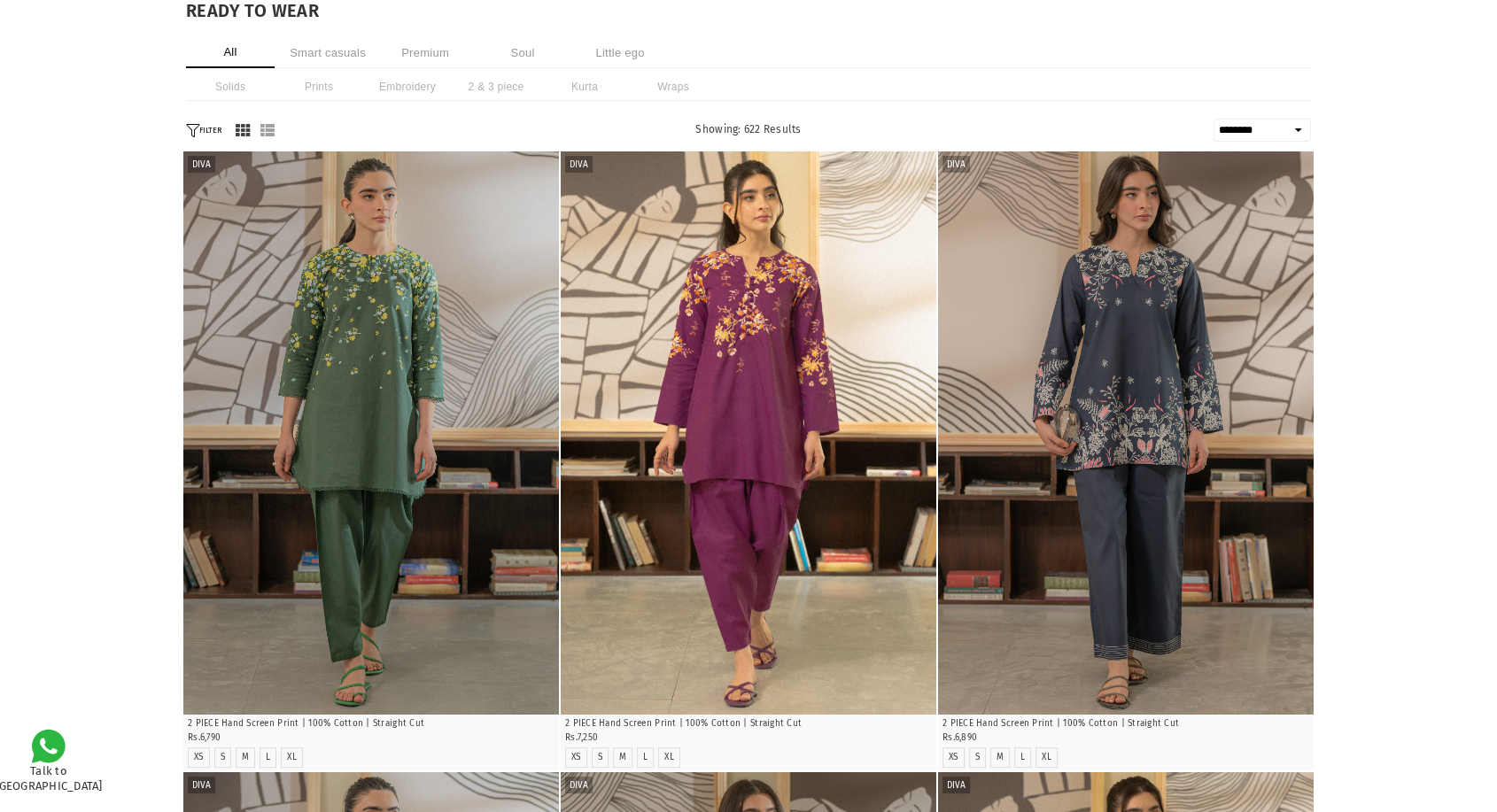 click on "**********" at bounding box center (748, 1376) 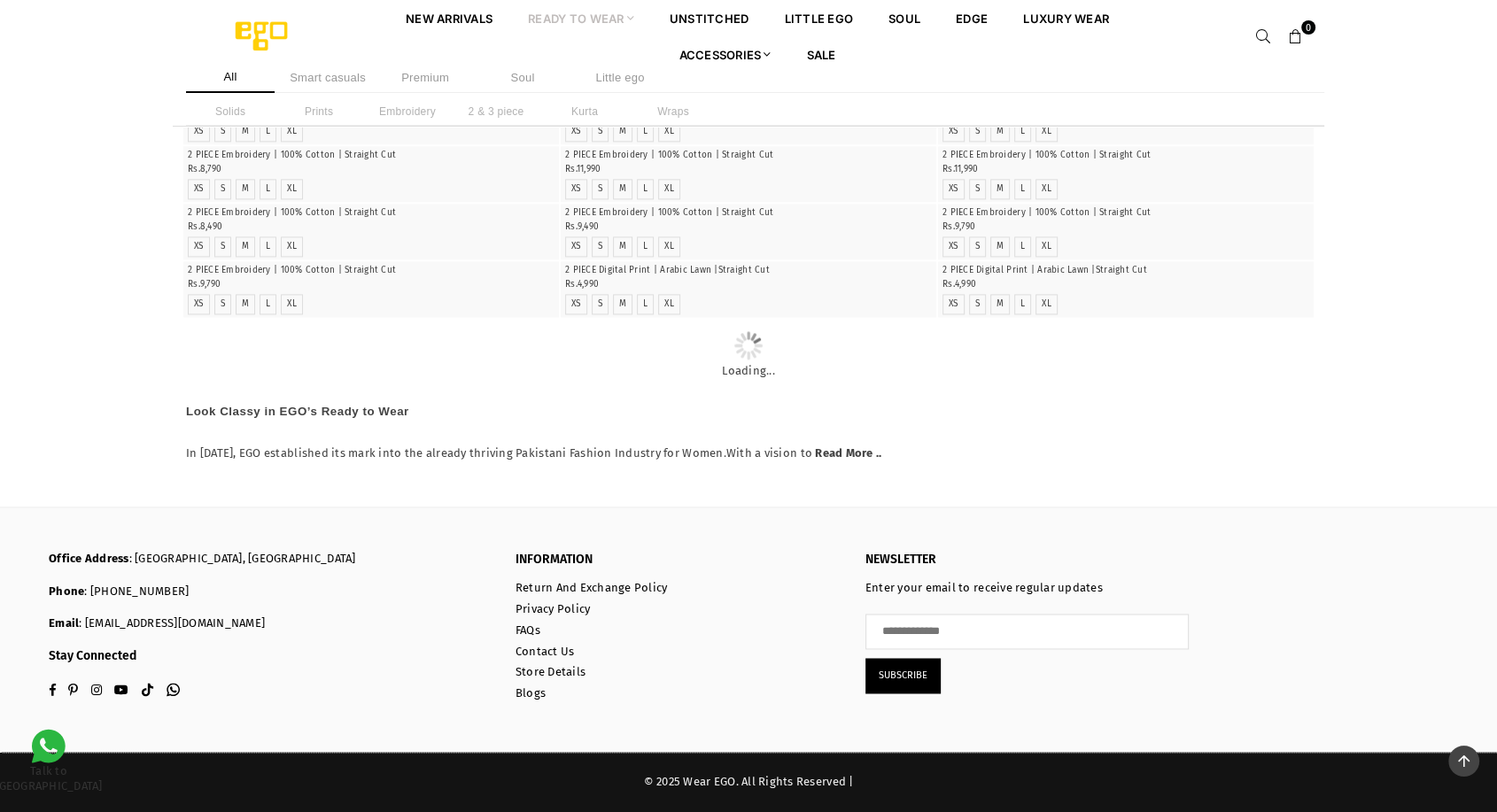 scroll, scrollTop: 2521, scrollLeft: 0, axis: vertical 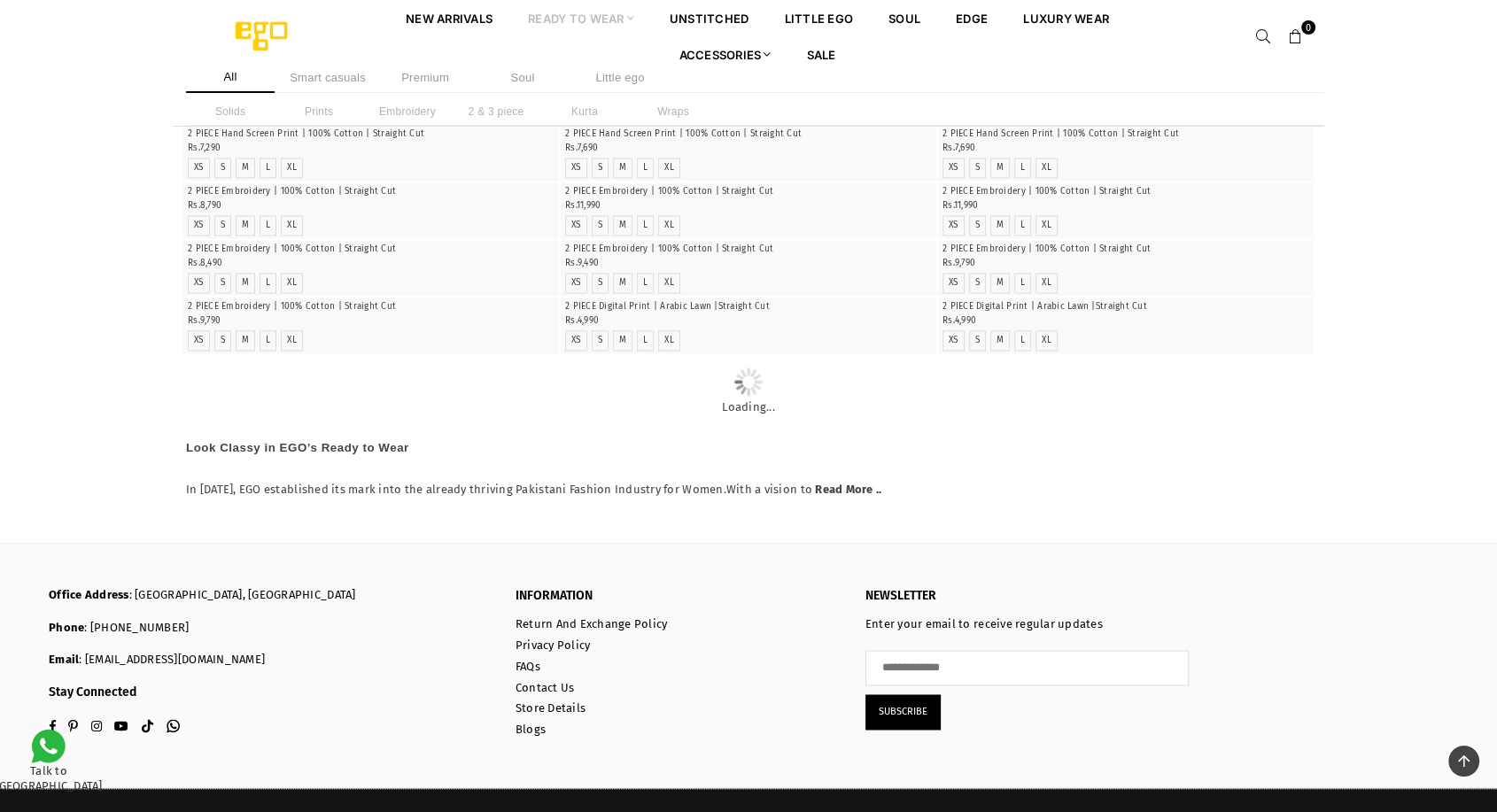 click at bounding box center [748, 125] 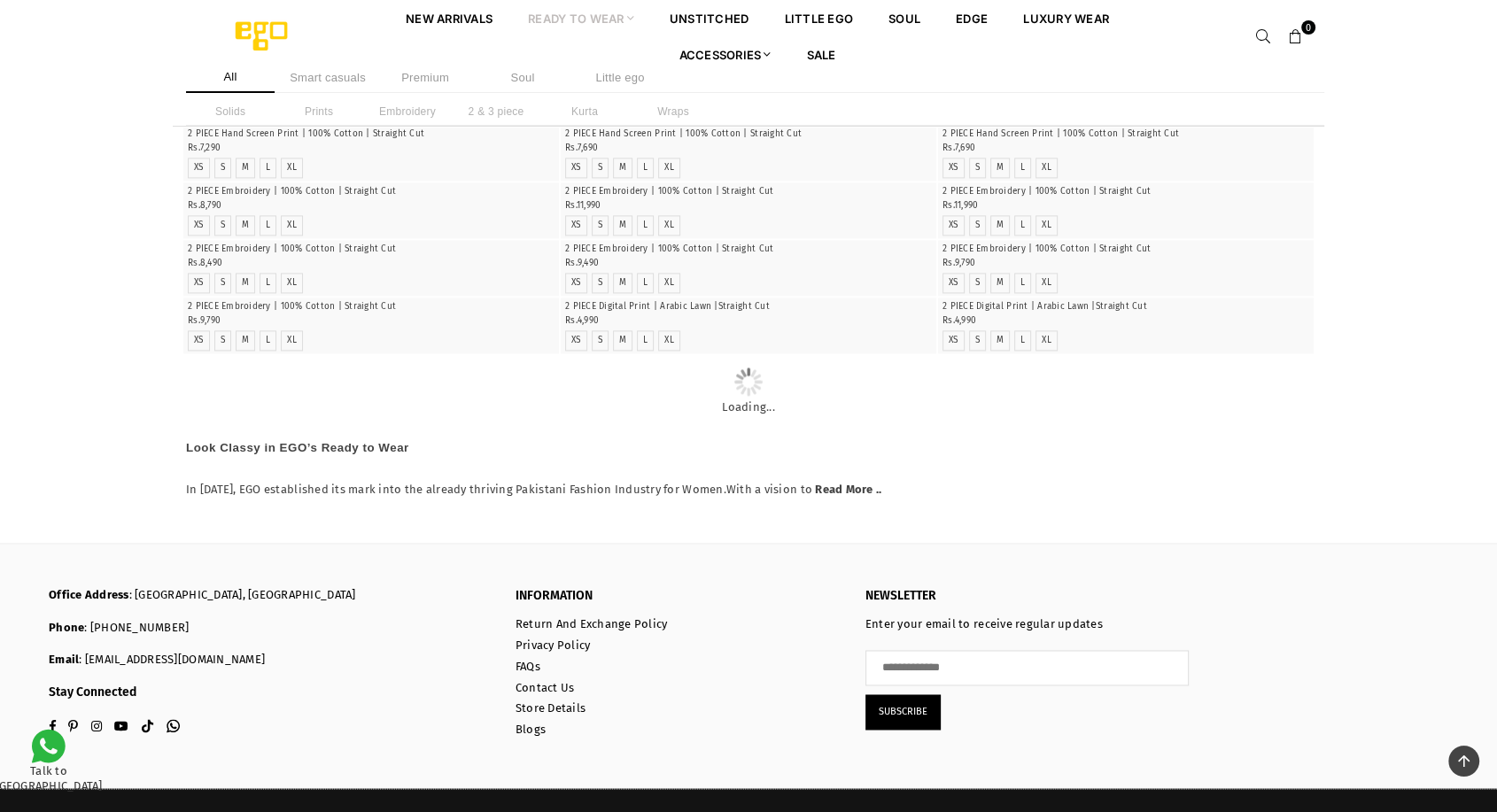 click on "**********" at bounding box center (748, -975) 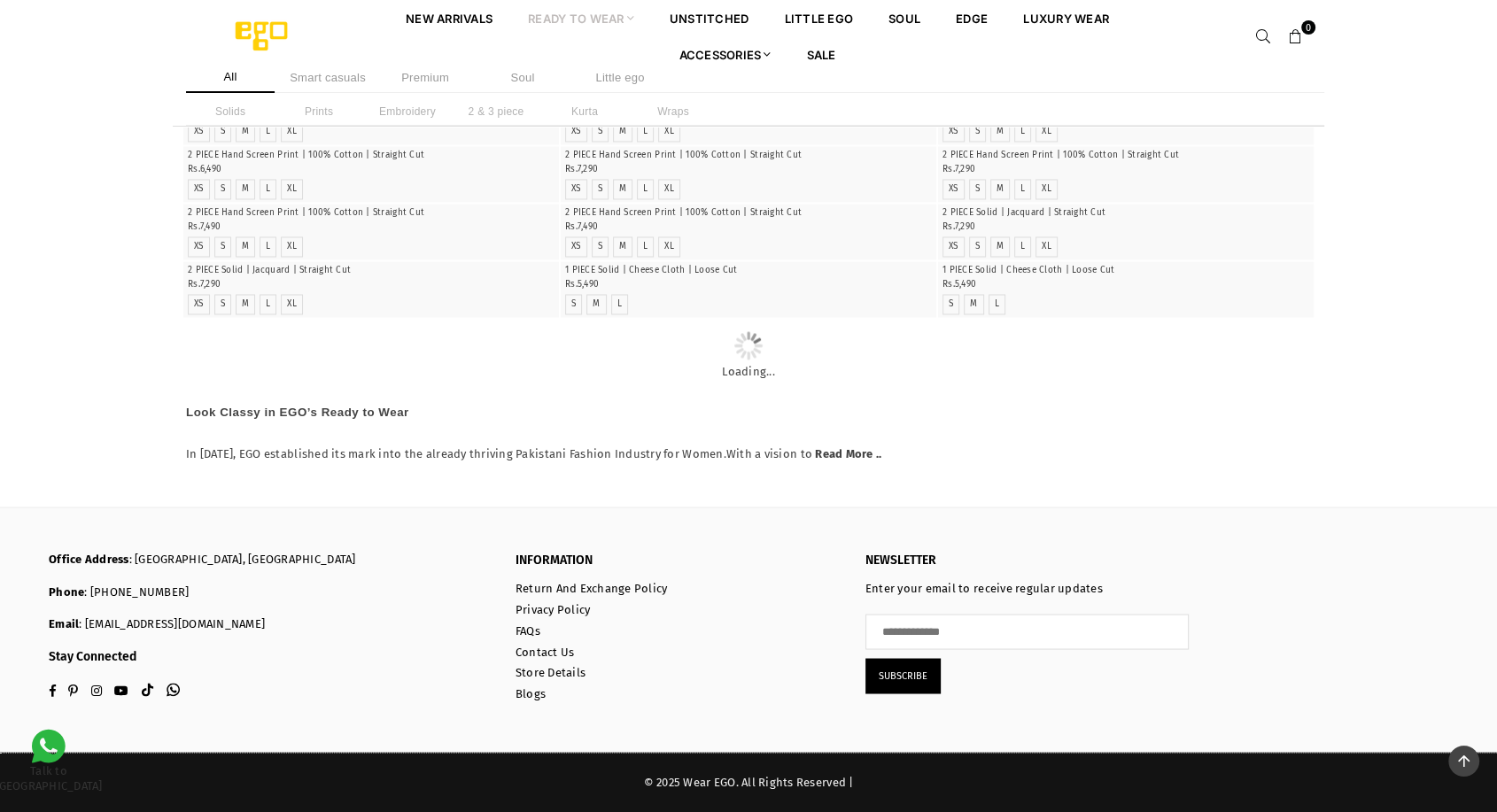 scroll, scrollTop: 7976, scrollLeft: 0, axis: vertical 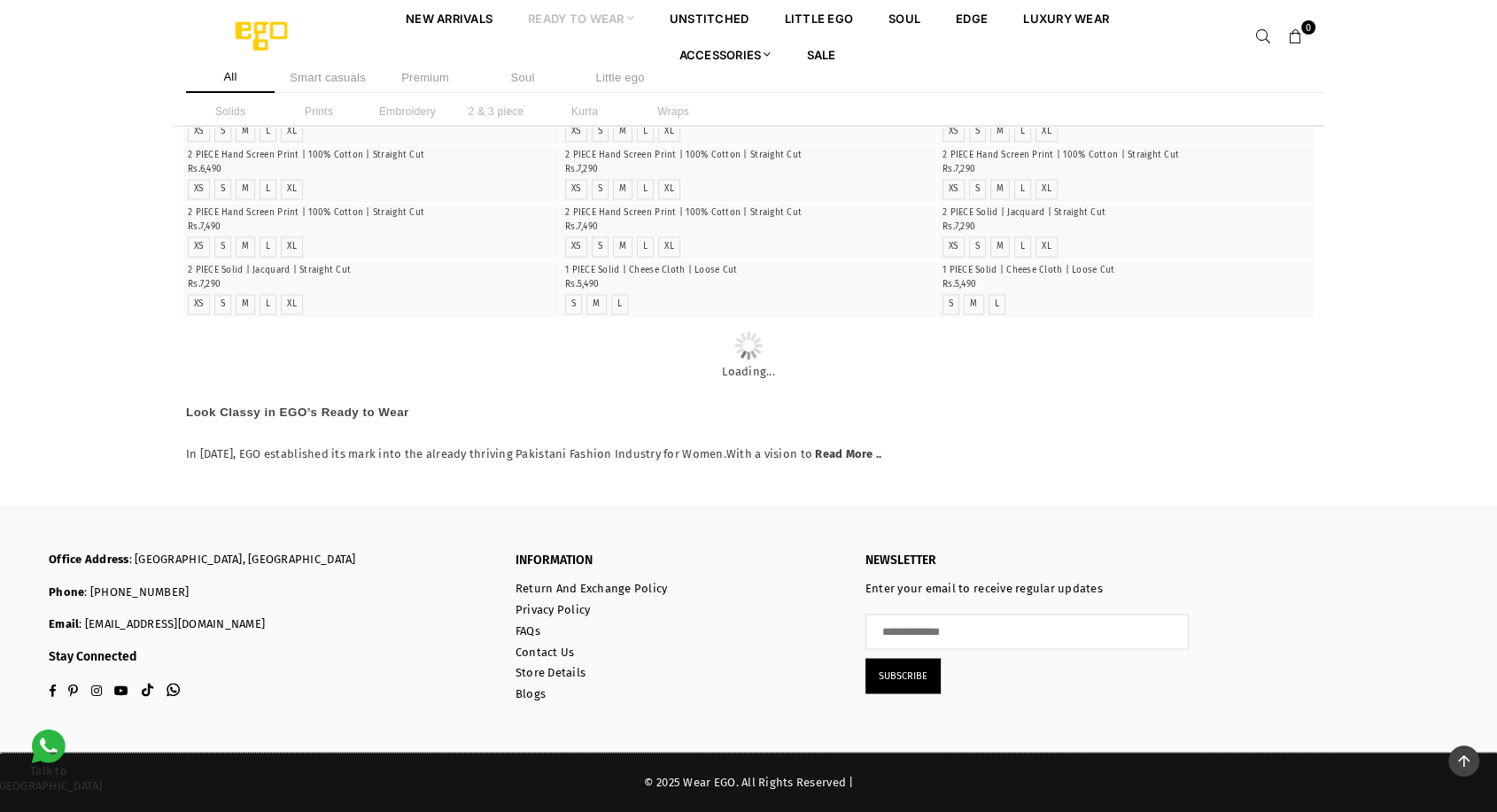 click on "**********" at bounding box center [748, -1241] 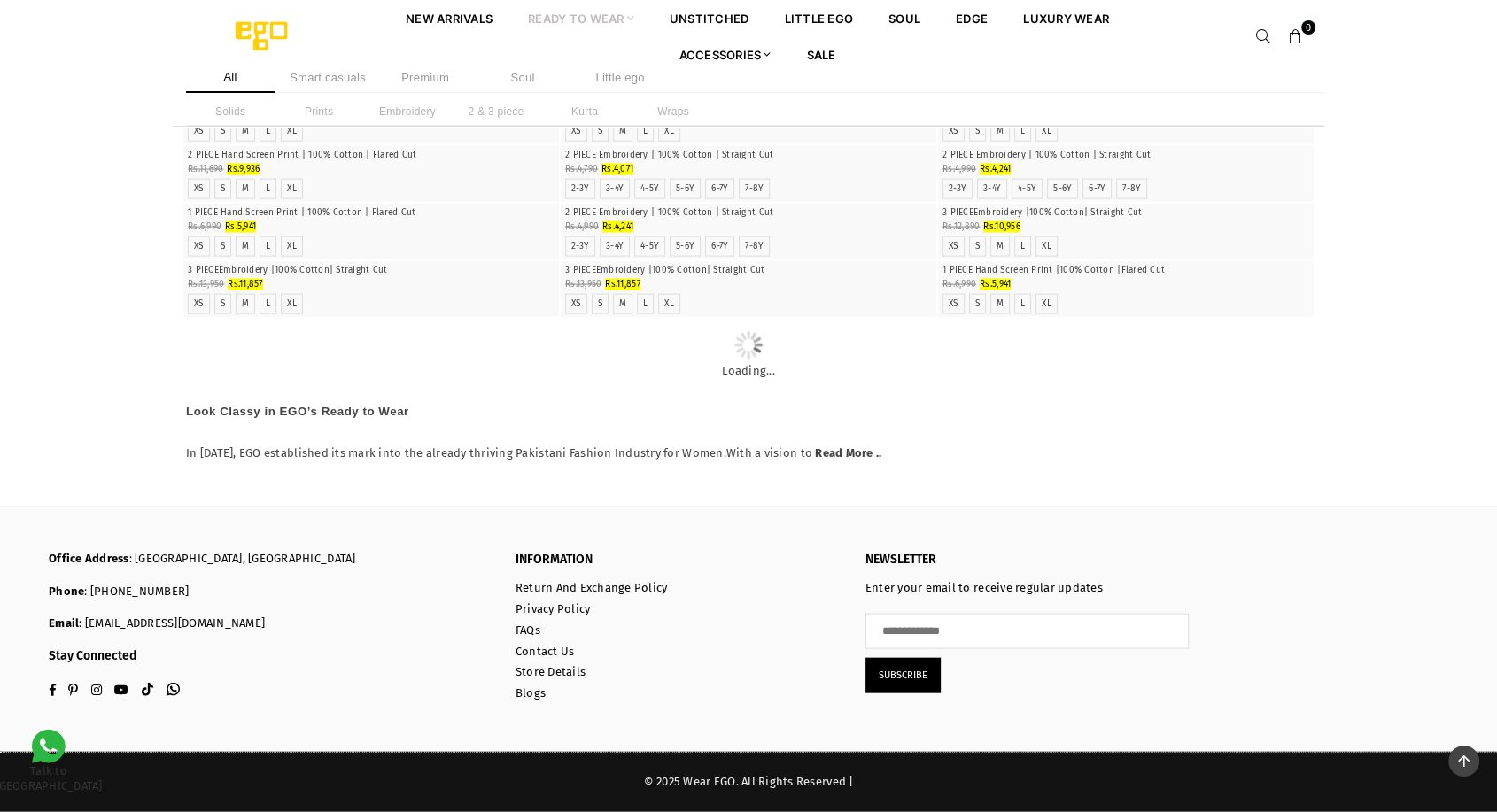 scroll, scrollTop: 17212, scrollLeft: 0, axis: vertical 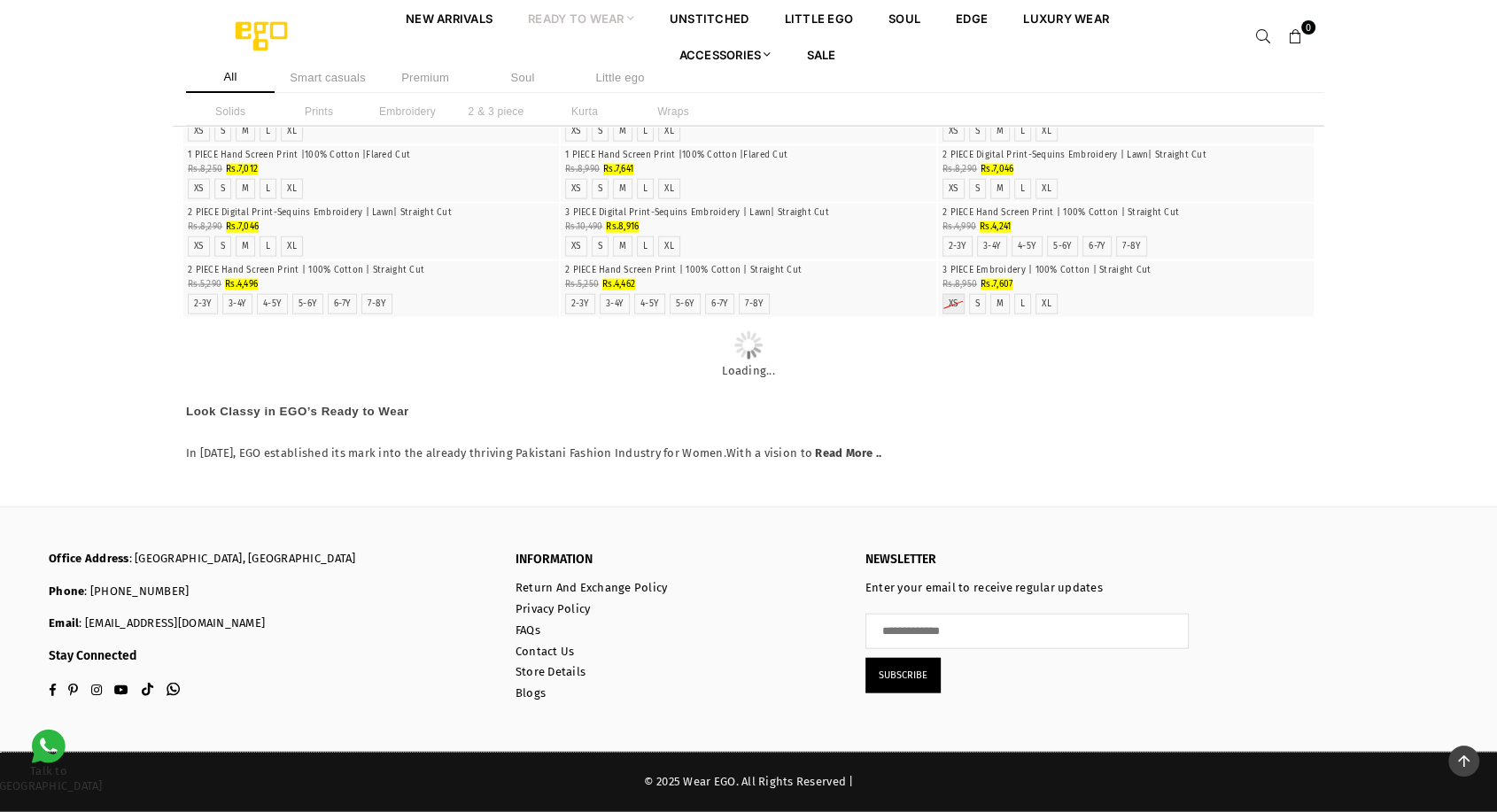 click on "**********" at bounding box center (748, -1702) 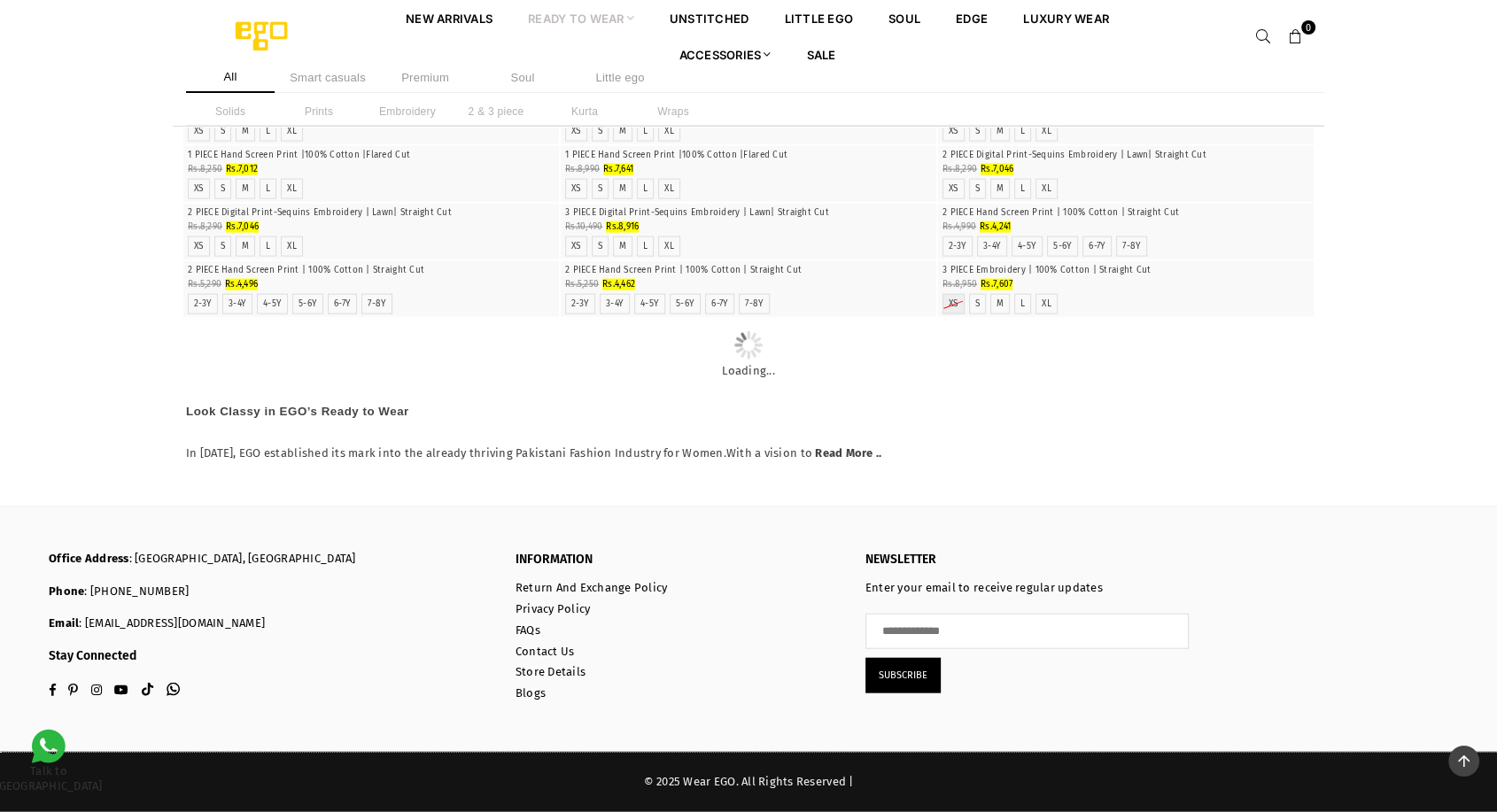 click on "**********" at bounding box center [748, -1702] 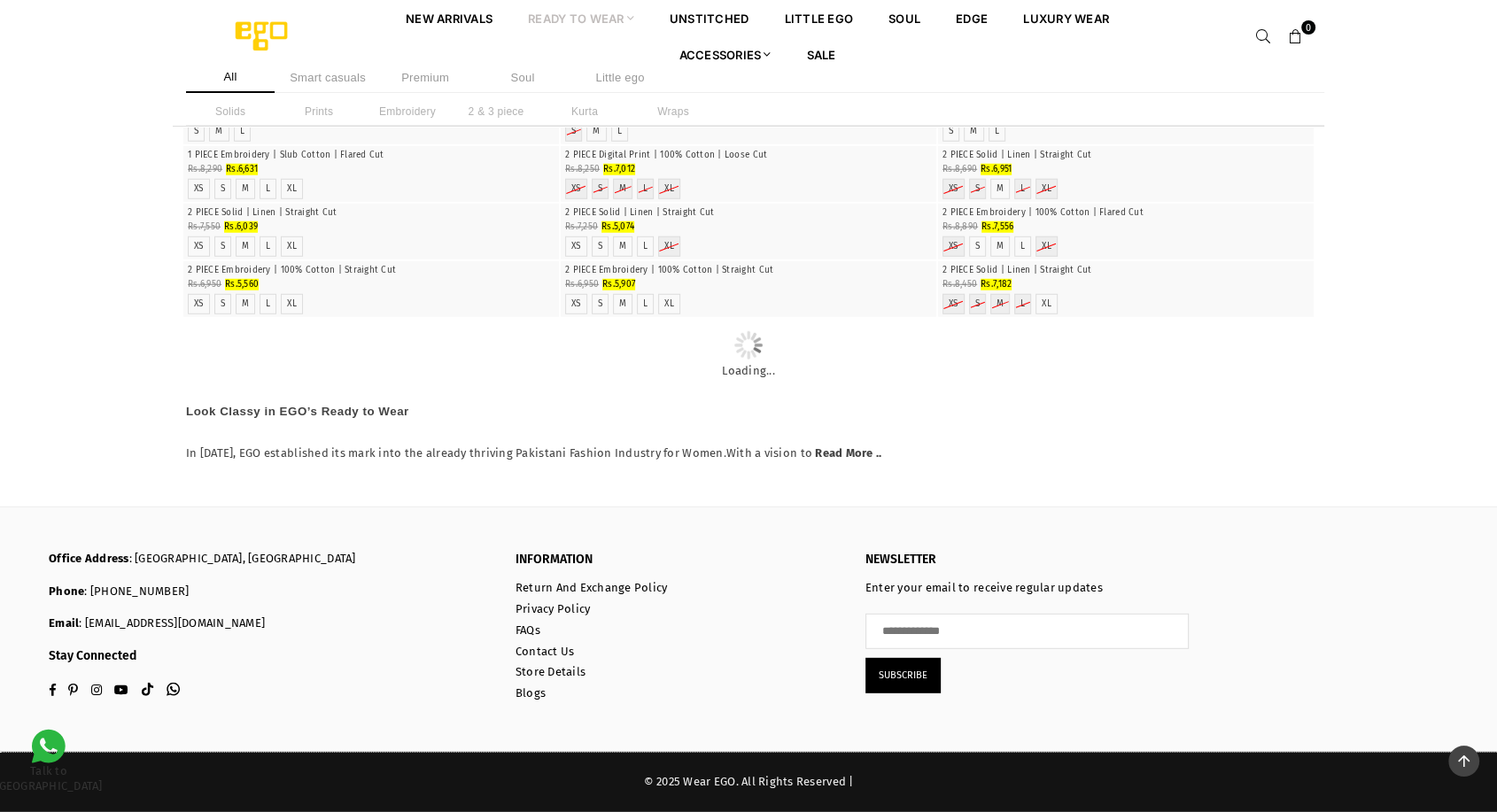 scroll, scrollTop: 27411, scrollLeft: 0, axis: vertical 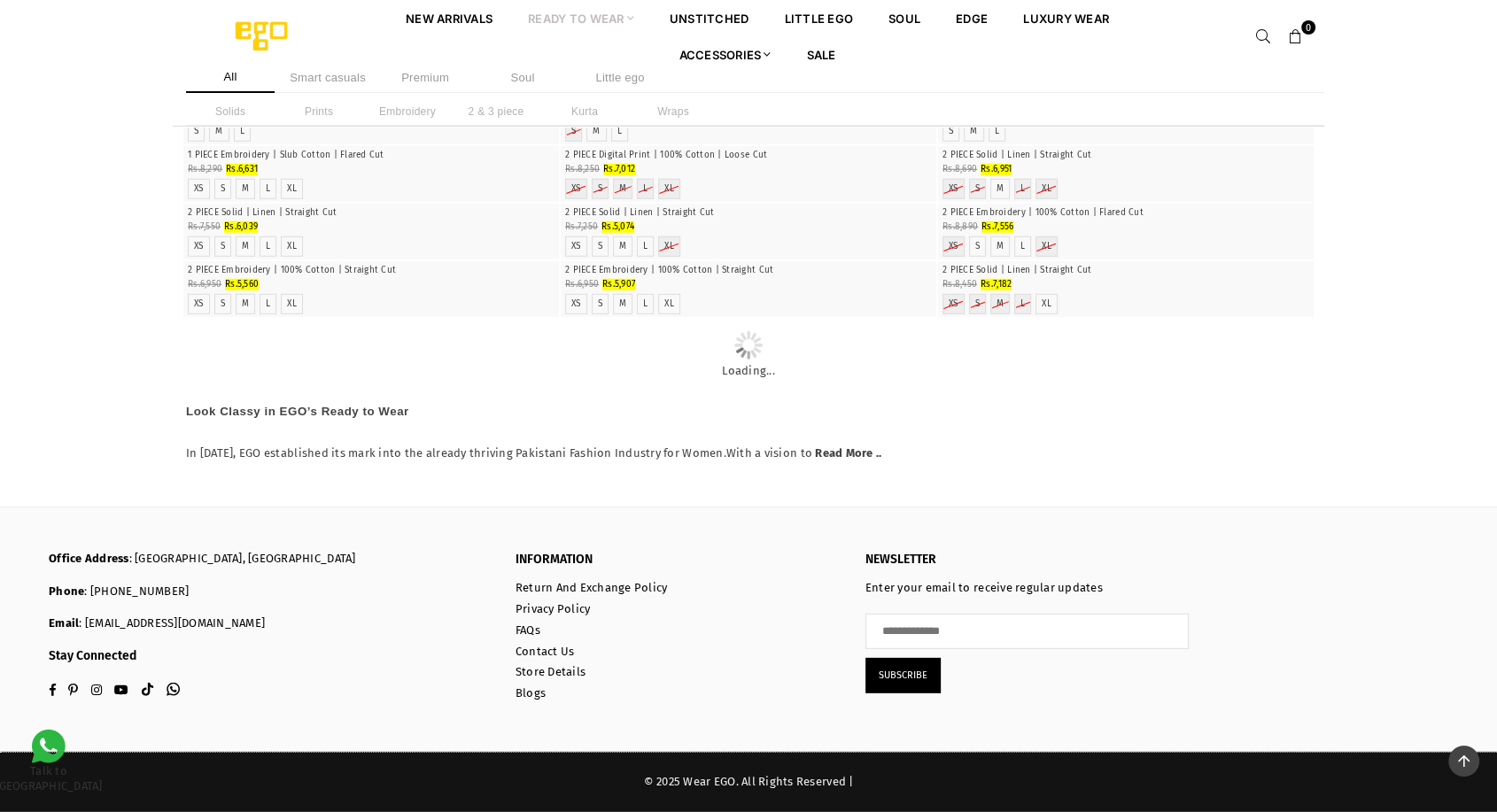 click on "**********" at bounding box center (748, -2162) 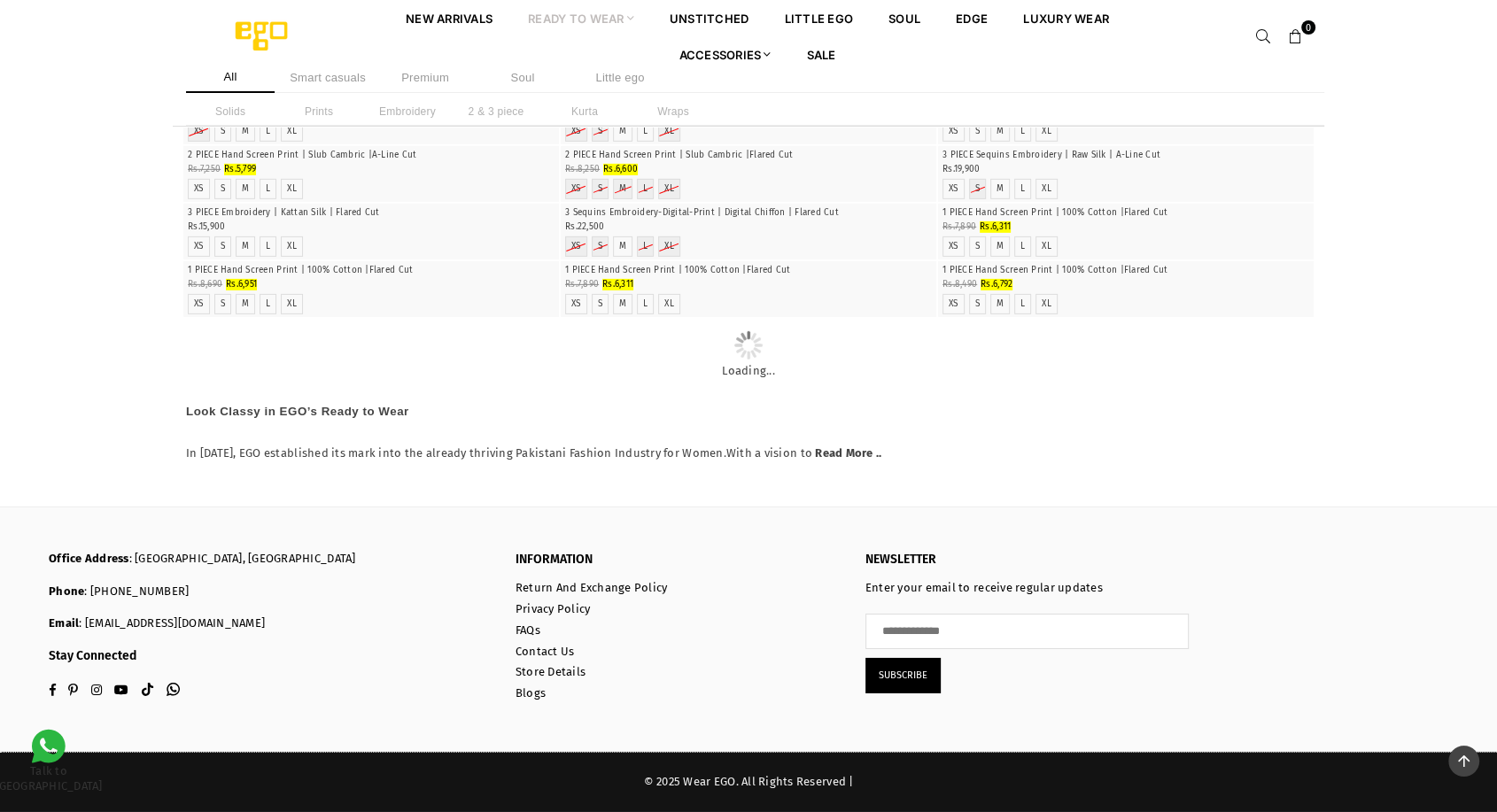 scroll, scrollTop: 34594, scrollLeft: 0, axis: vertical 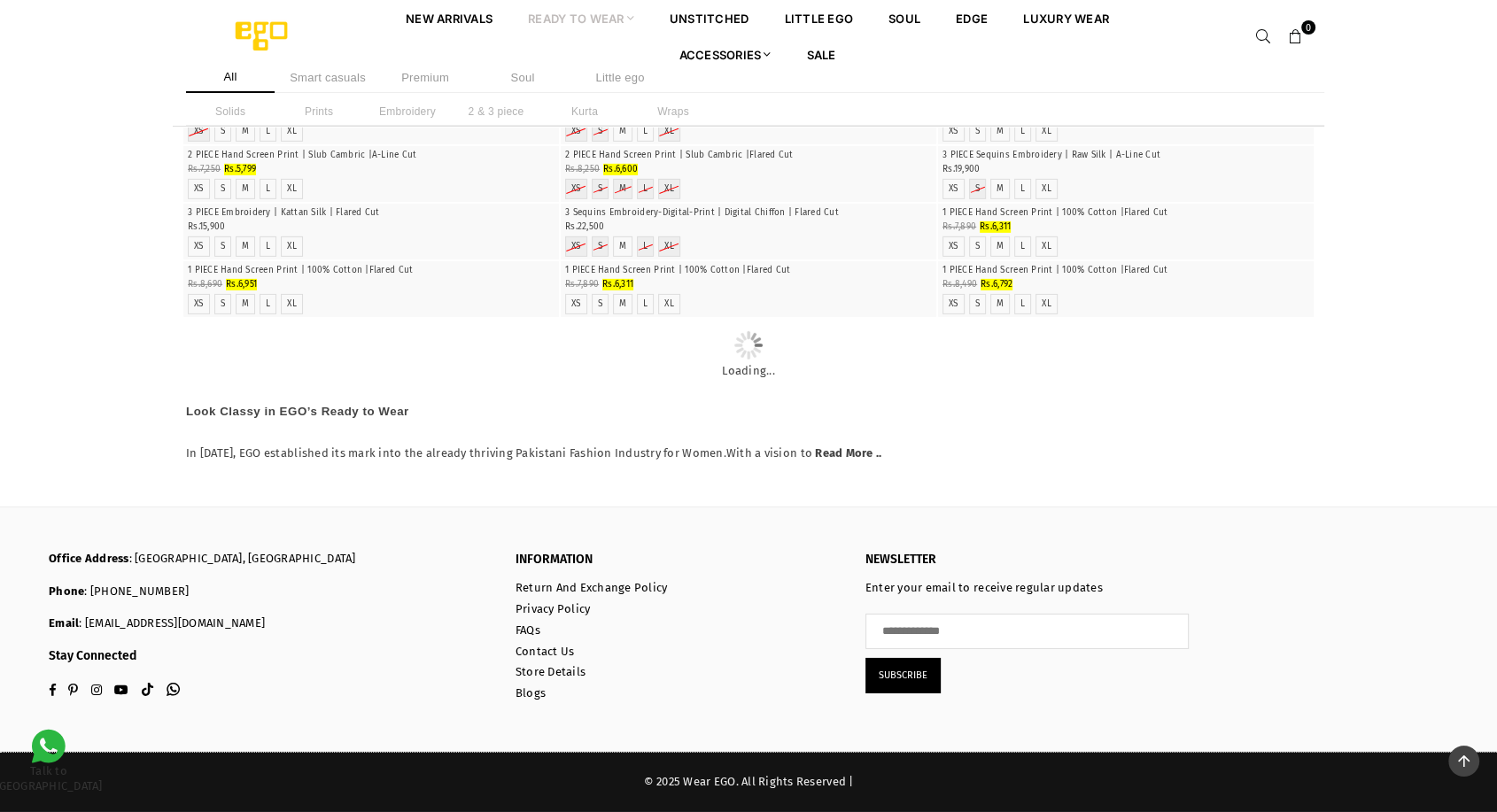click on "**********" at bounding box center (748, -2508) 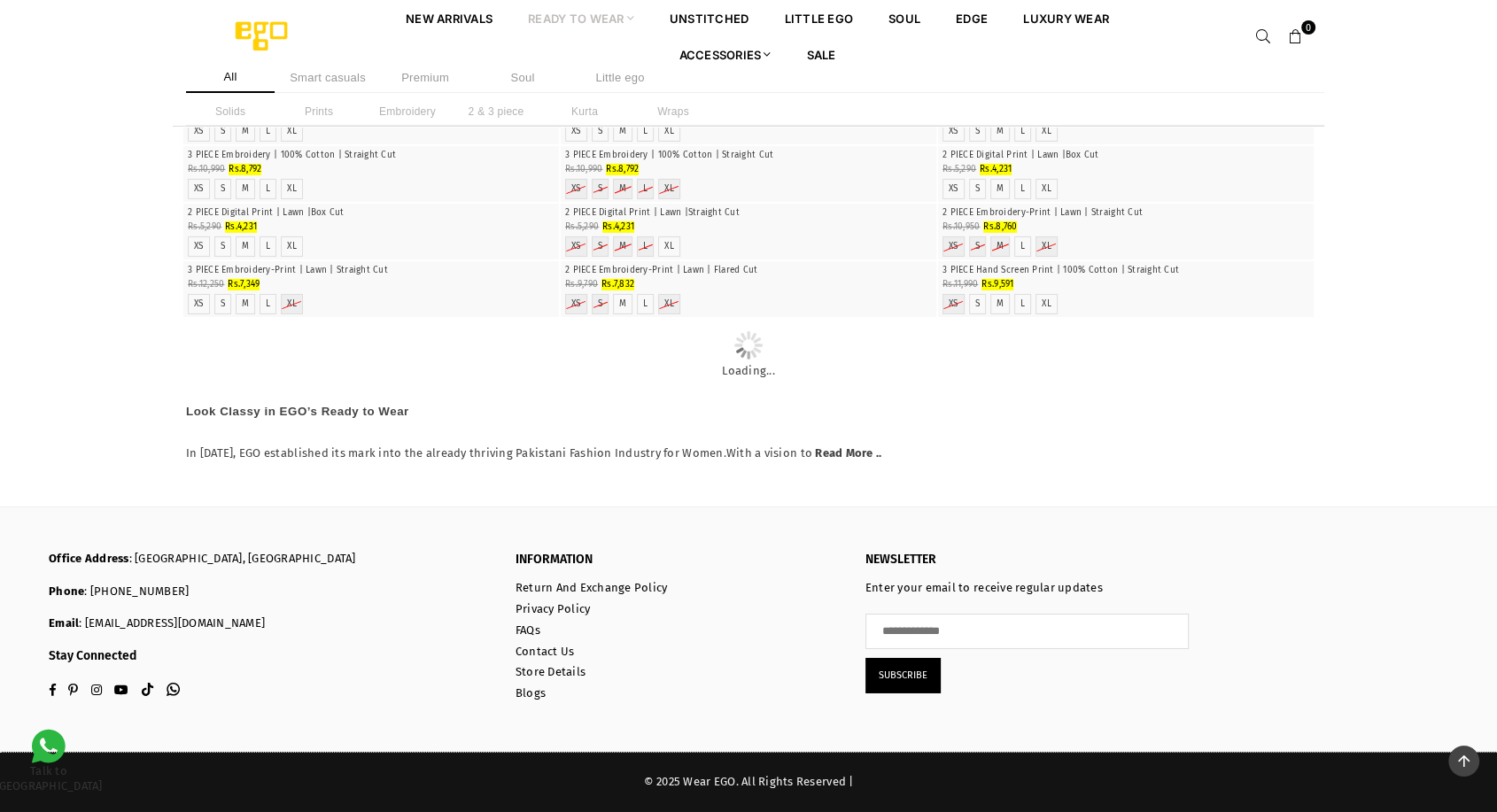 scroll, scrollTop: 37250, scrollLeft: 0, axis: vertical 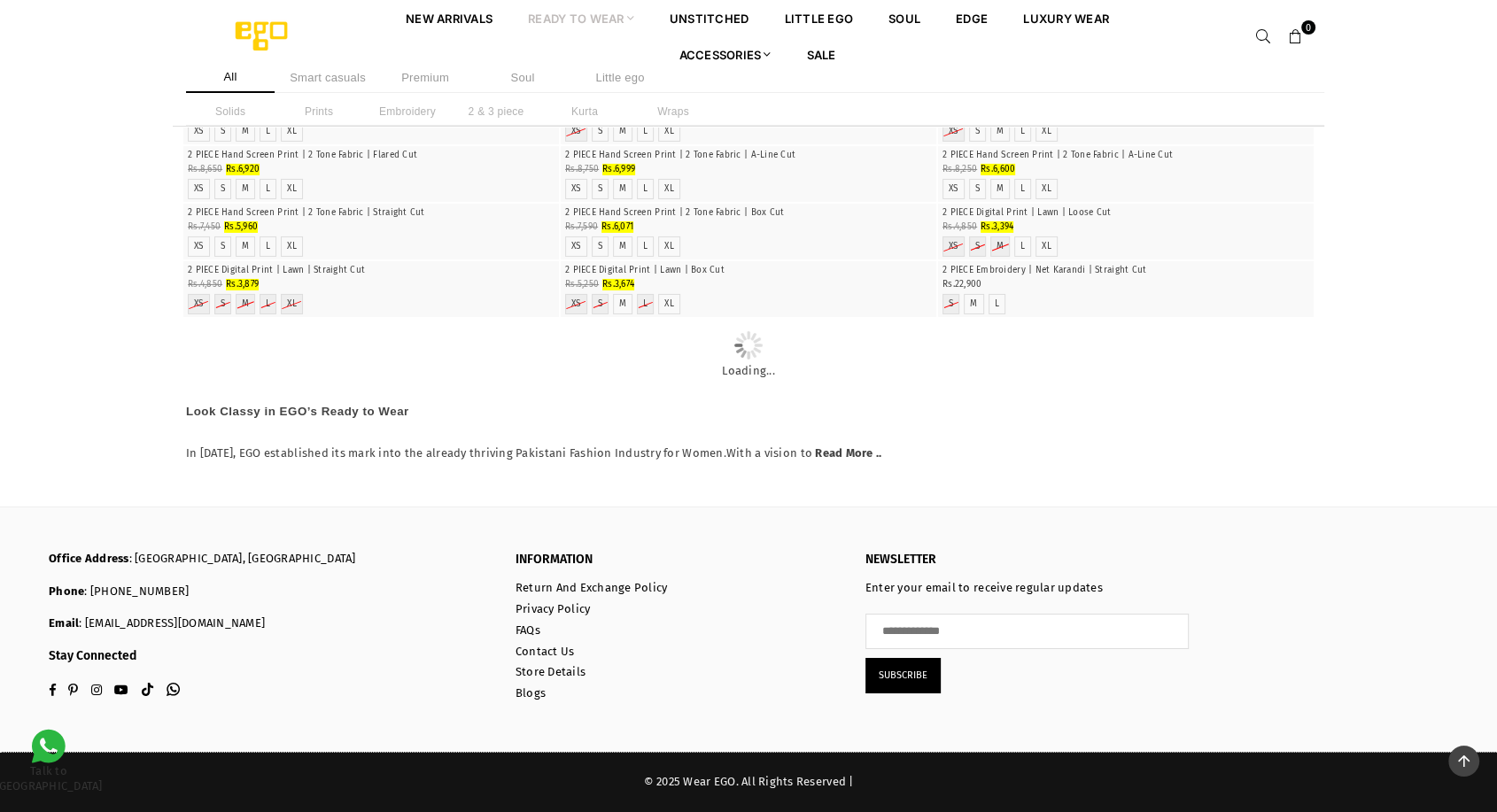 click on "**********" at bounding box center [748, -2738] 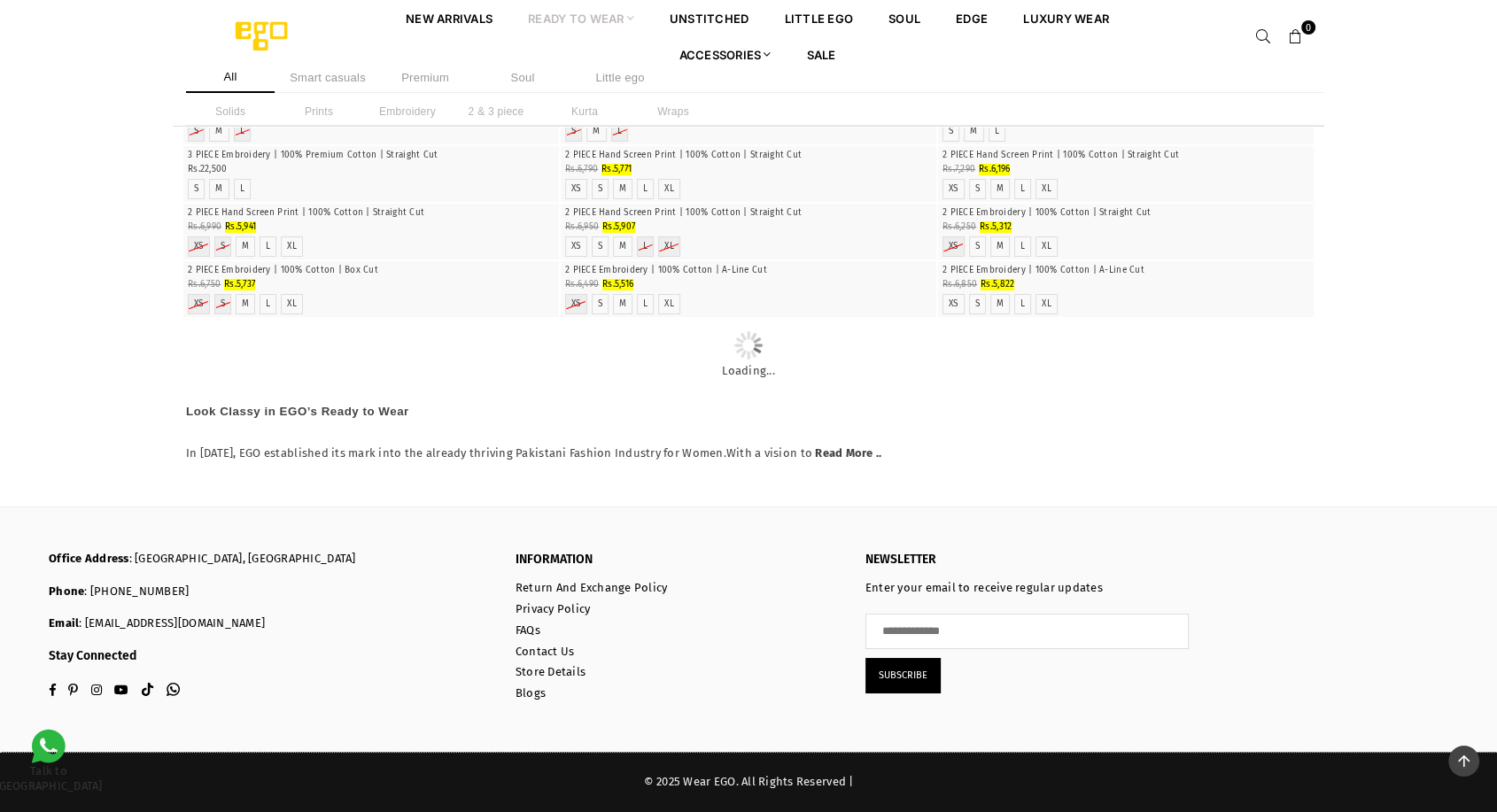 scroll, scrollTop: 42813, scrollLeft: 0, axis: vertical 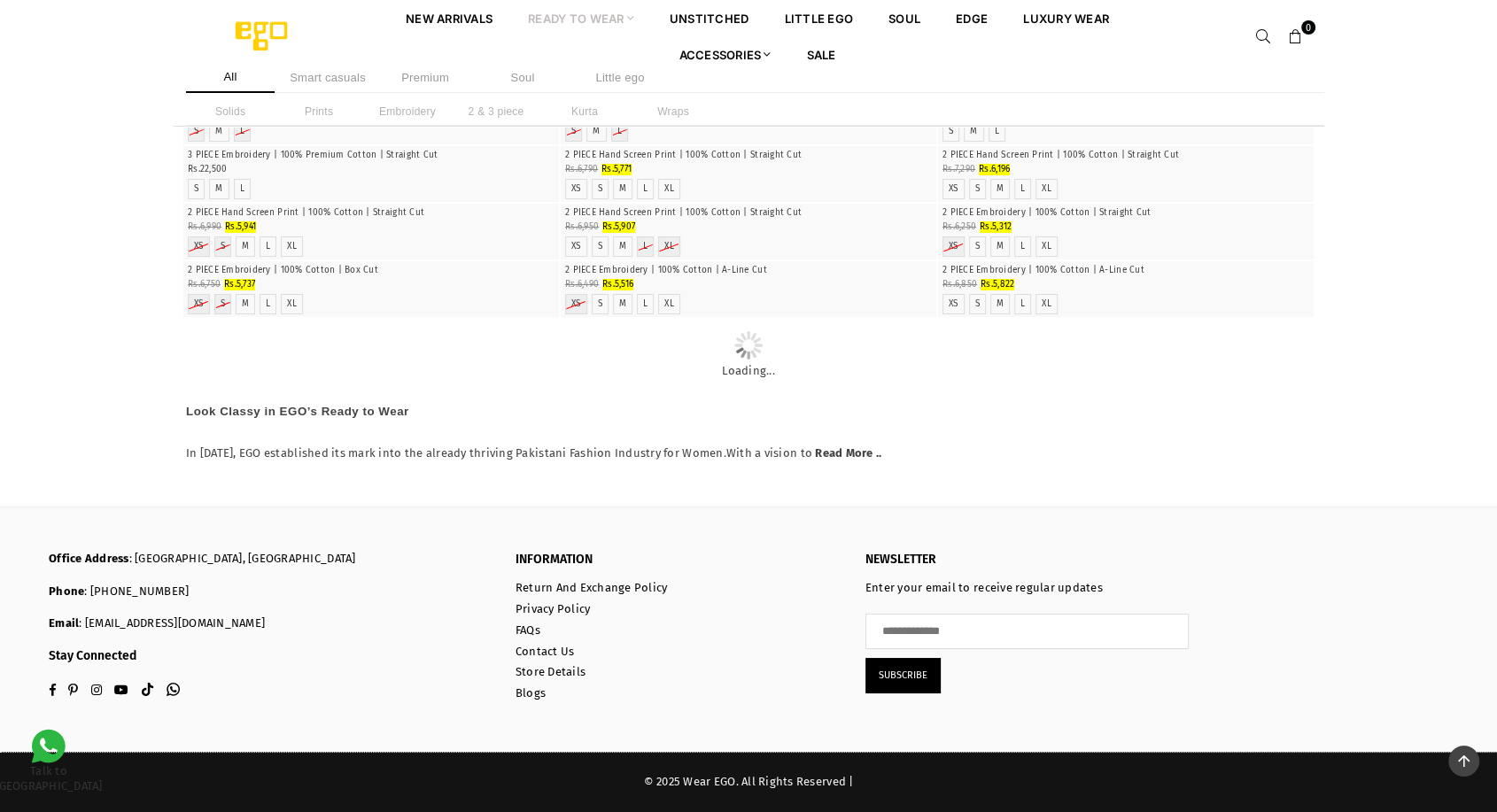 click on "**********" at bounding box center [748, -2968] 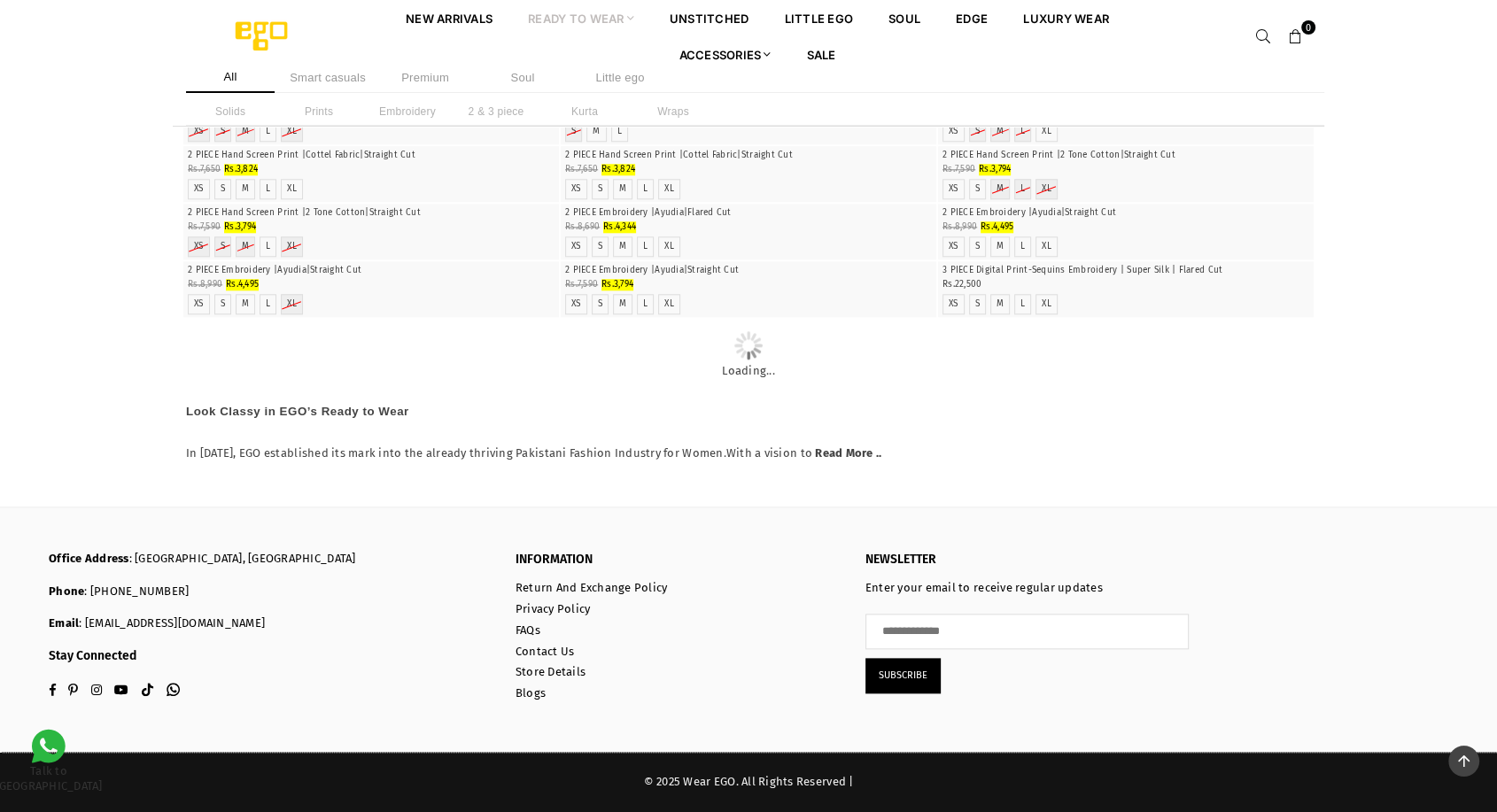 scroll, scrollTop: 66151, scrollLeft: 0, axis: vertical 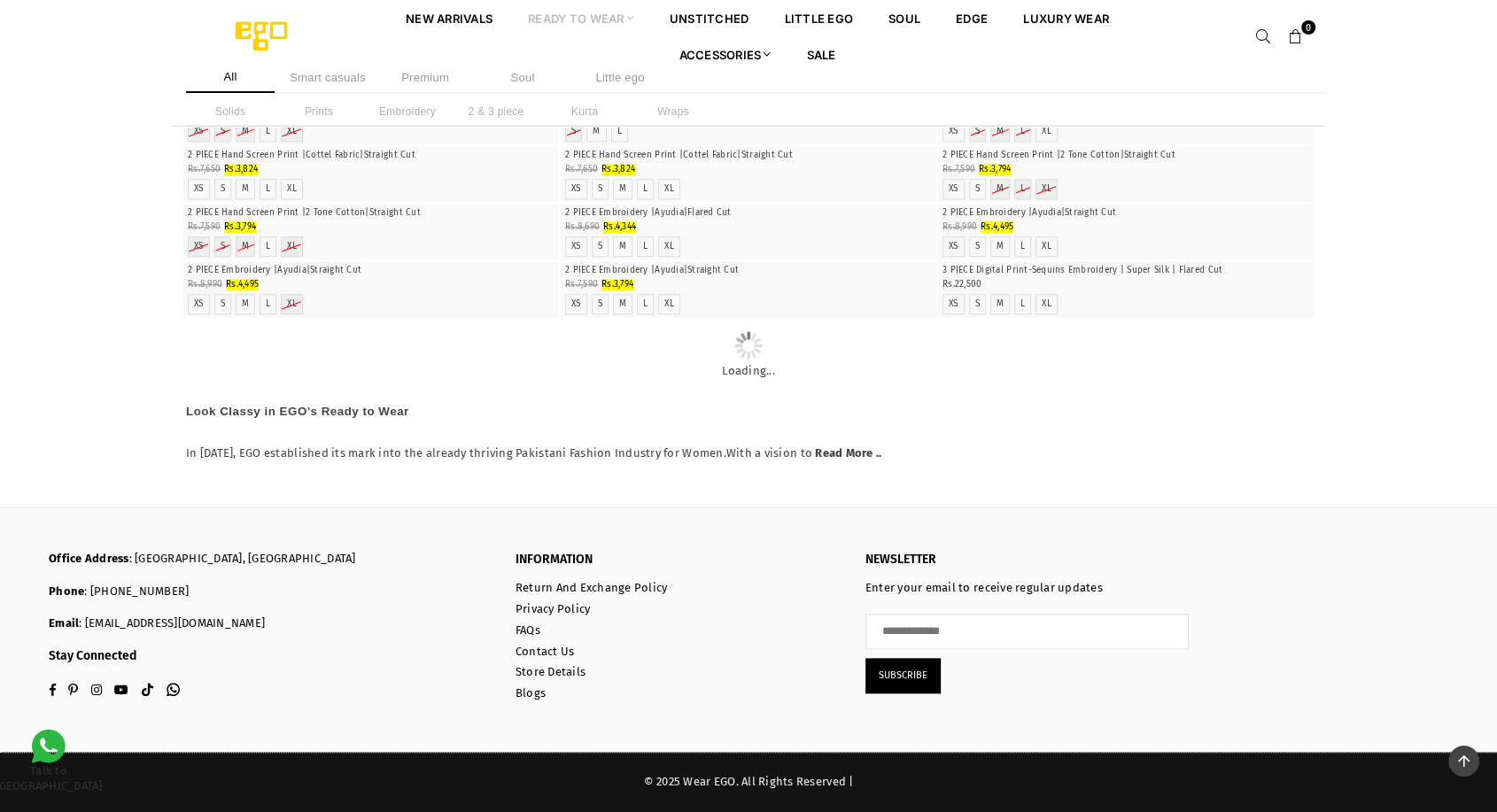 click on "**********" at bounding box center (748, -4004) 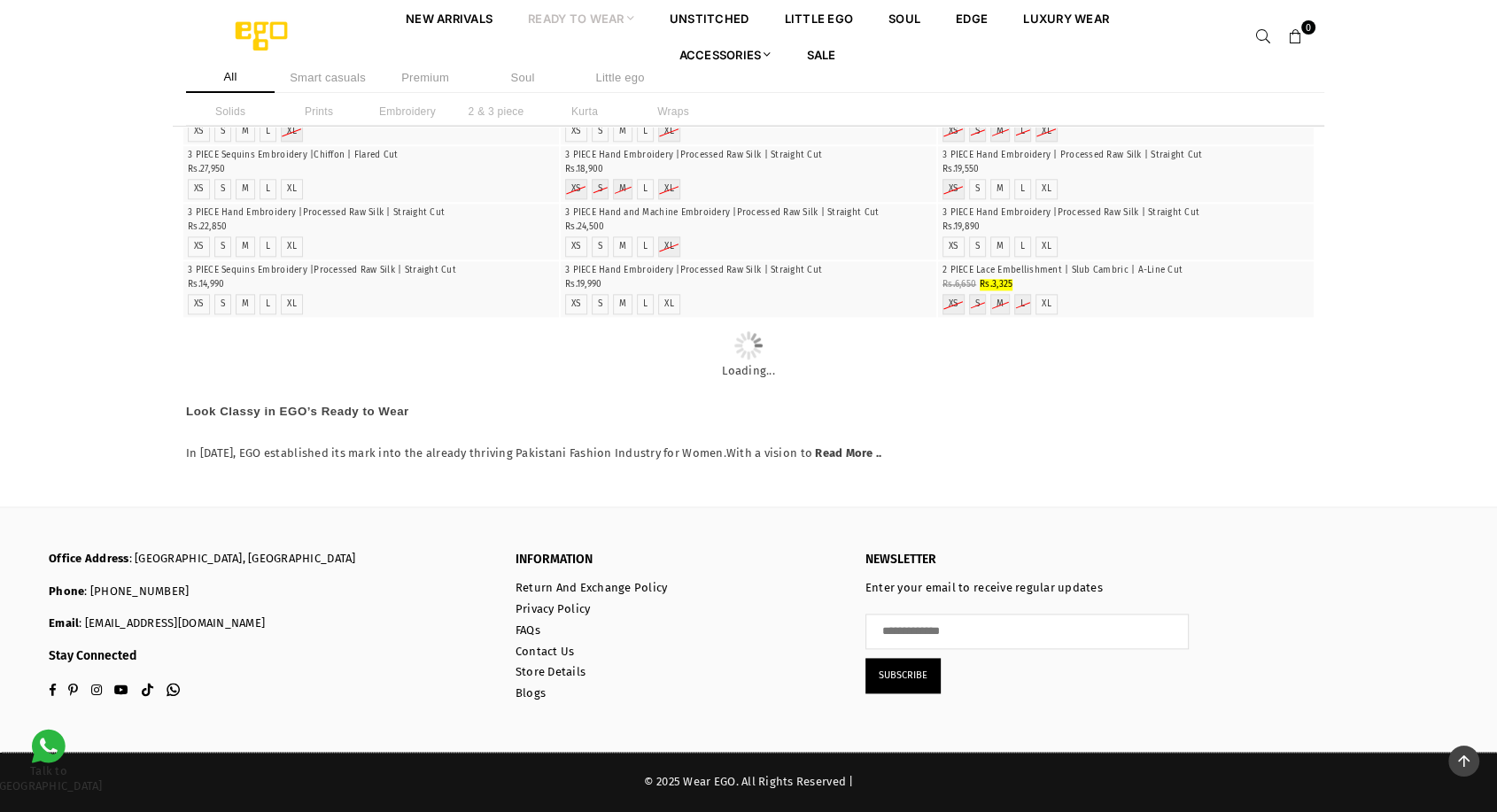 scroll, scrollTop: 68316, scrollLeft: 0, axis: vertical 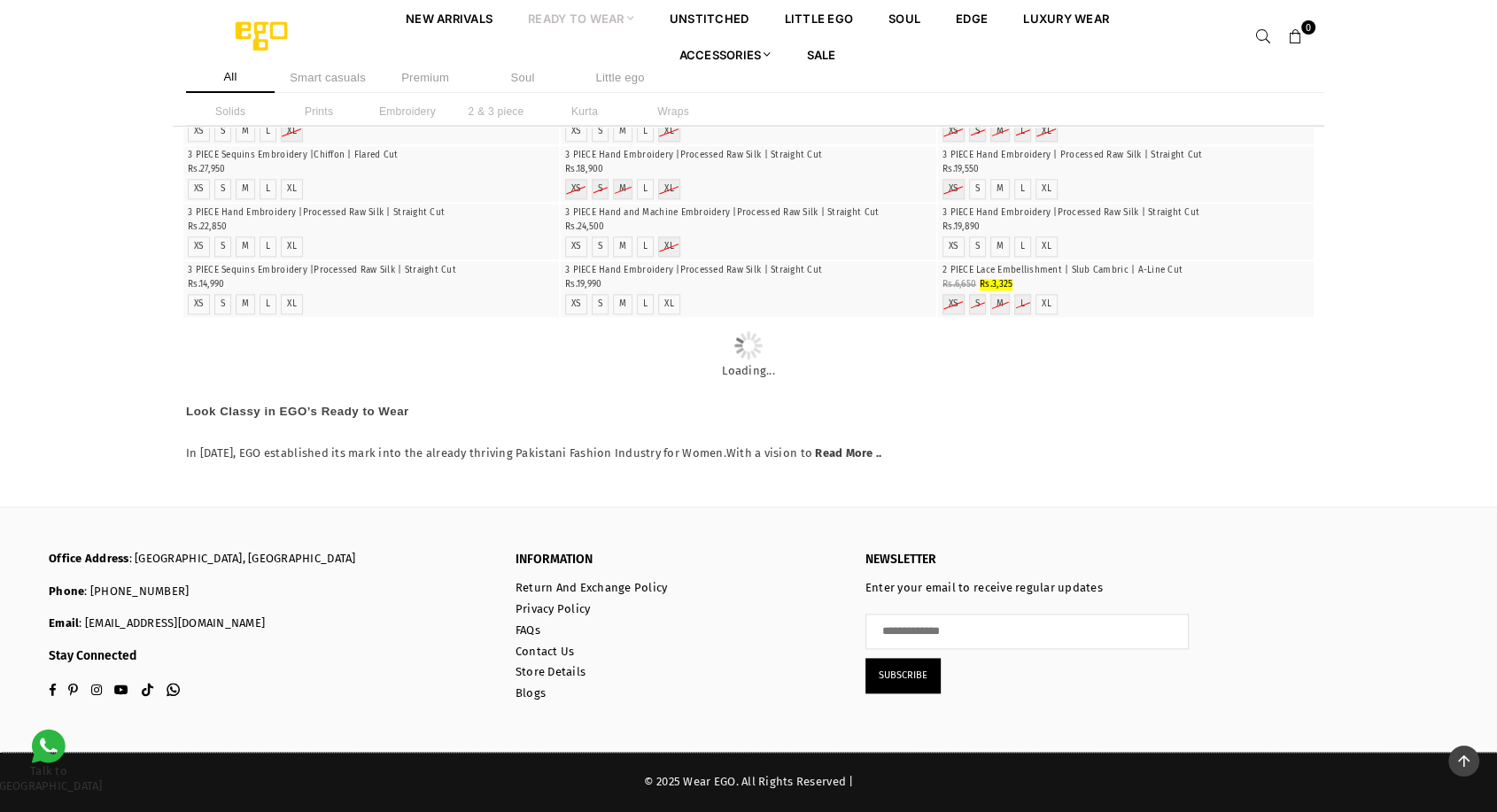 click on "**********" at bounding box center (748, -4119) 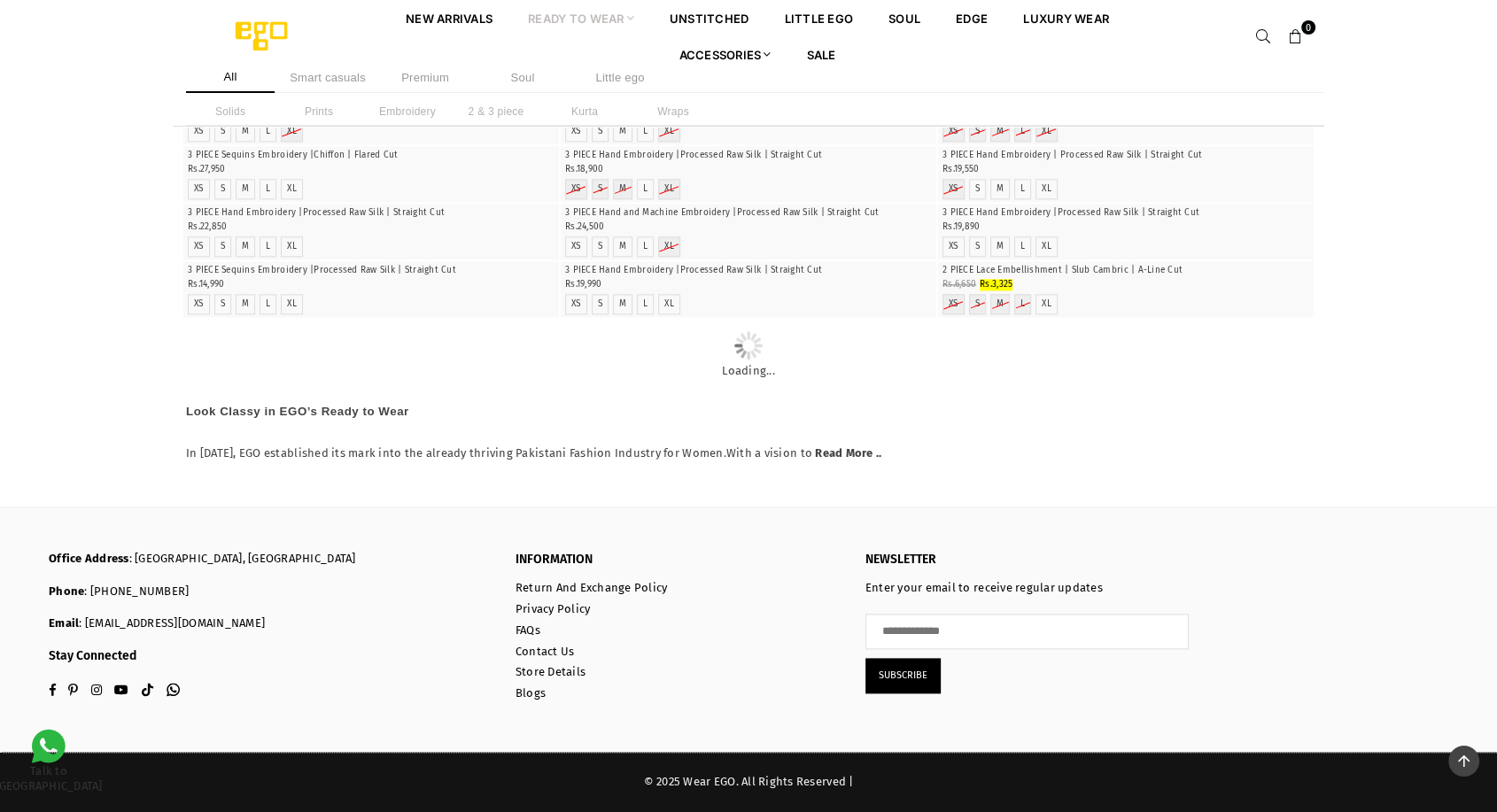 click on "**********" at bounding box center [748, -4119] 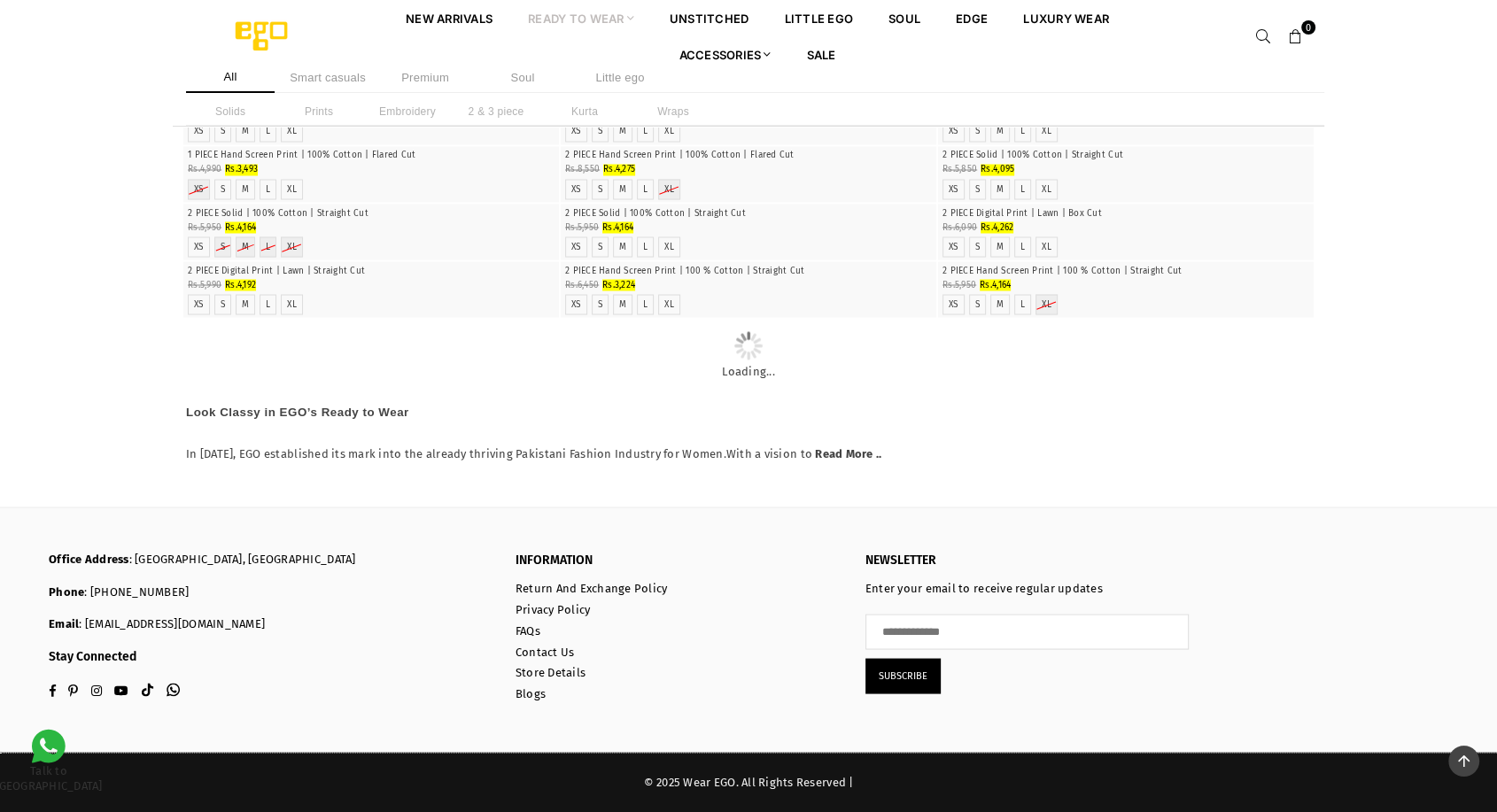 scroll, scrollTop: 83085, scrollLeft: 0, axis: vertical 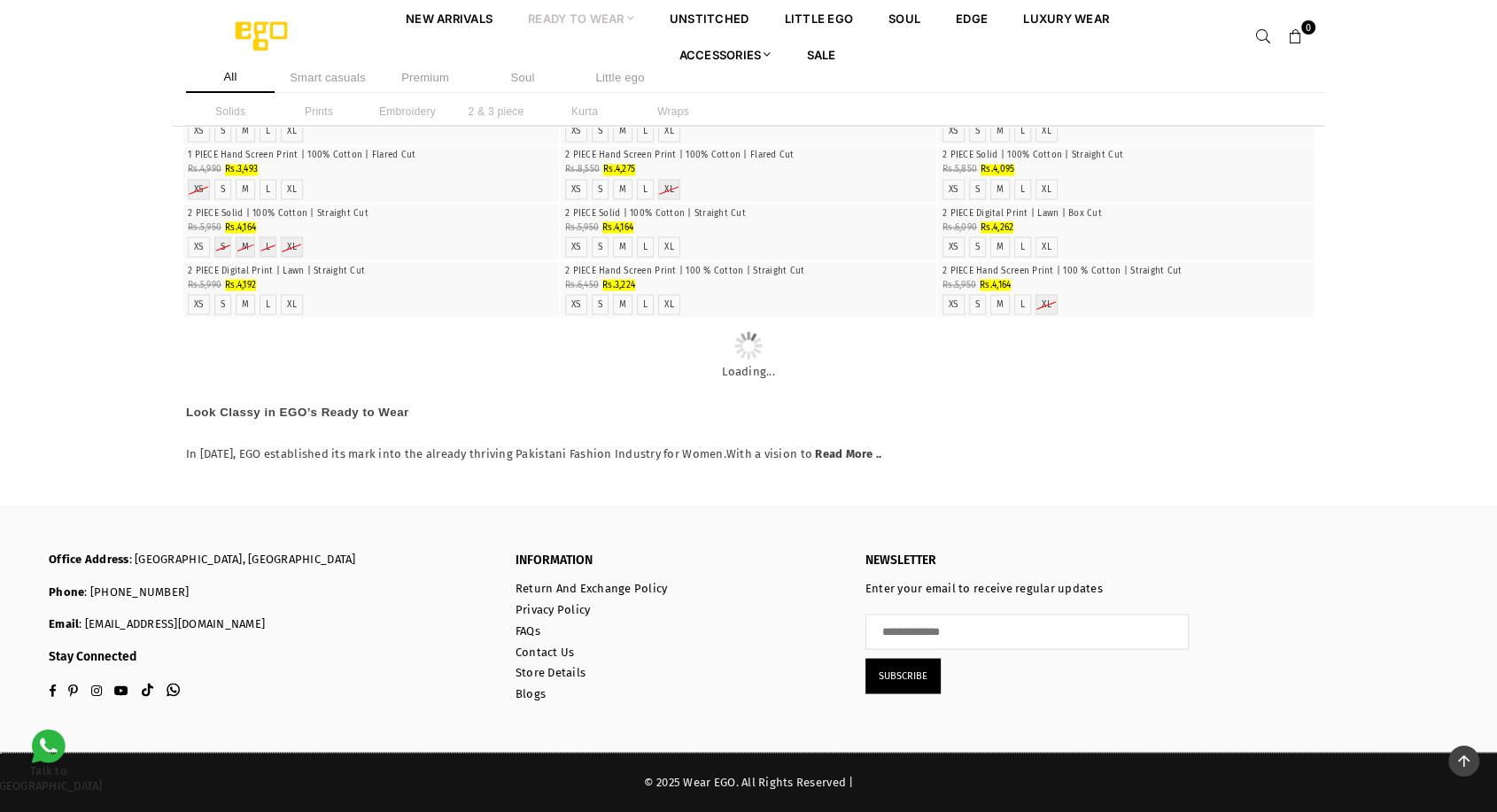 click at bounding box center (371, 204) 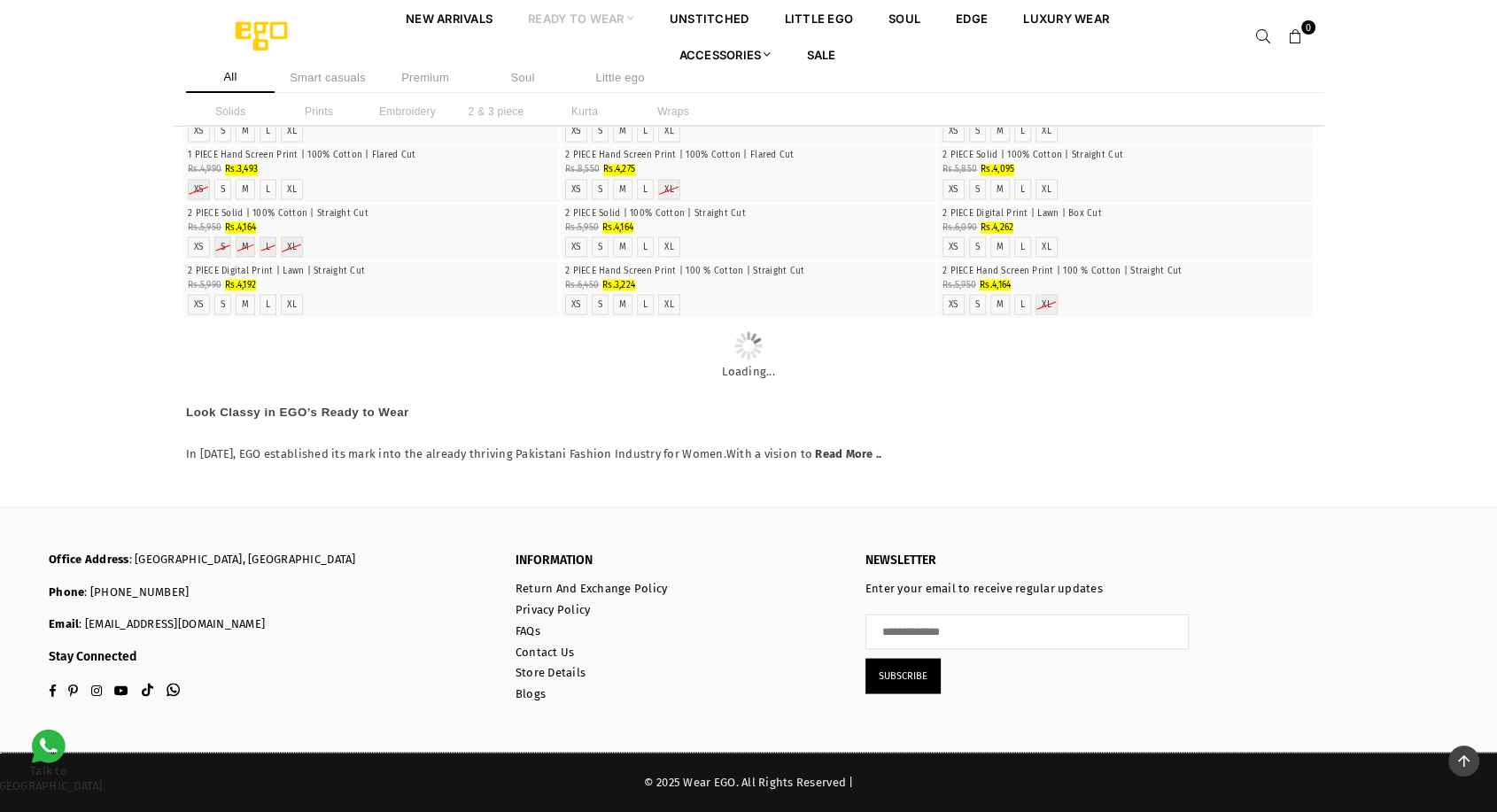 click at bounding box center [748, 204] 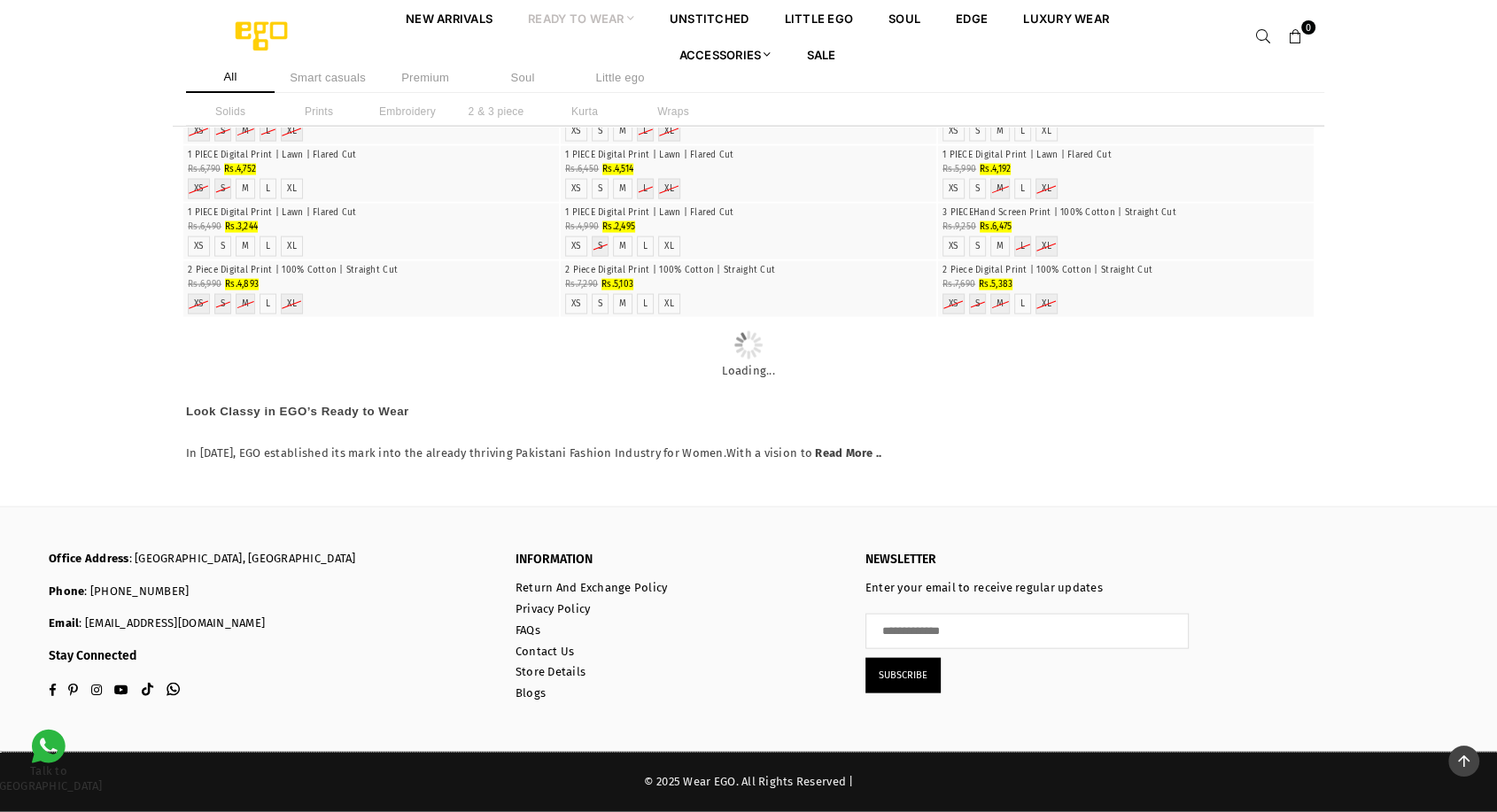scroll, scrollTop: 89173, scrollLeft: 0, axis: vertical 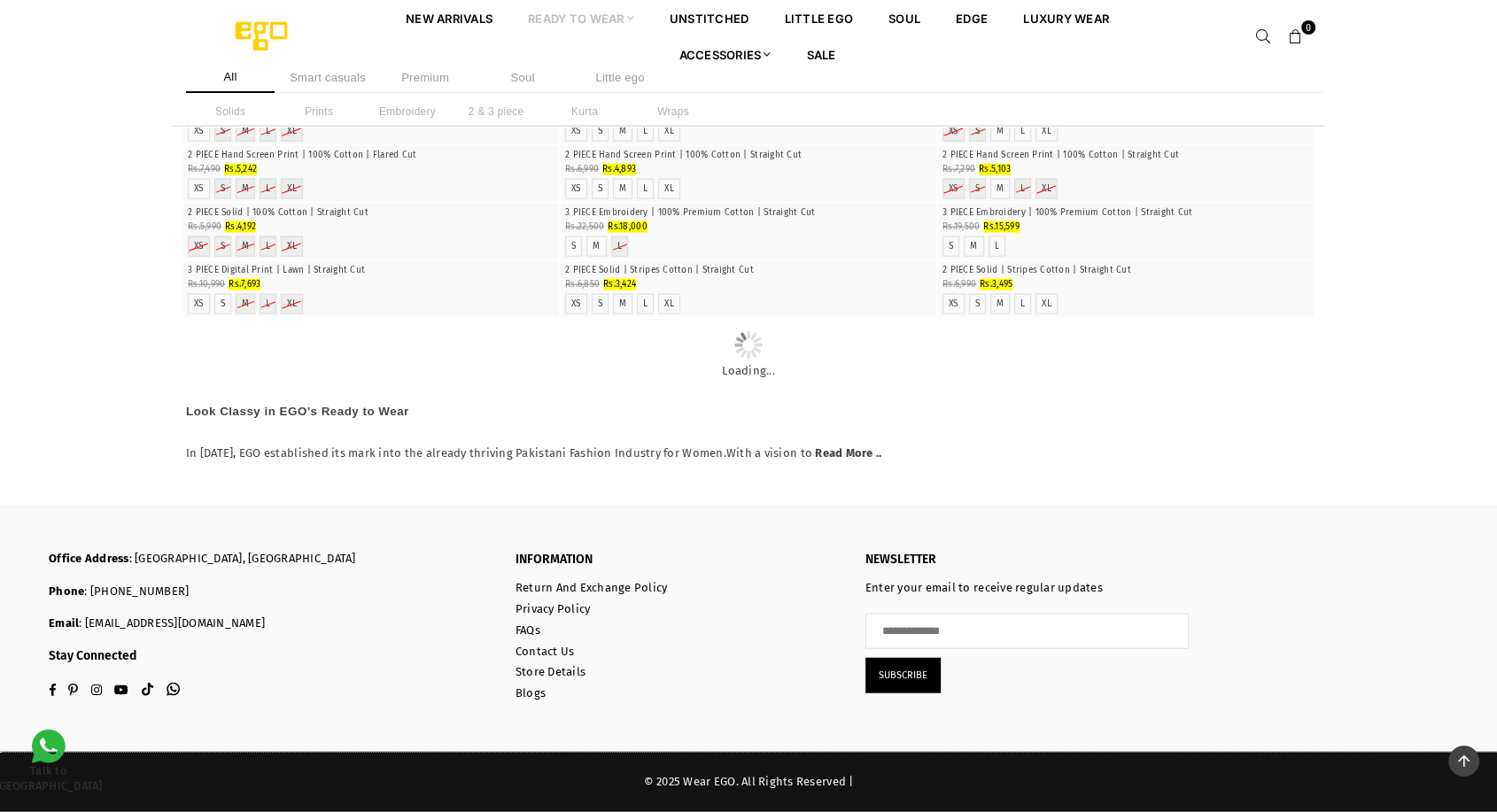click at bounding box center (1463, 761) 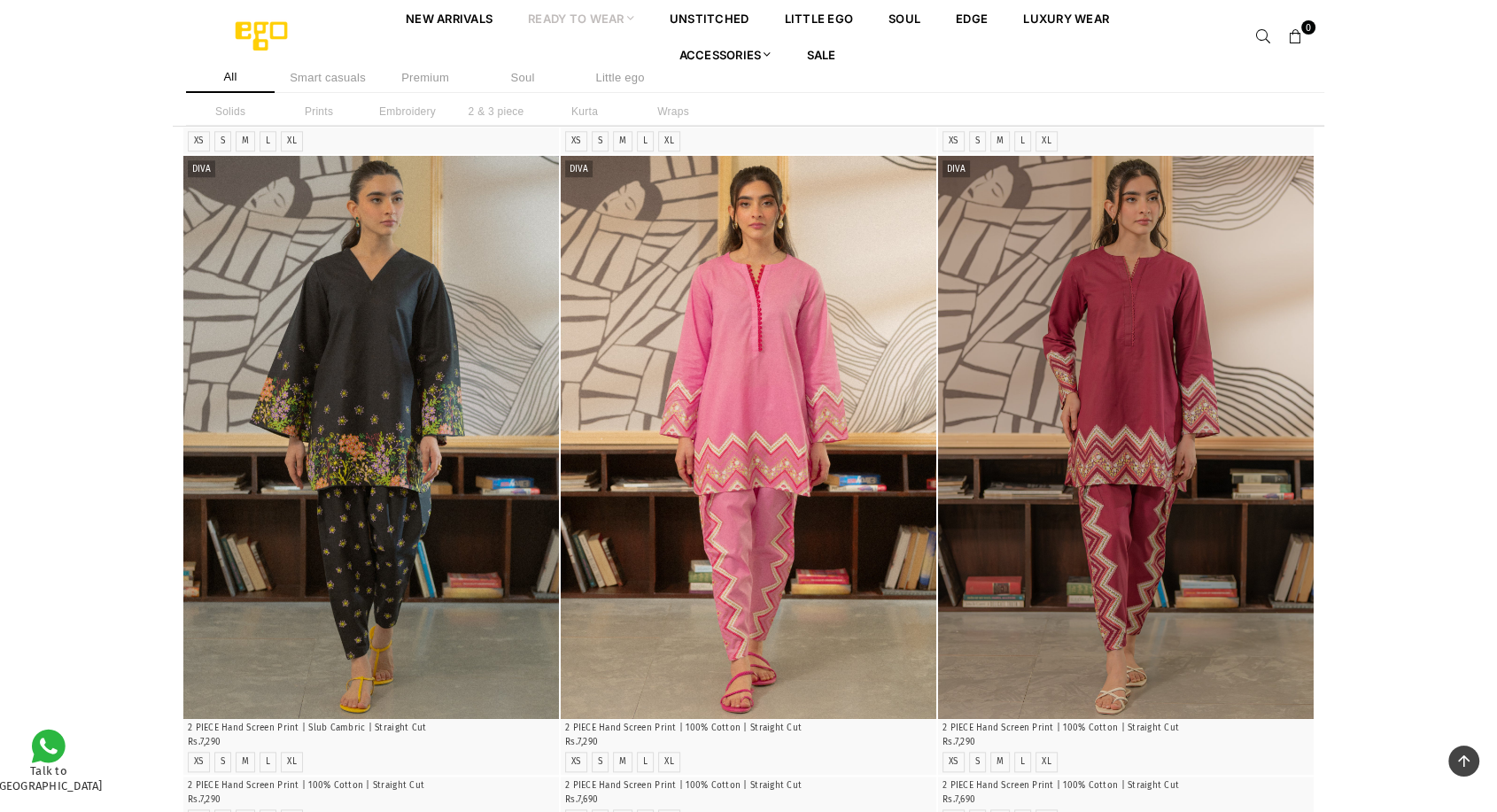 scroll, scrollTop: 1968, scrollLeft: 0, axis: vertical 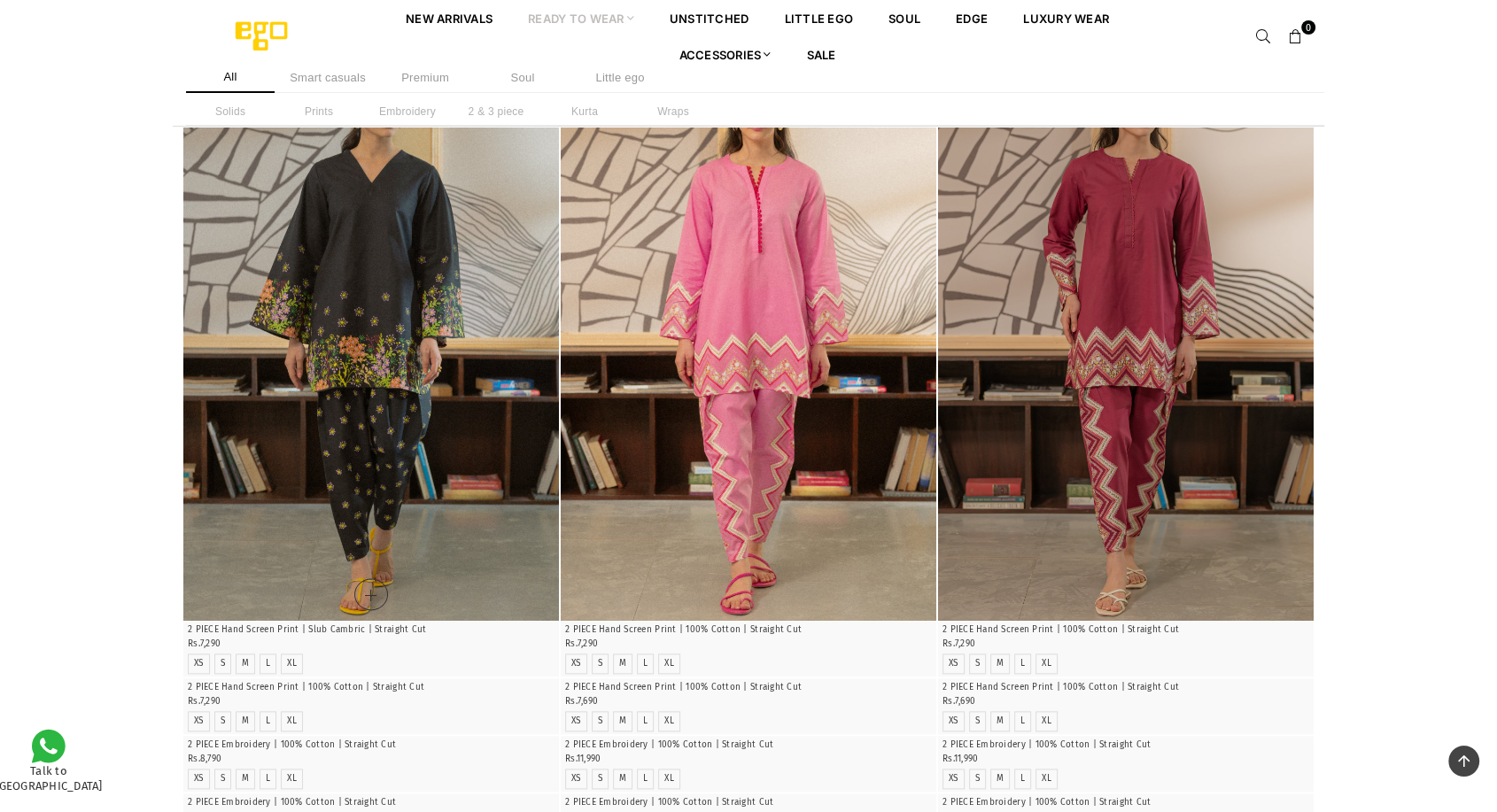 click at bounding box center [371, 339] 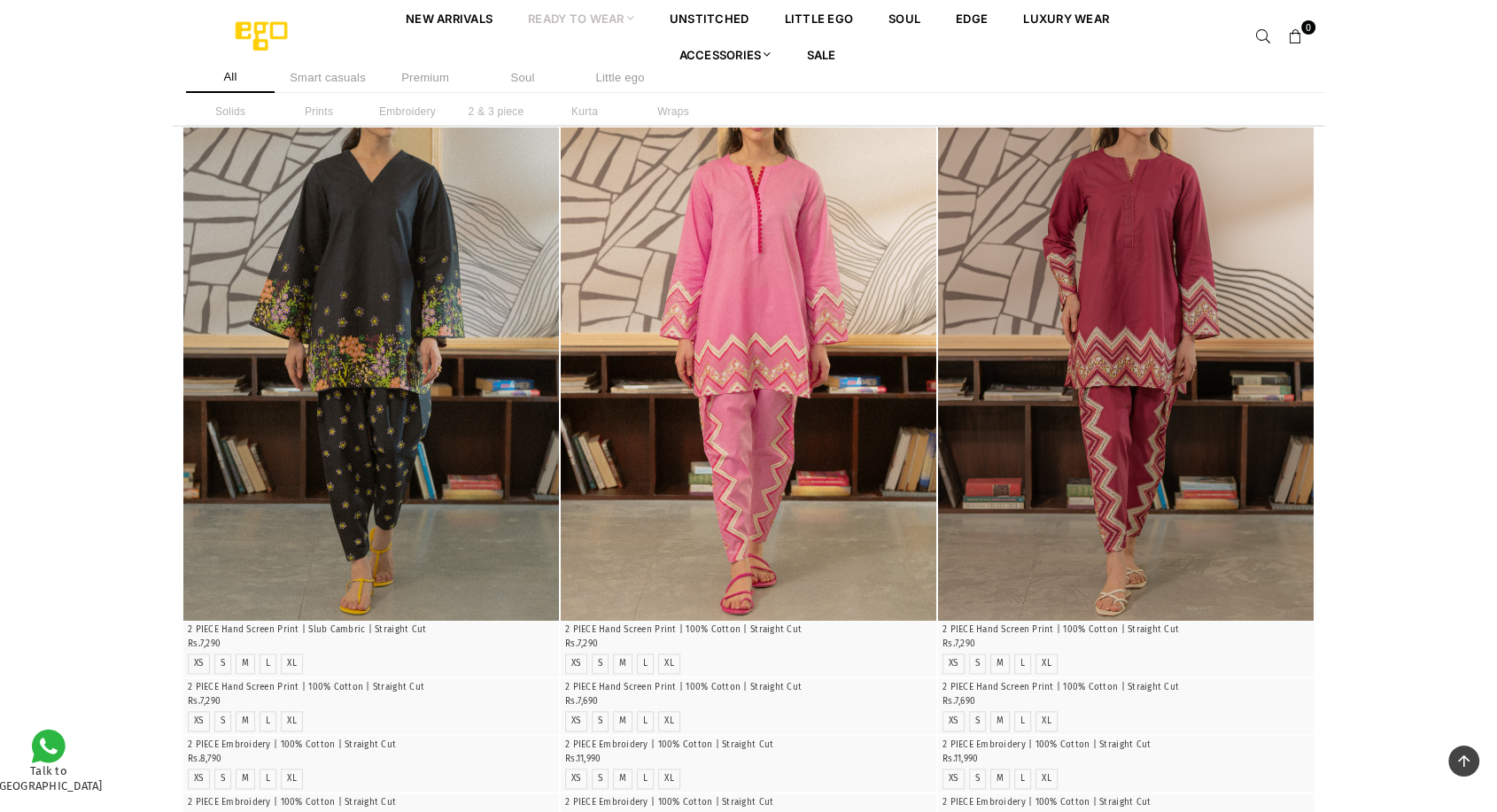 click on "**********" at bounding box center [748, 3608] 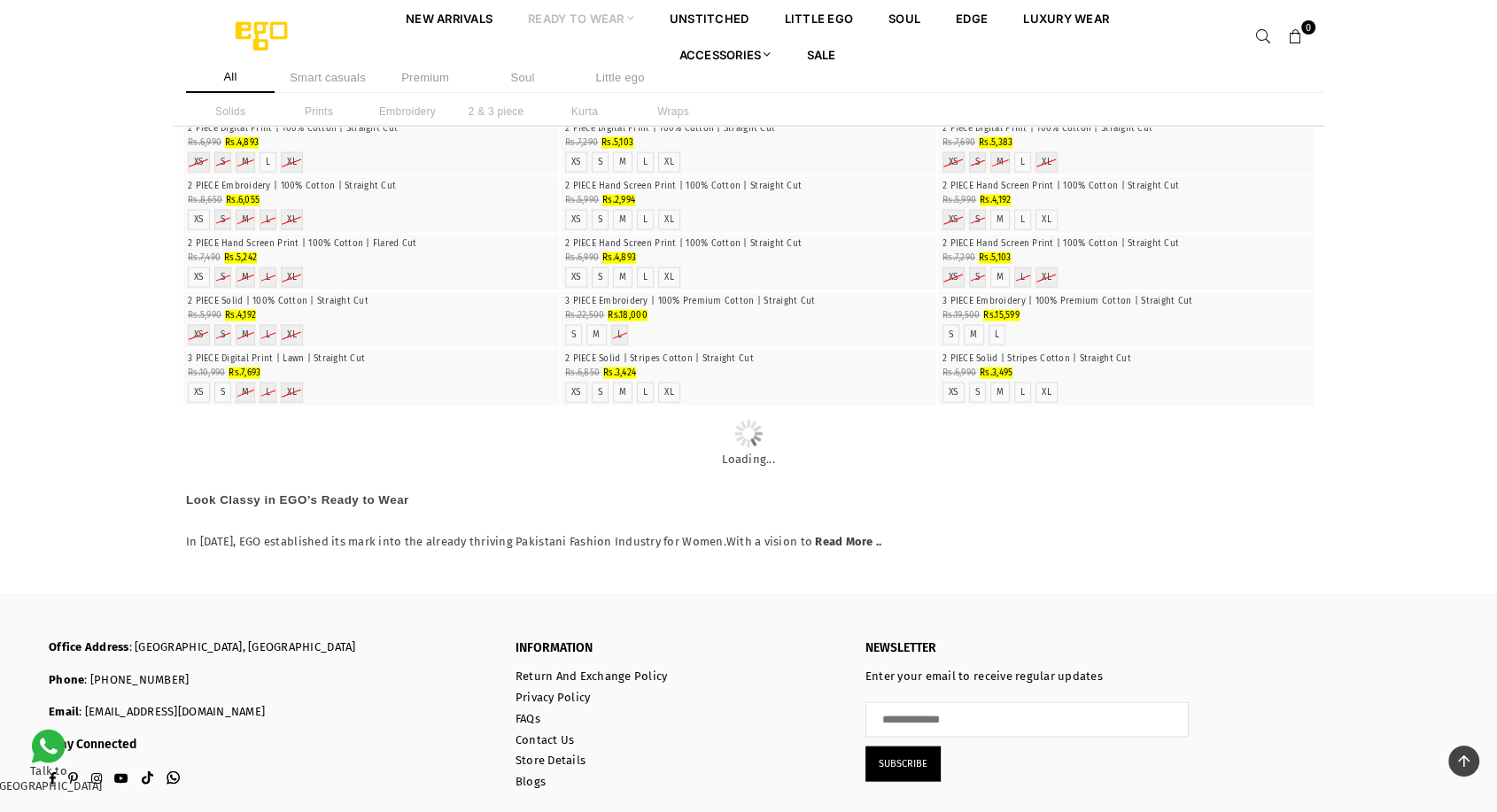 scroll, scrollTop: 11117, scrollLeft: 0, axis: vertical 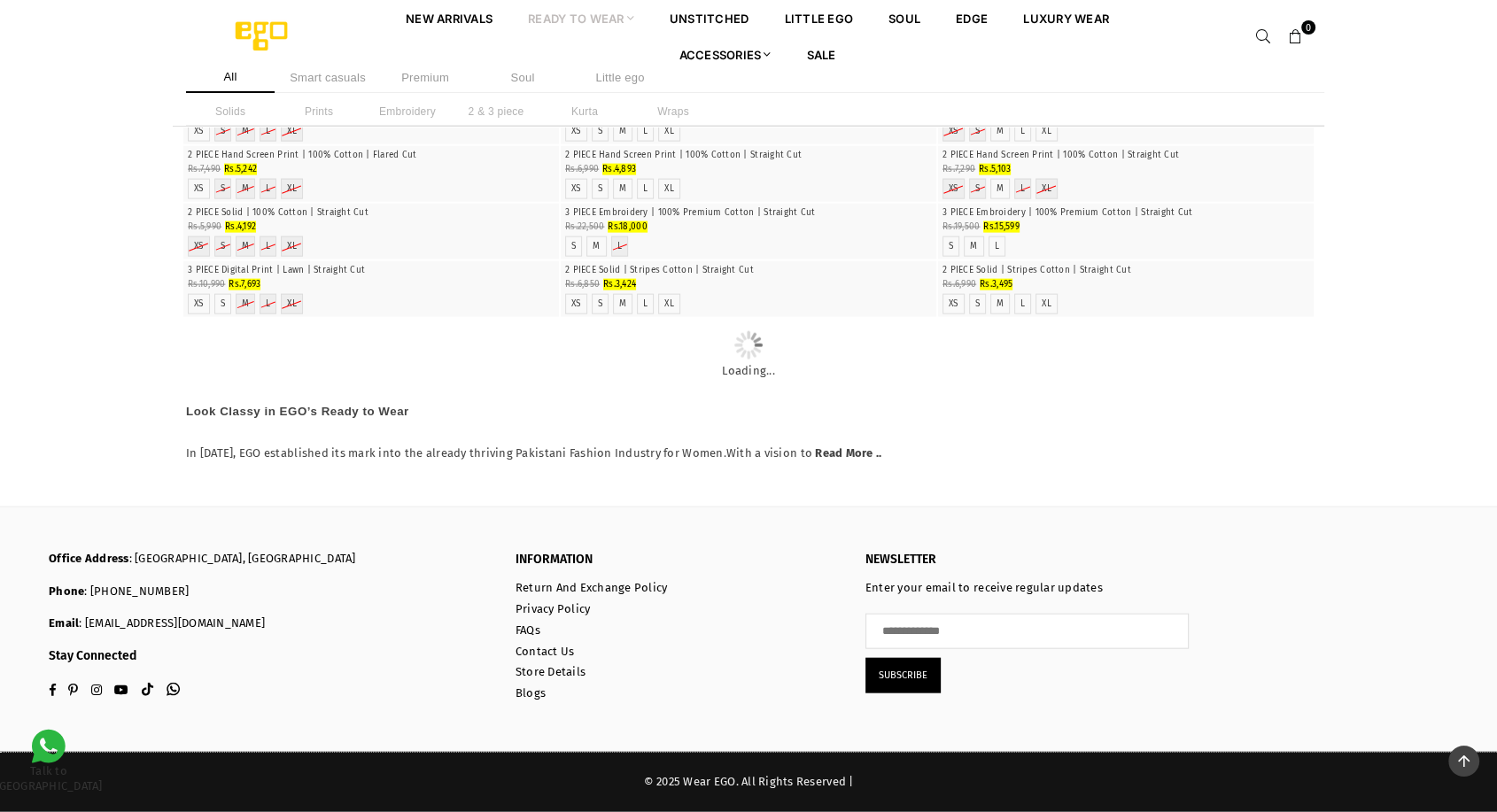 click on "**********" at bounding box center (748, -5040) 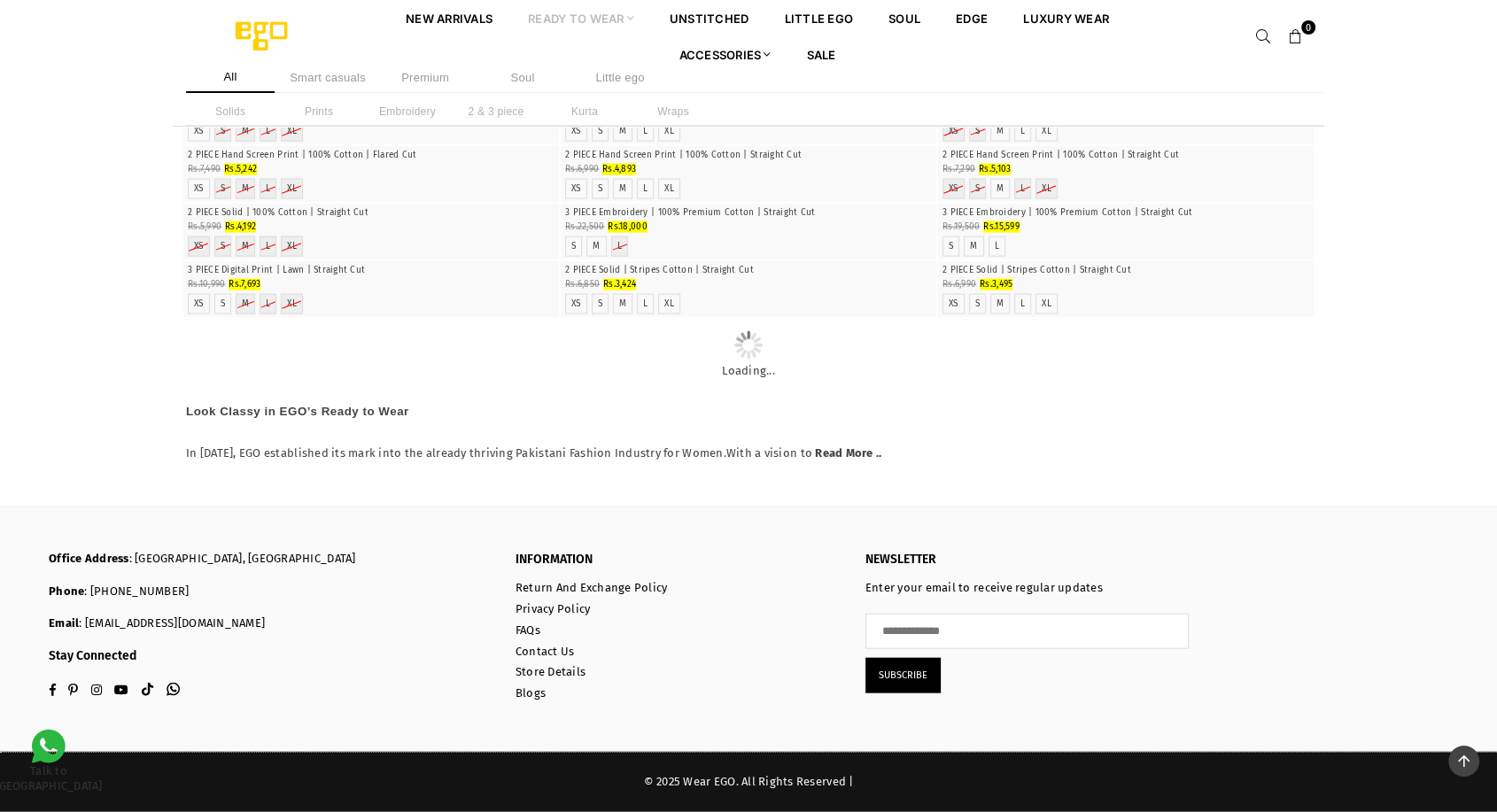 scroll, scrollTop: 12987, scrollLeft: 0, axis: vertical 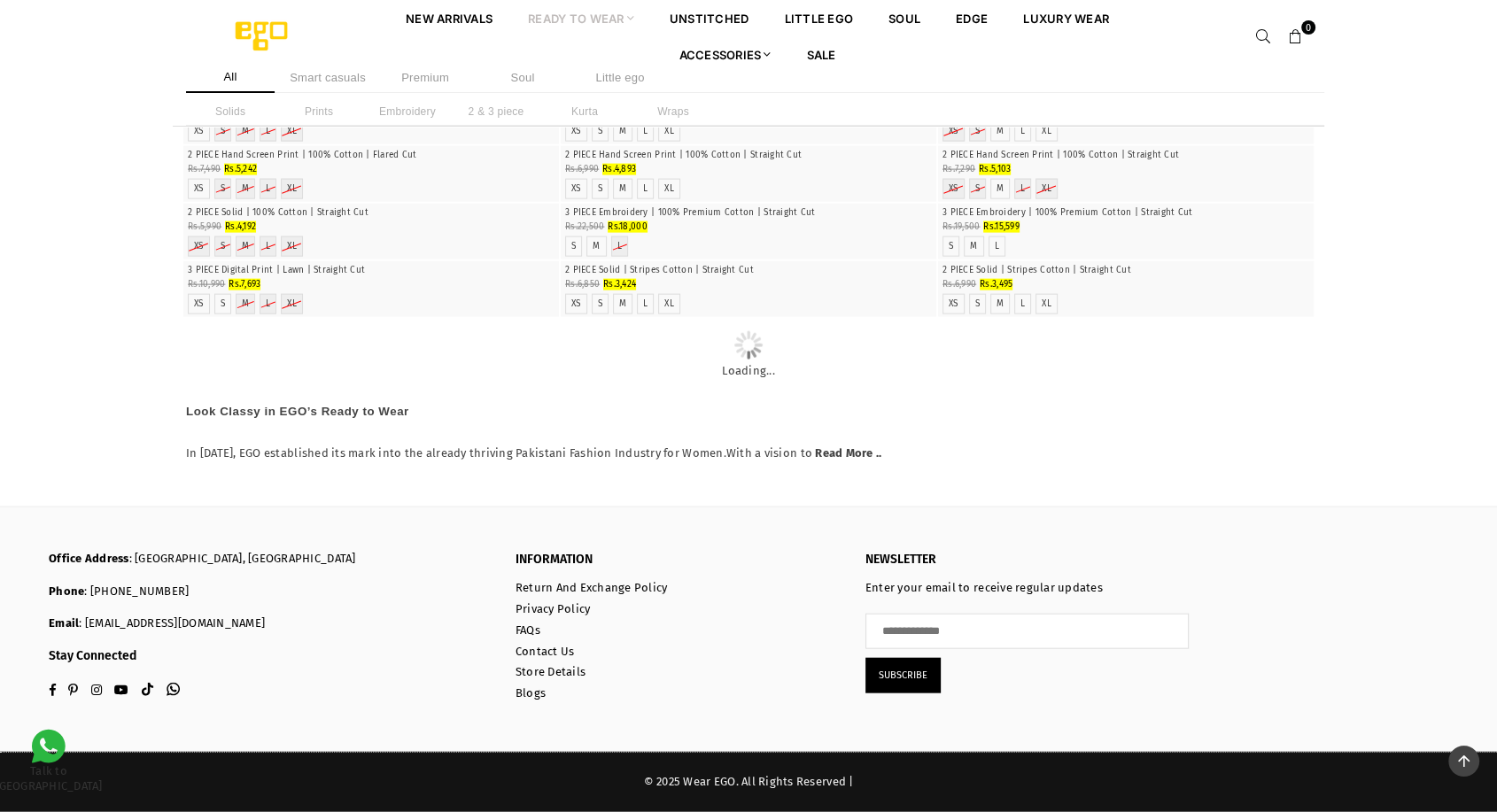 click on "**********" at bounding box center [748, -5040] 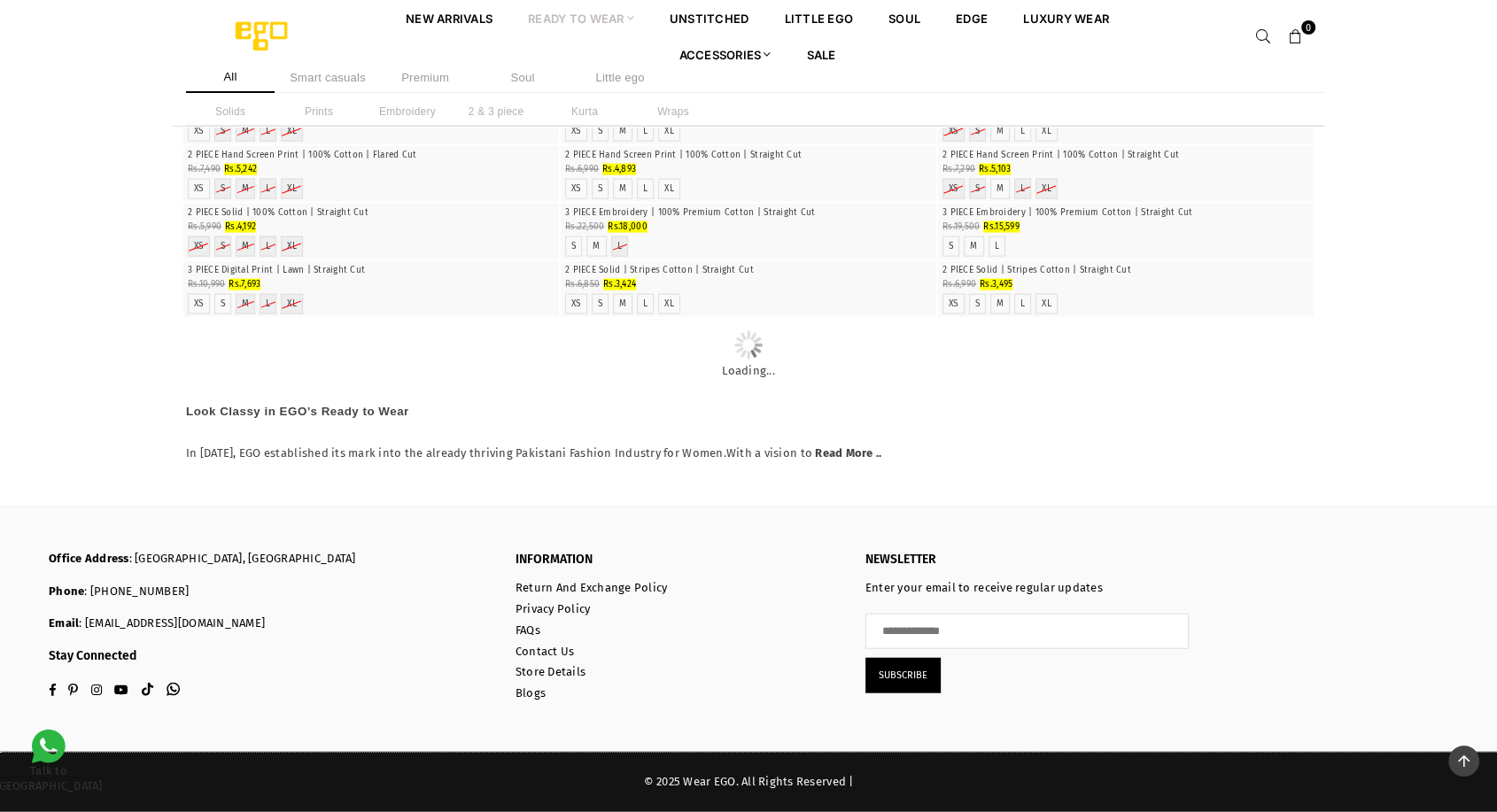scroll, scrollTop: 18103, scrollLeft: 0, axis: vertical 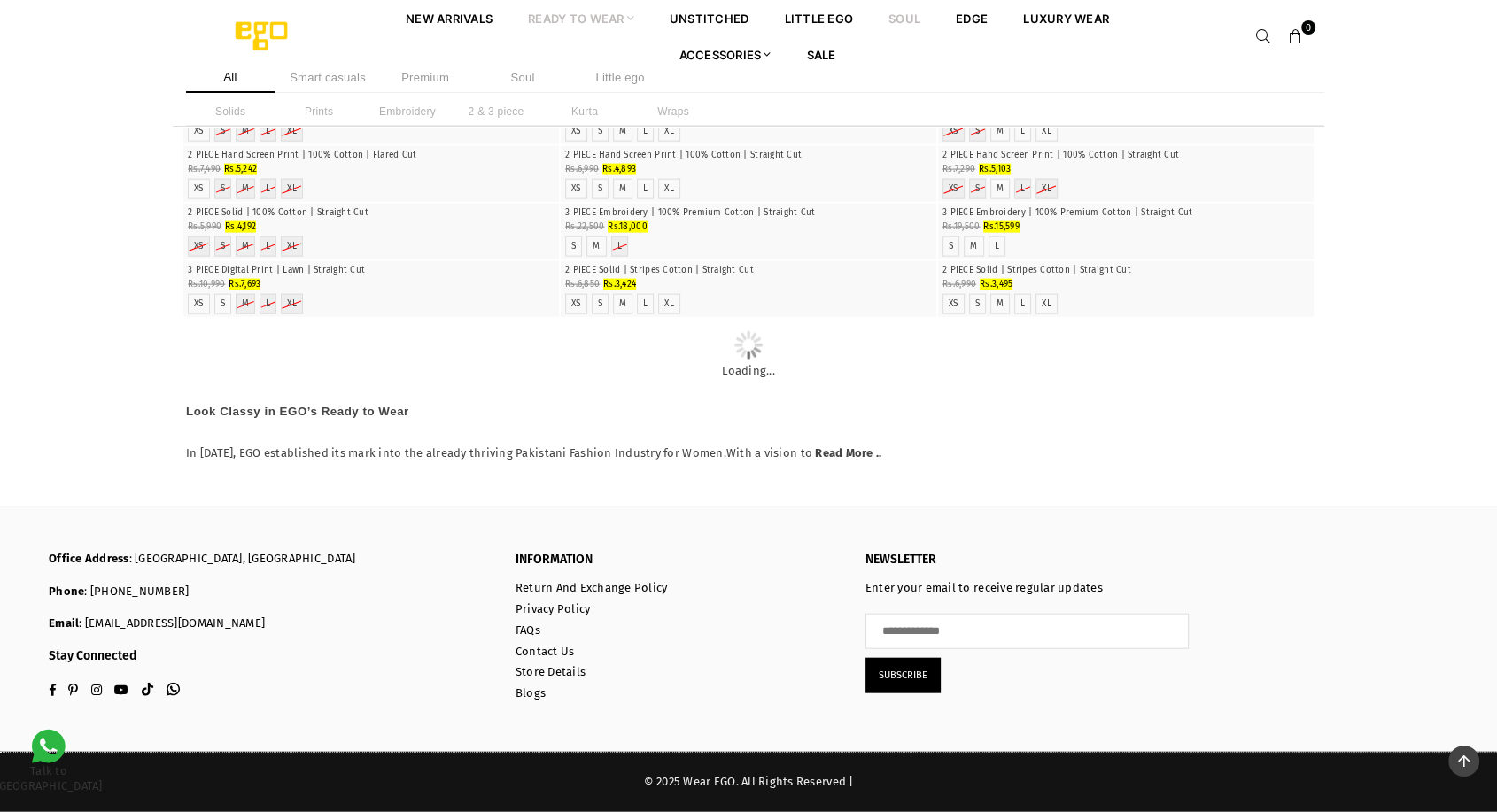 click on "Soul" at bounding box center (904, 18) 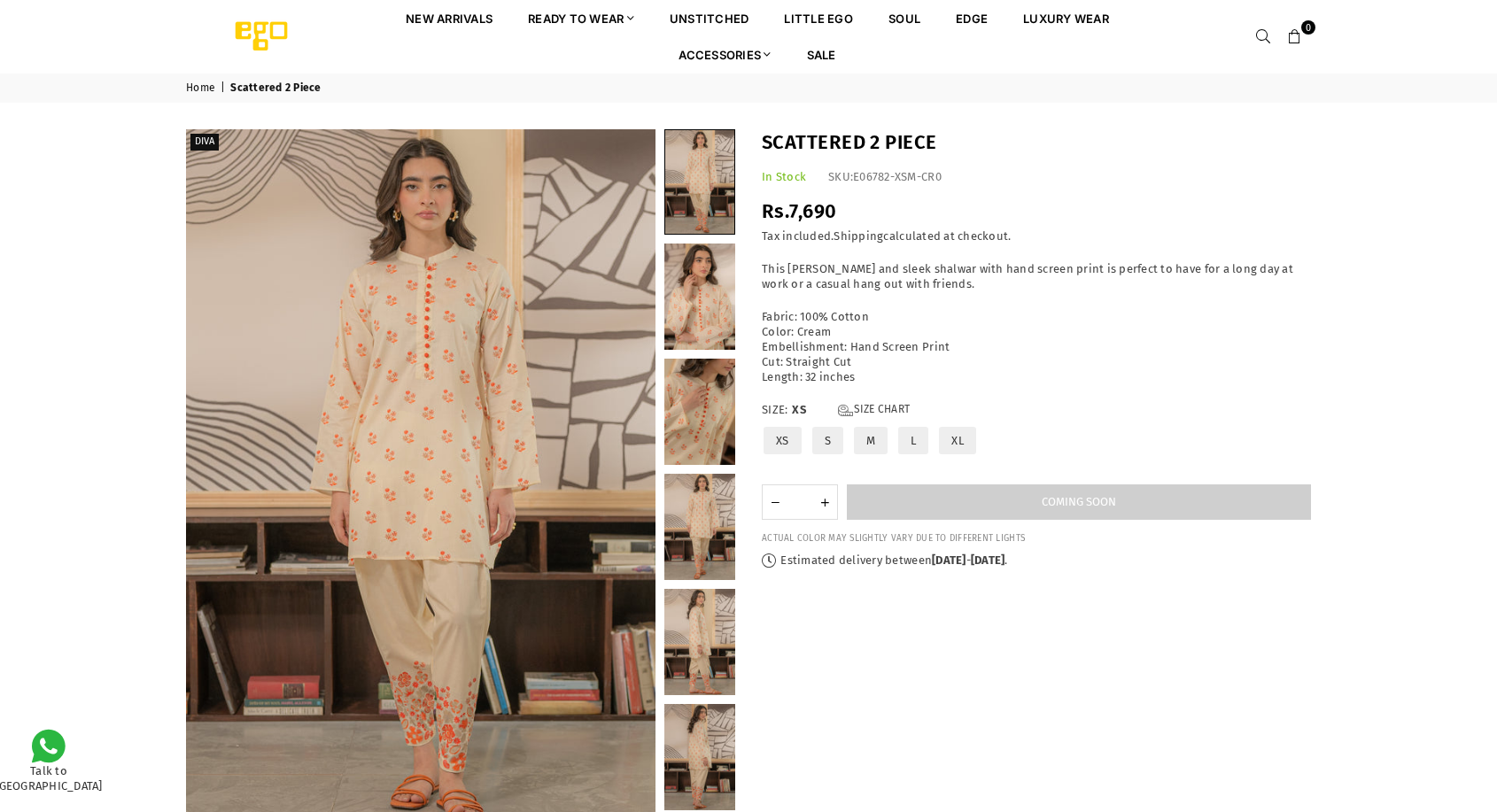 scroll, scrollTop: 0, scrollLeft: 0, axis: both 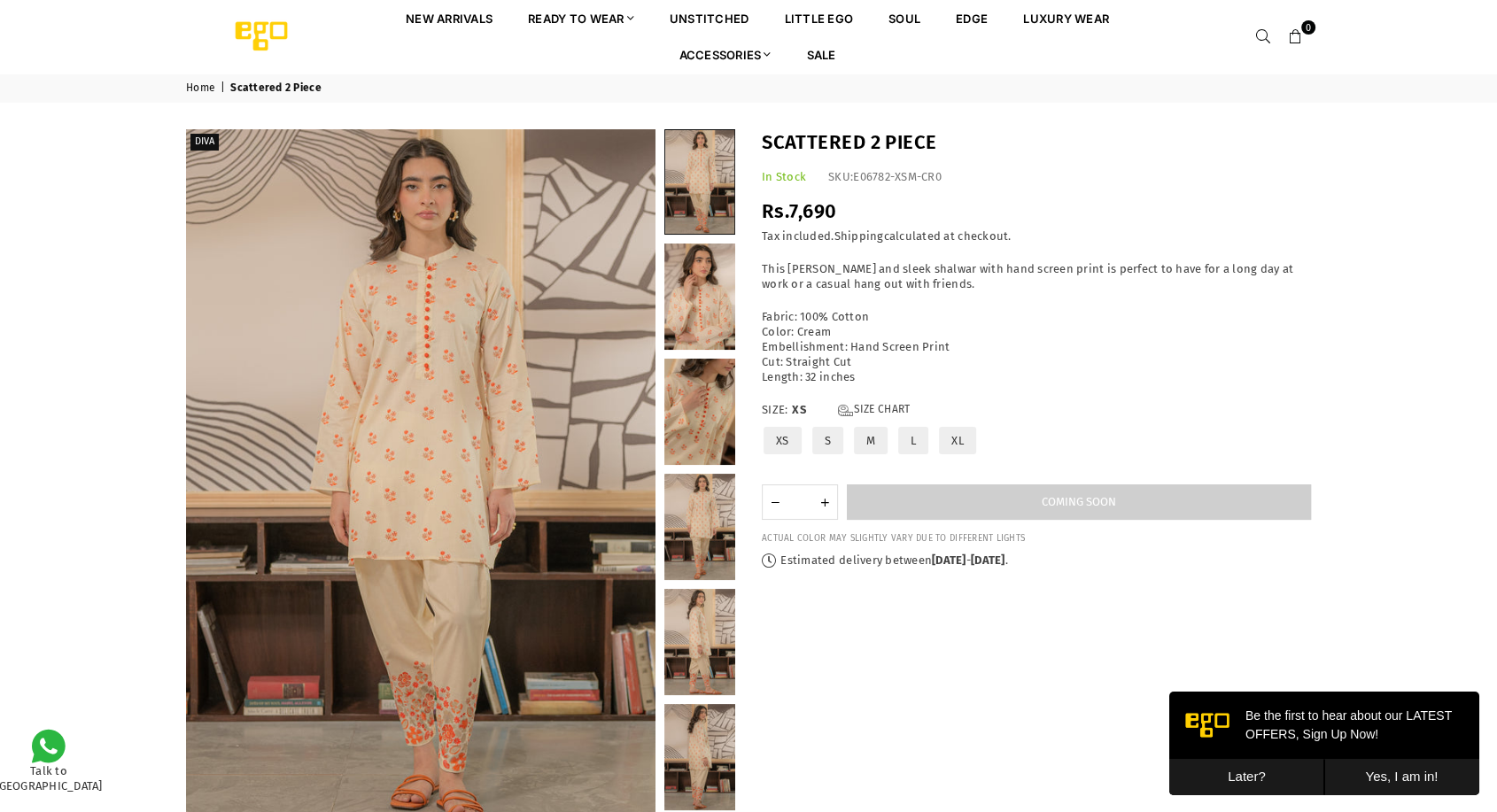 click on "Later?" at bounding box center (1246, 777) 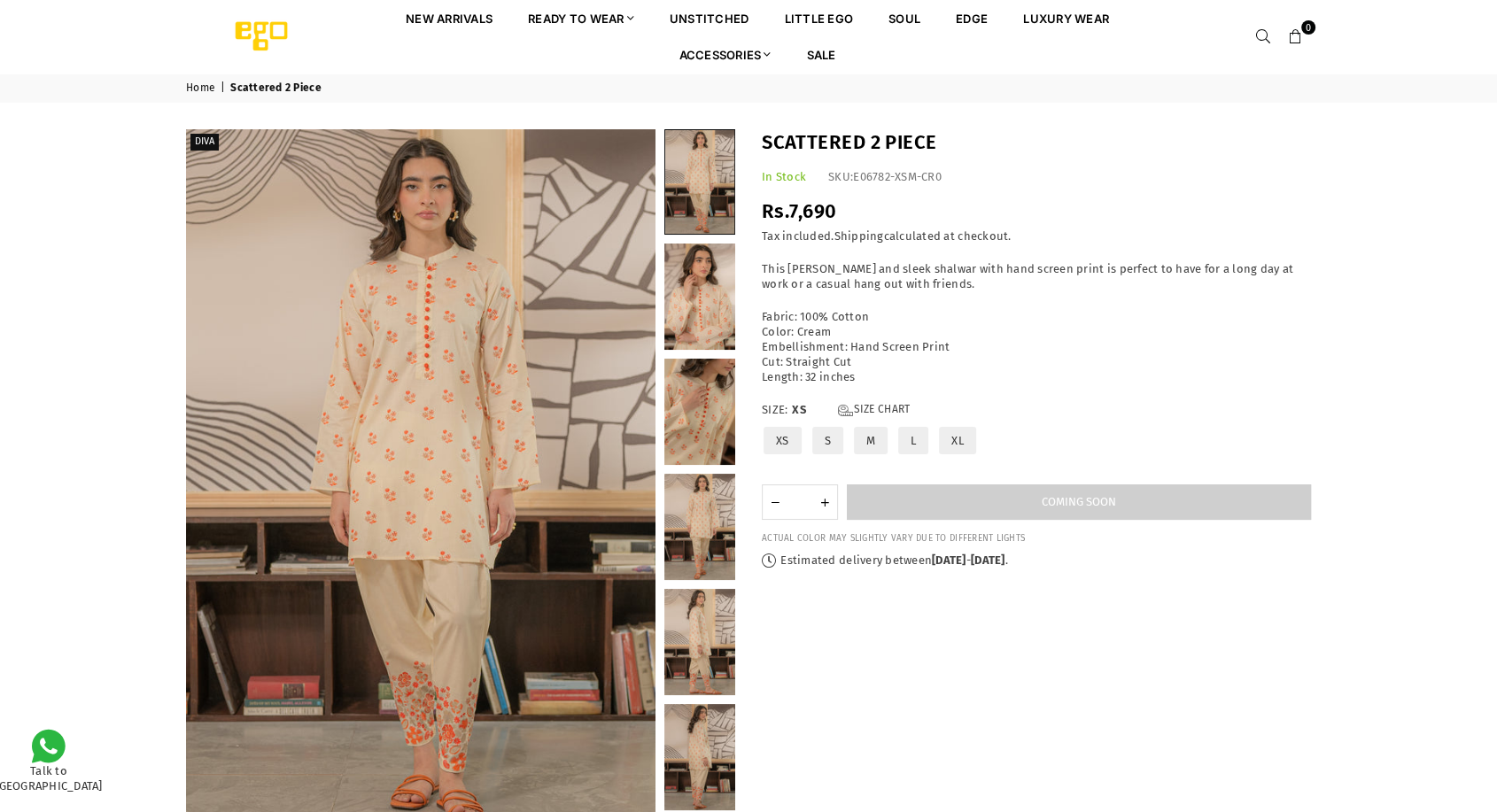 drag, startPoint x: 1035, startPoint y: 794, endPoint x: 1028, endPoint y: 781, distance: 15 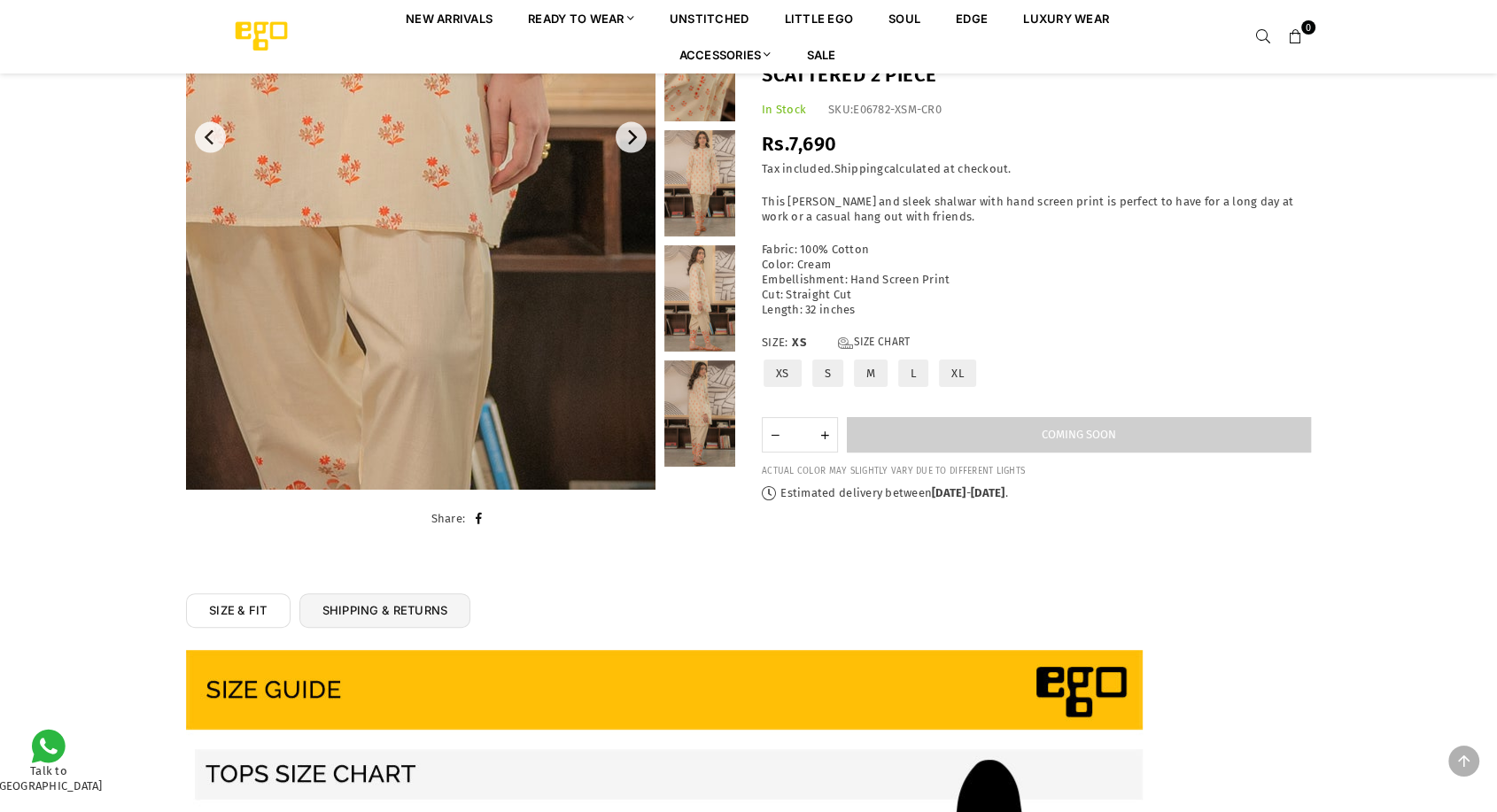 scroll, scrollTop: 367, scrollLeft: 0, axis: vertical 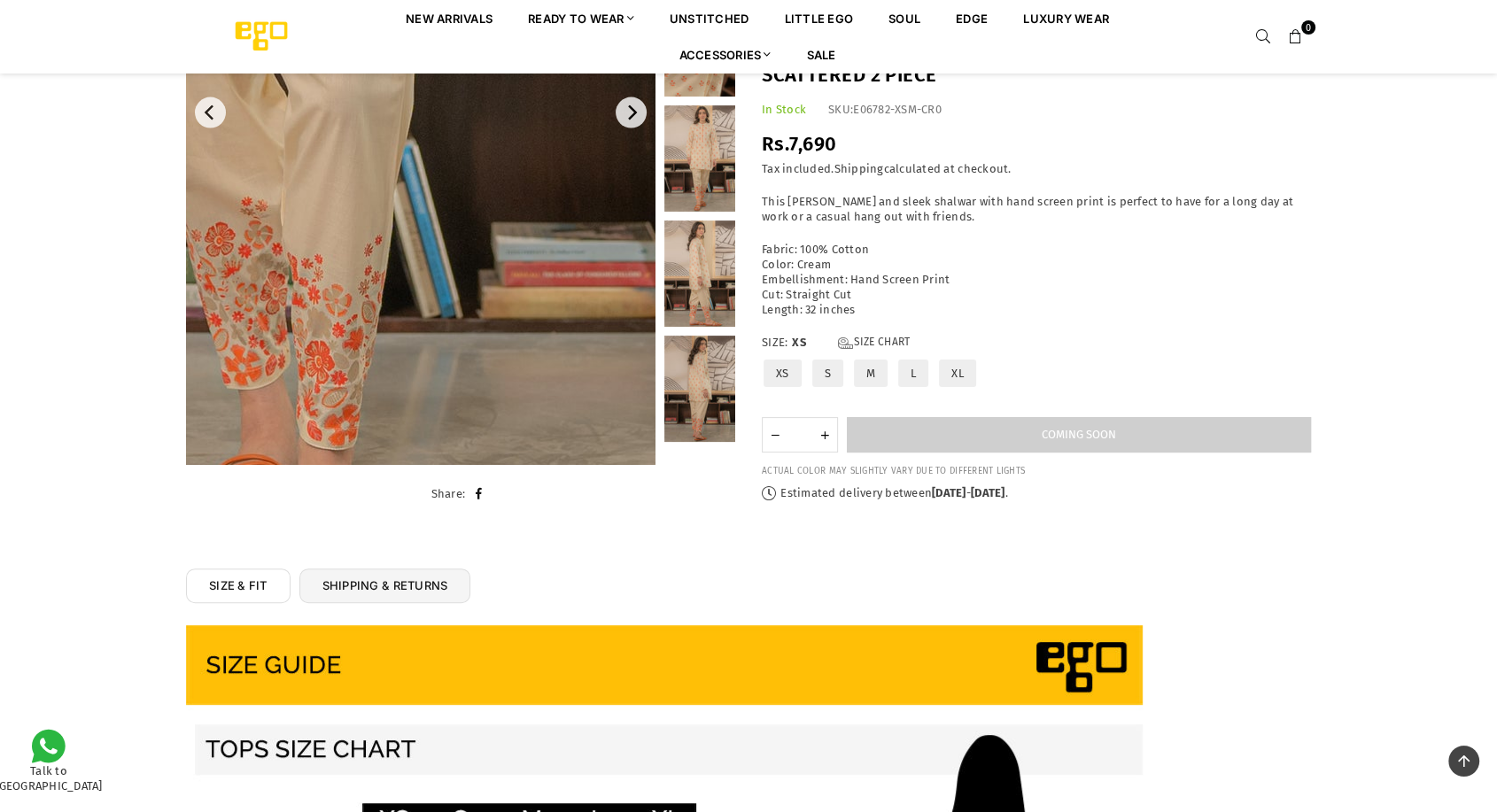 click at bounding box center [257, -210] 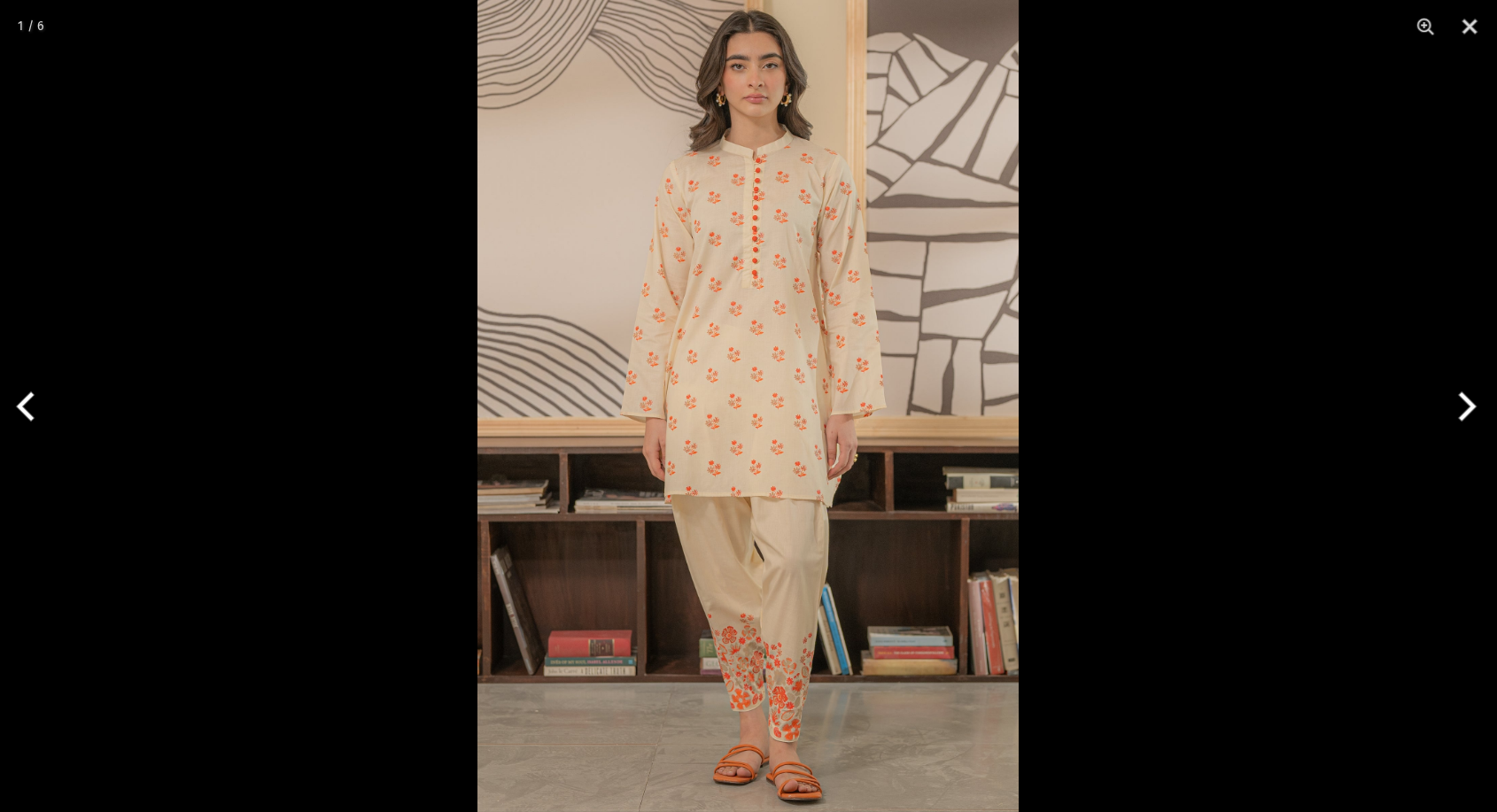 click at bounding box center (748, 406) 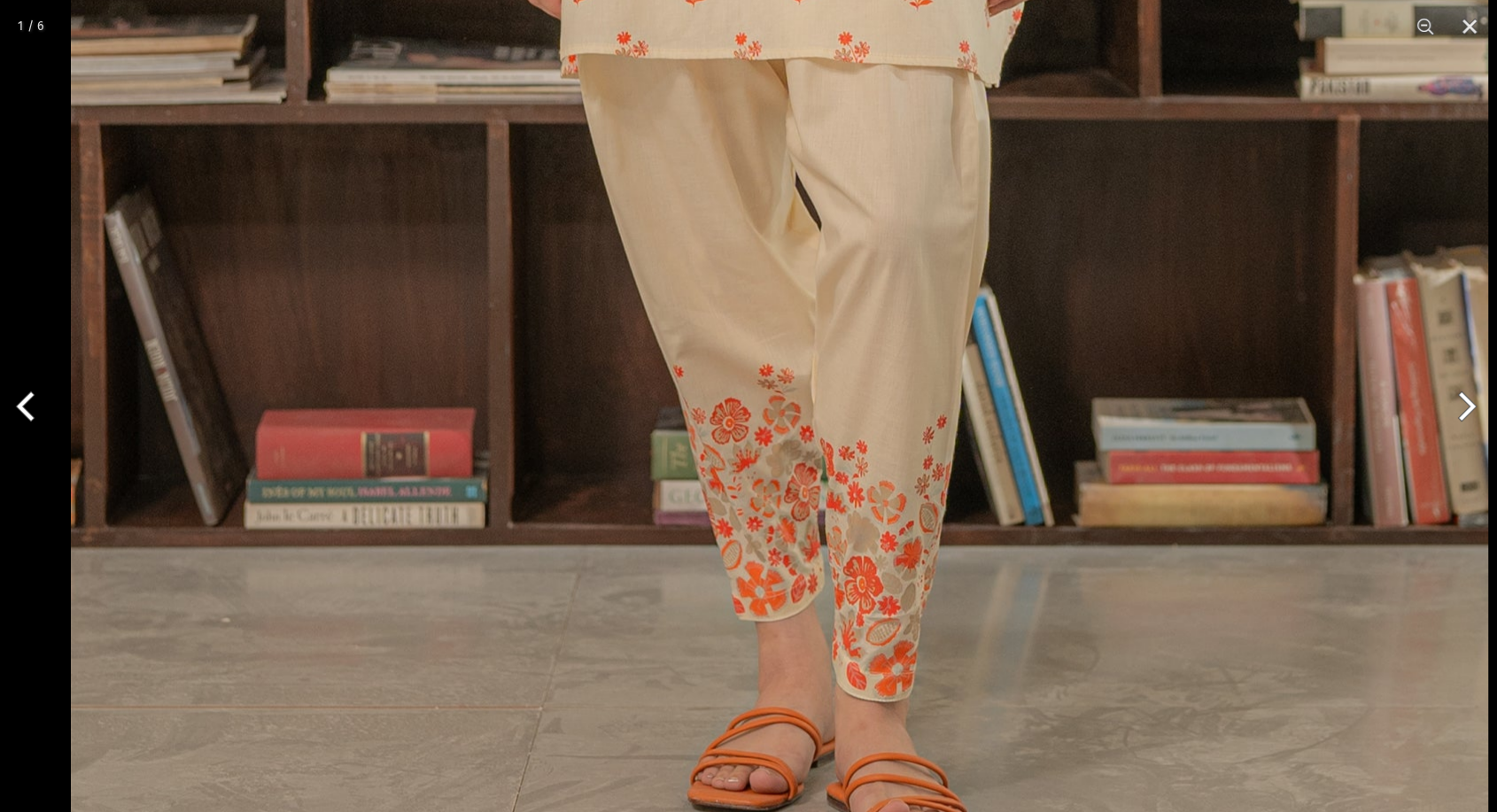 click at bounding box center (780, -178) 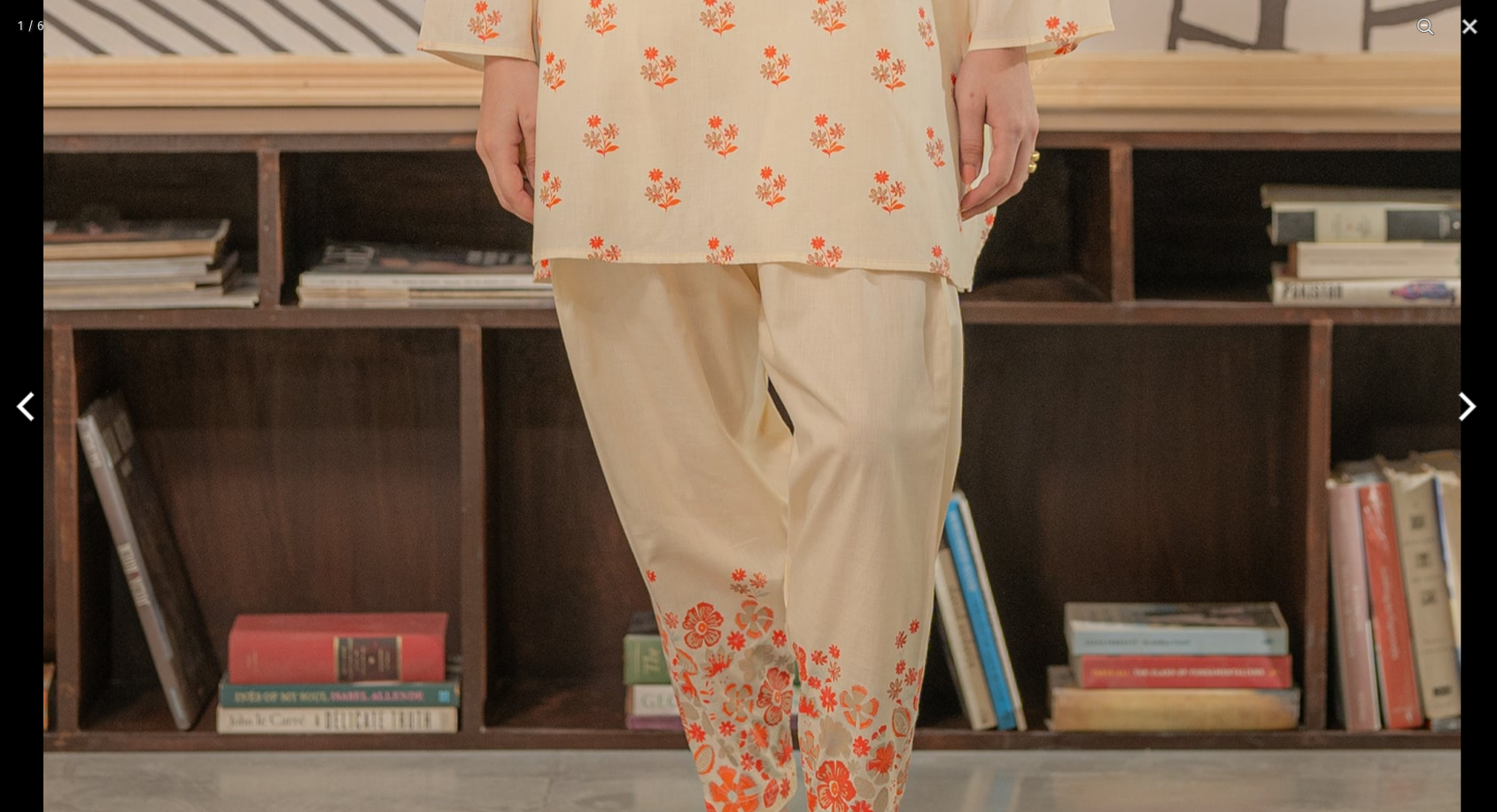 click at bounding box center [752, 27] 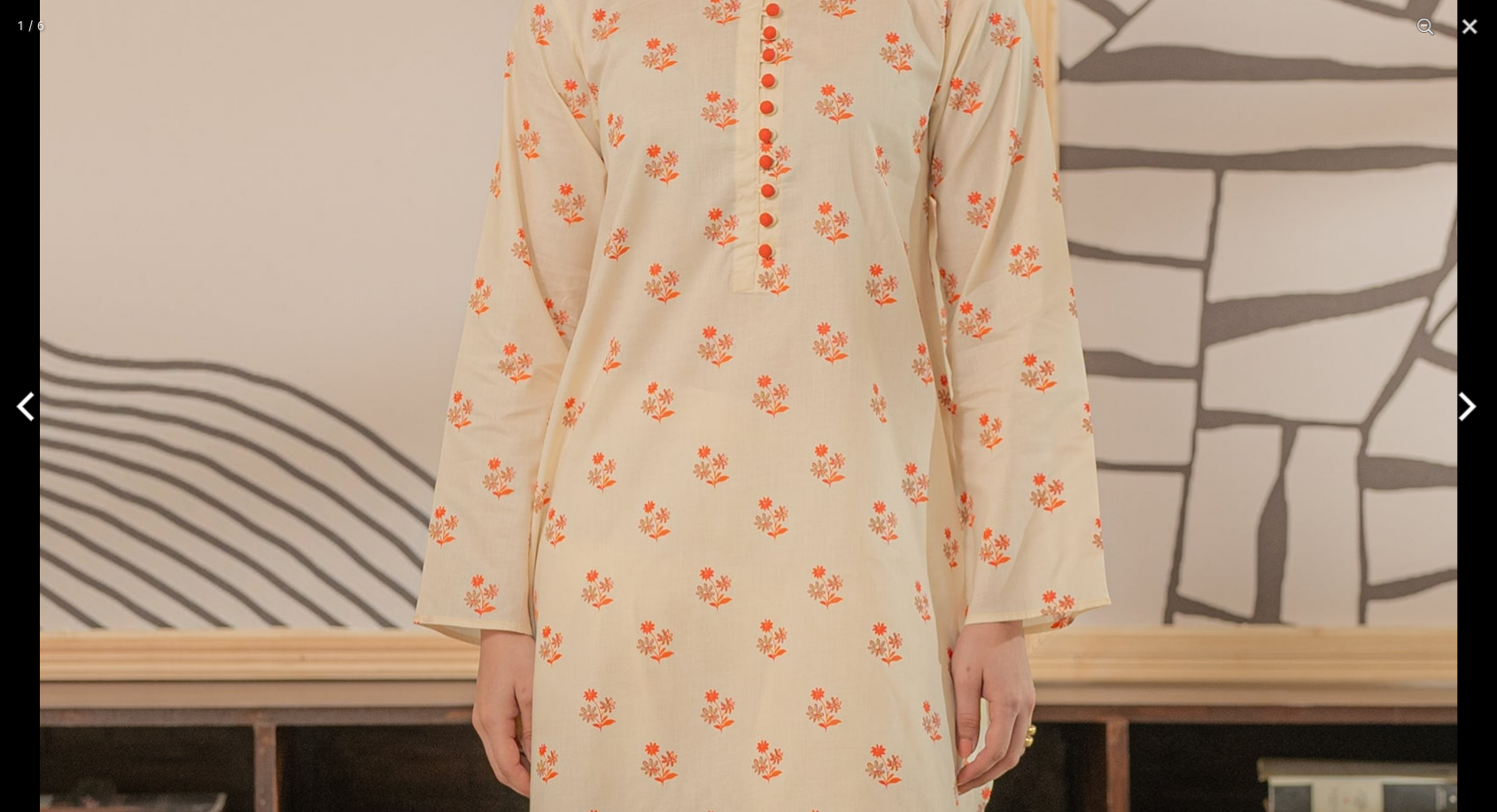 click at bounding box center [748, 600] 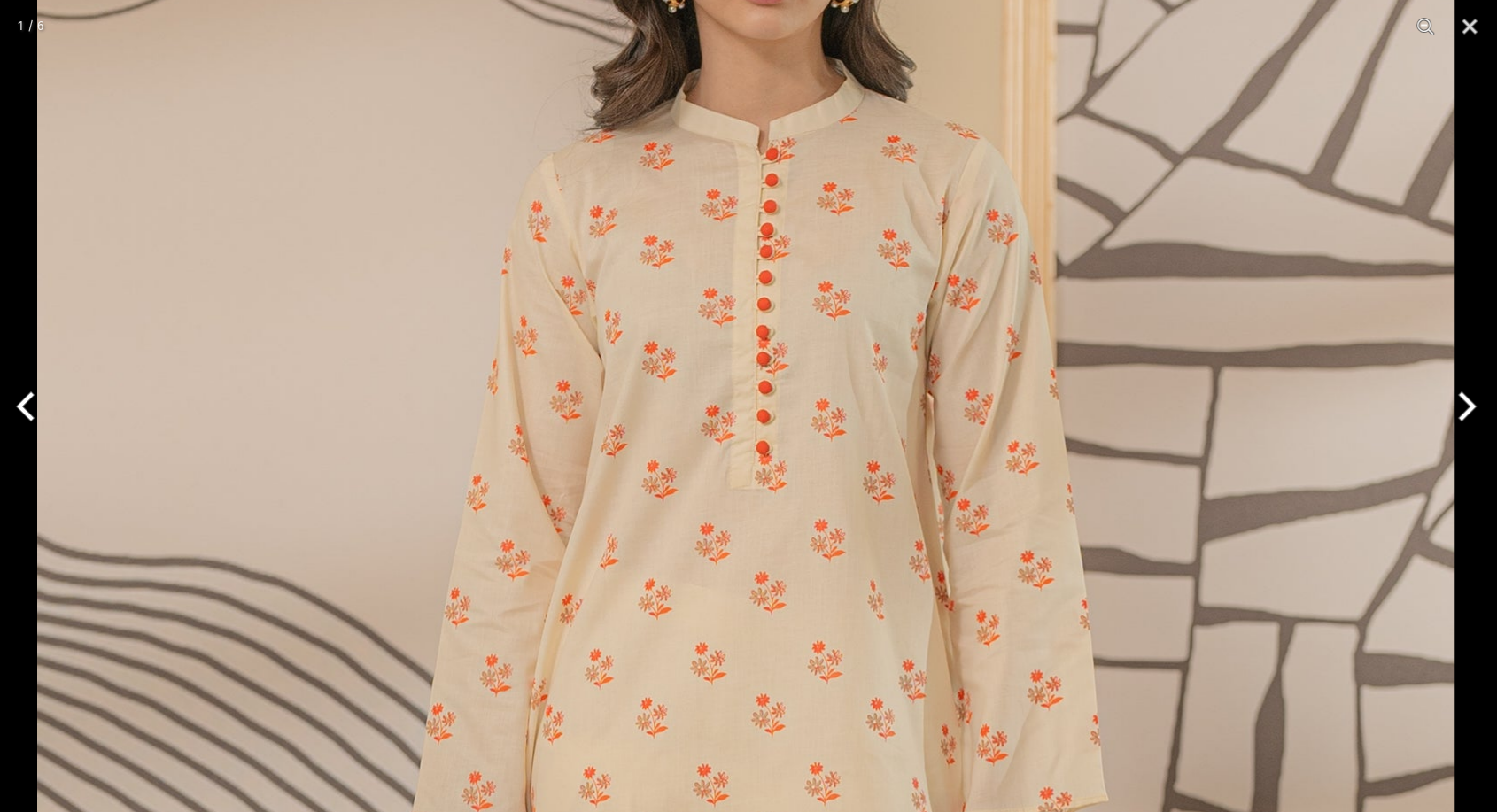 click at bounding box center [746, 797] 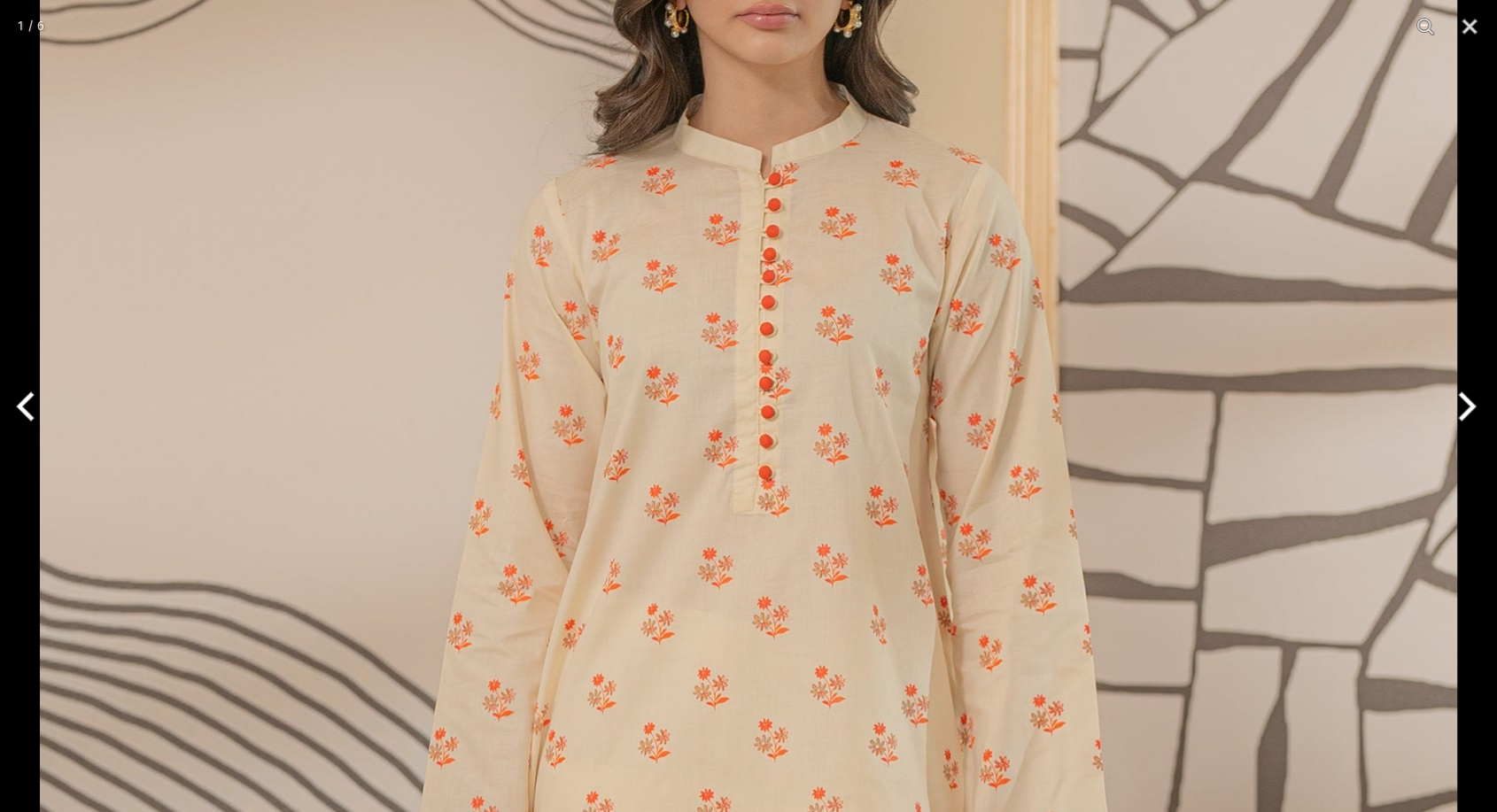 click at bounding box center [748, 822] 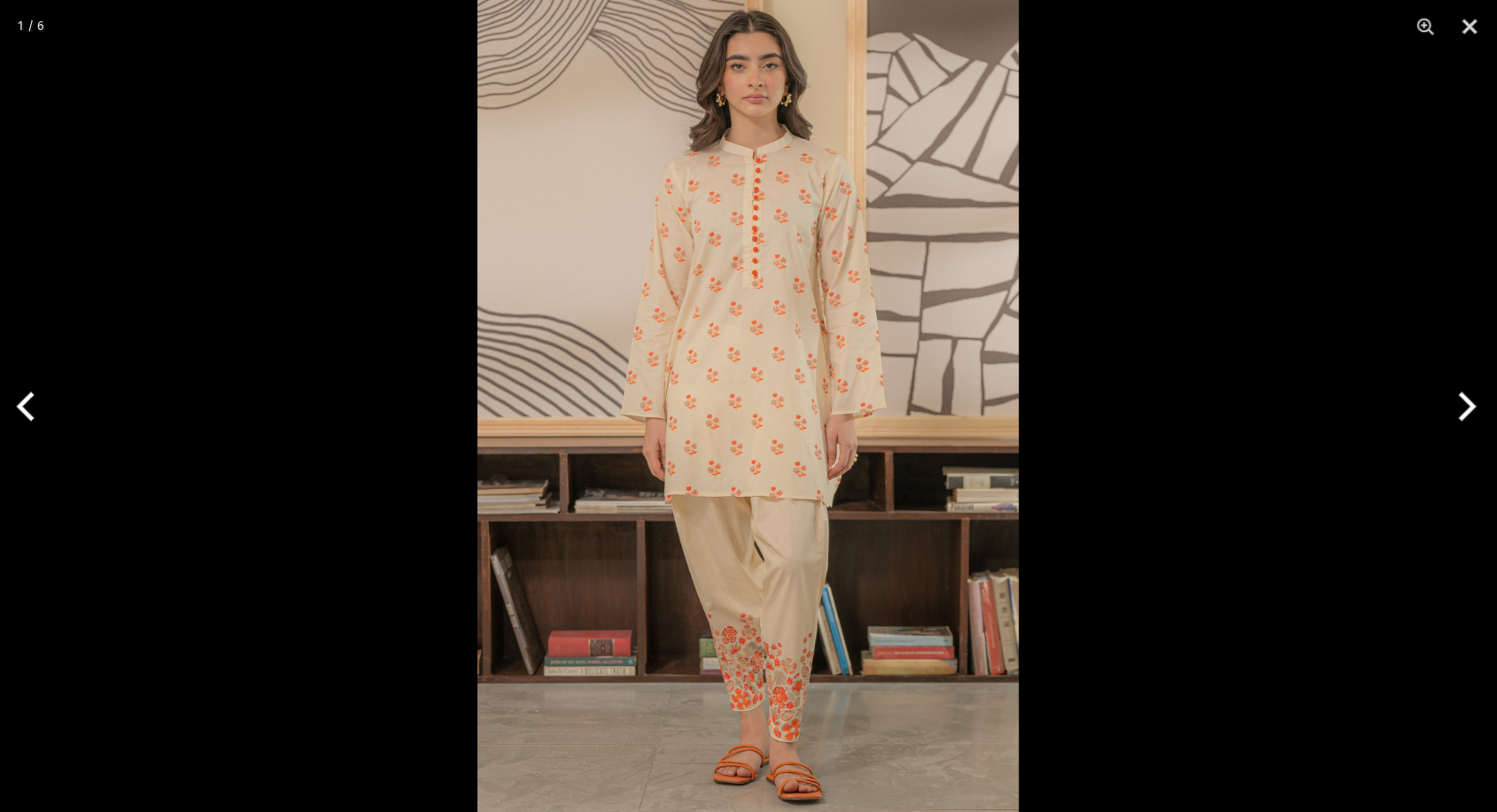 click at bounding box center [1463, 406] 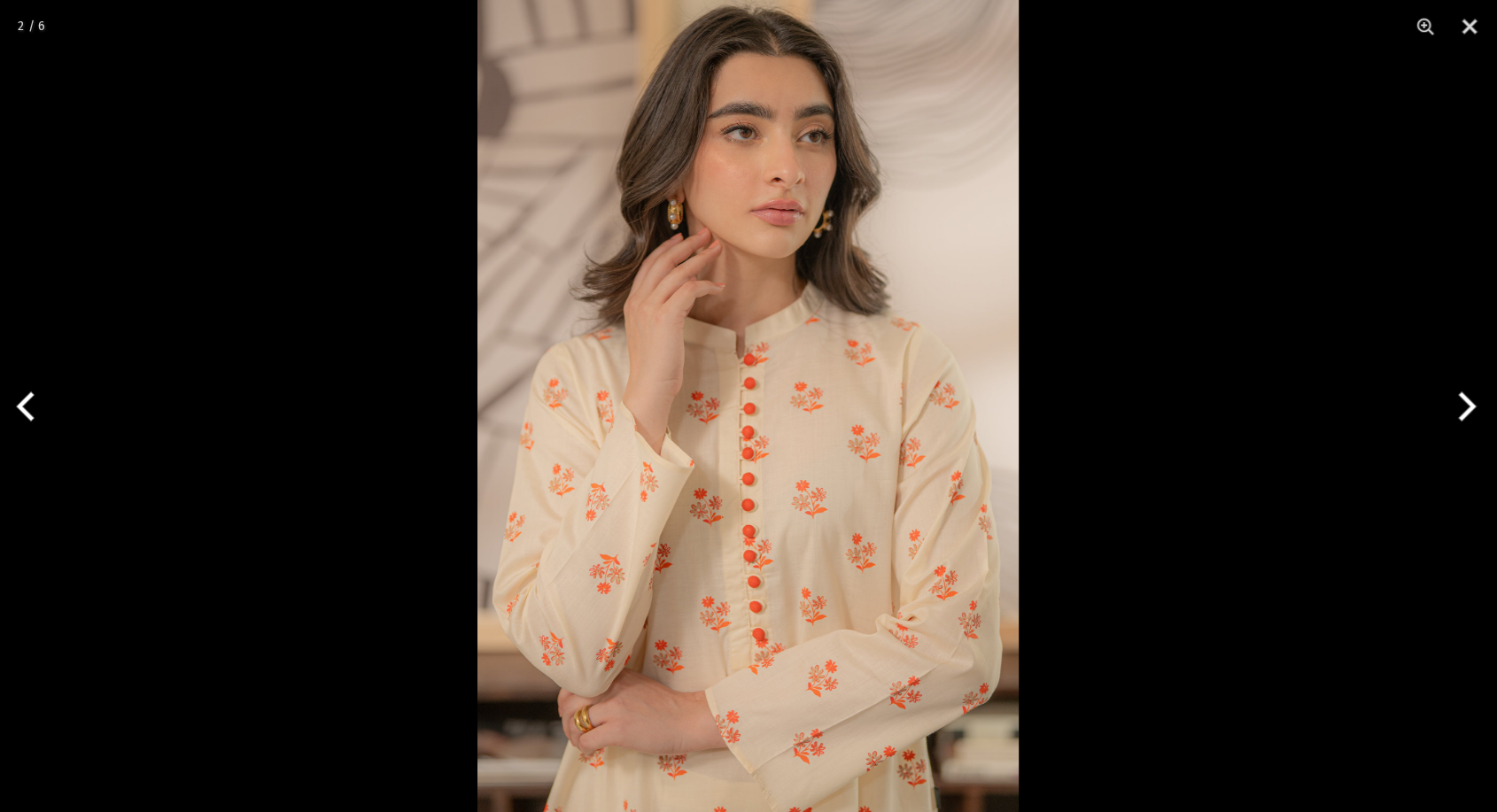 click at bounding box center [748, 406] 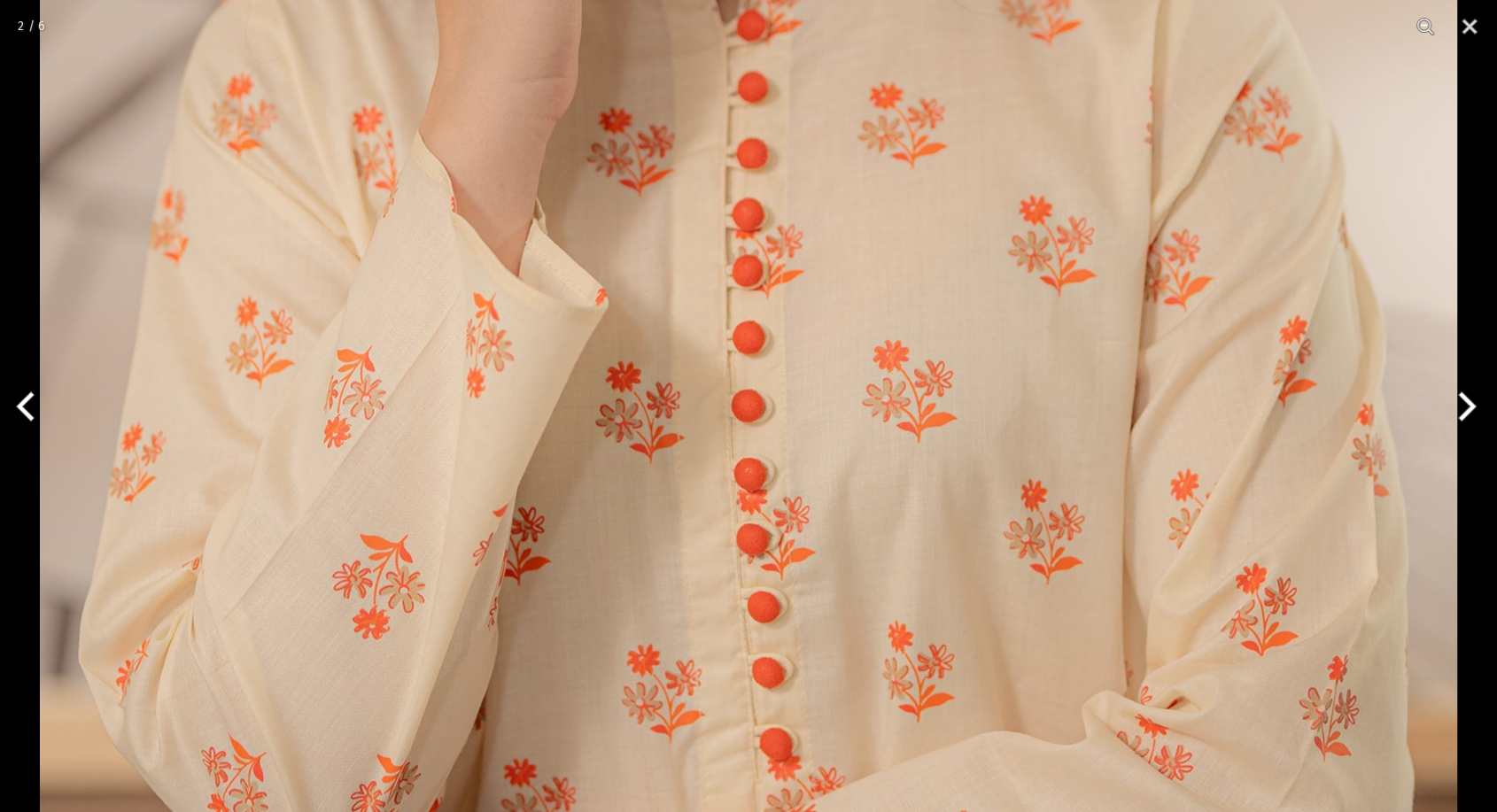 click at bounding box center [748, 147] 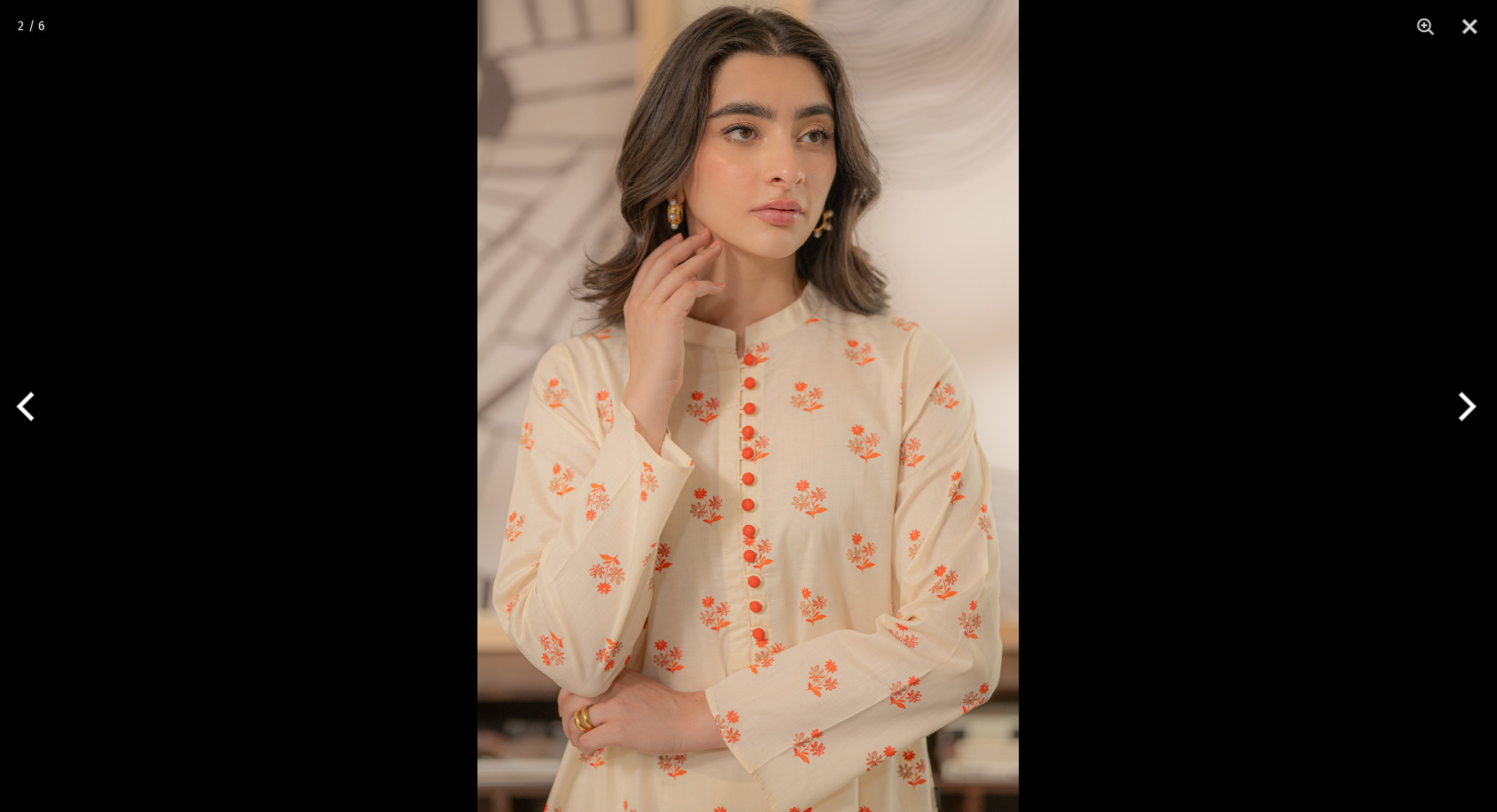 click at bounding box center [1463, 406] 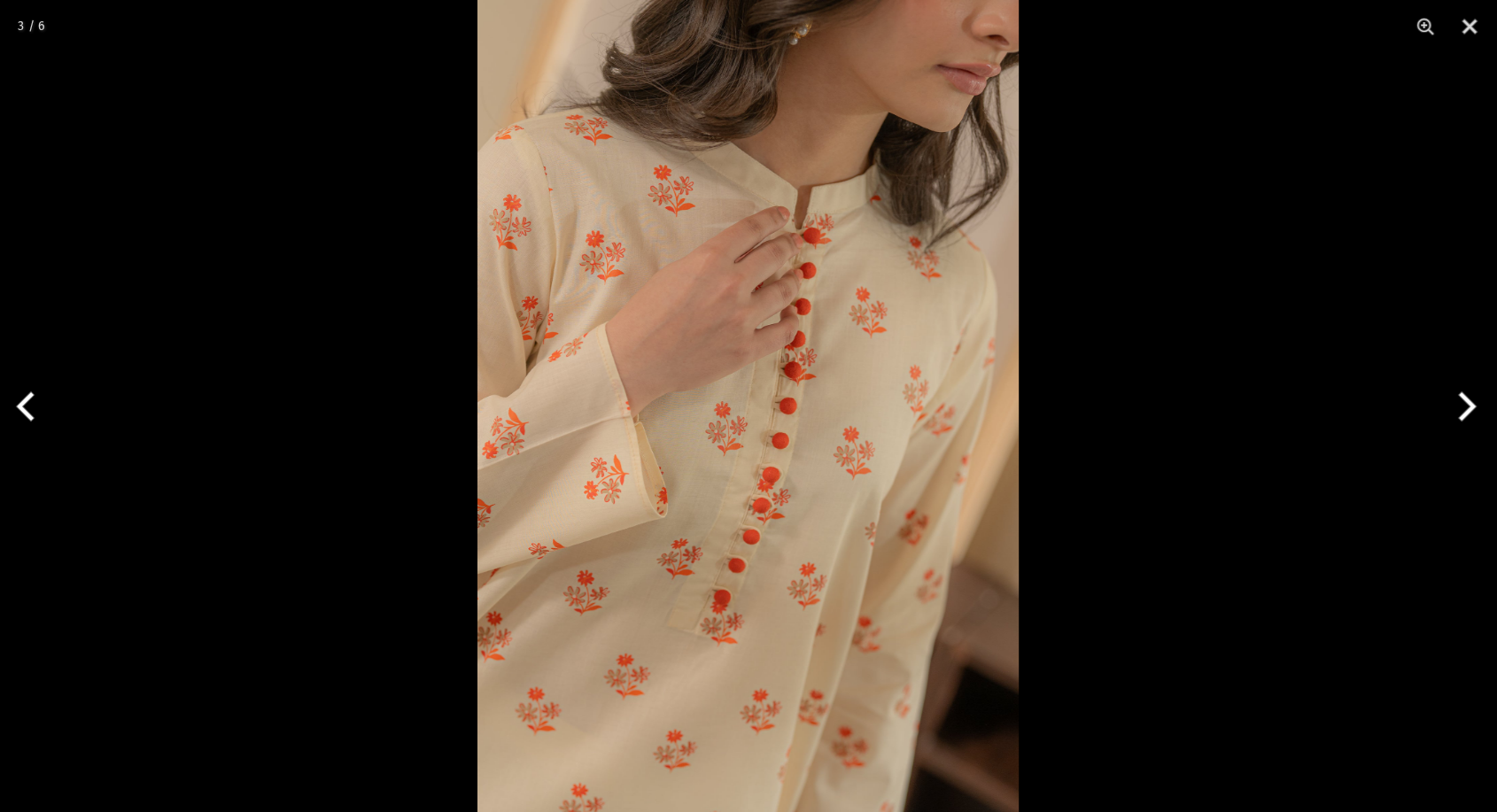 click at bounding box center [1463, 406] 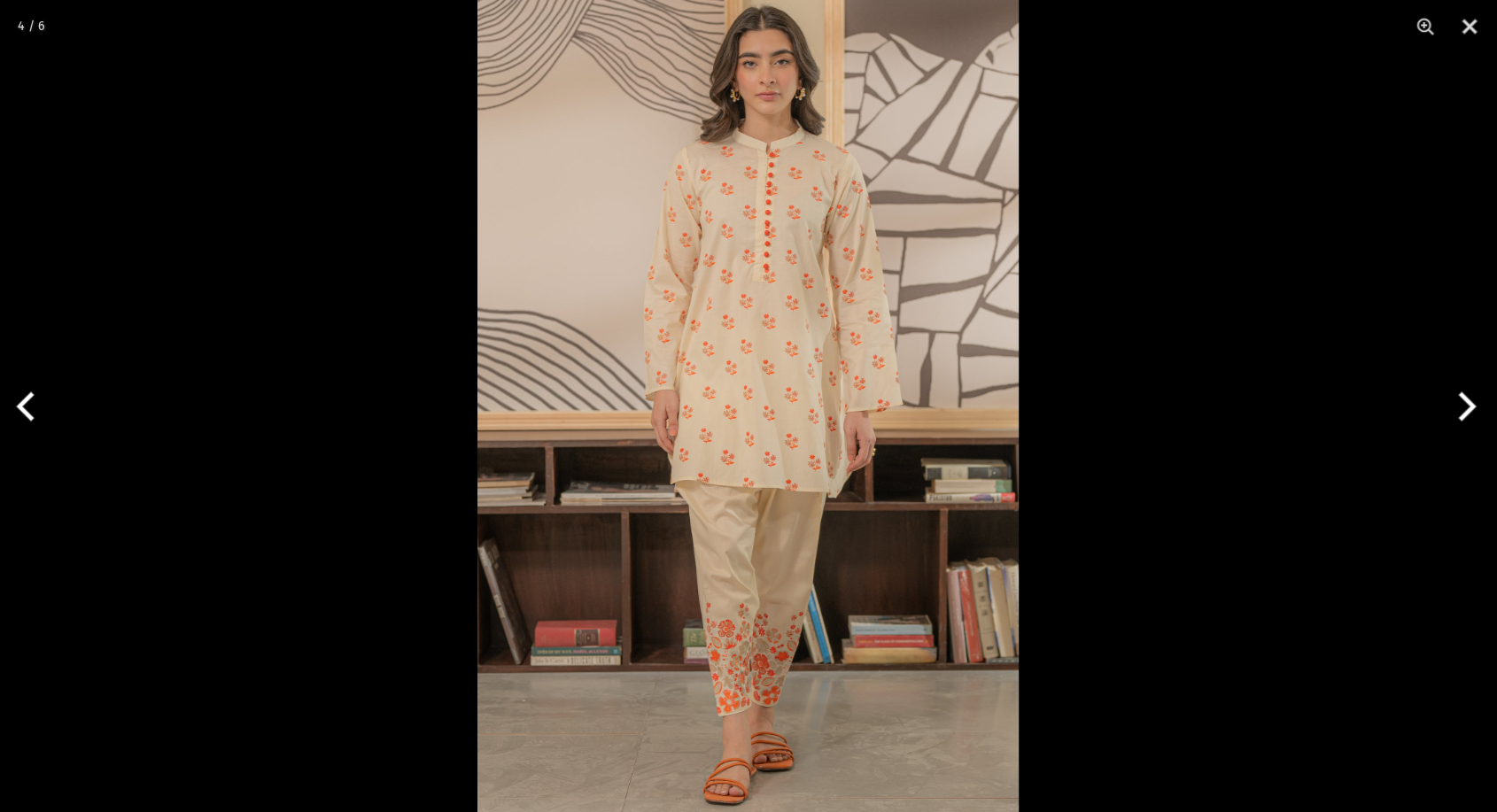 click at bounding box center [748, 406] 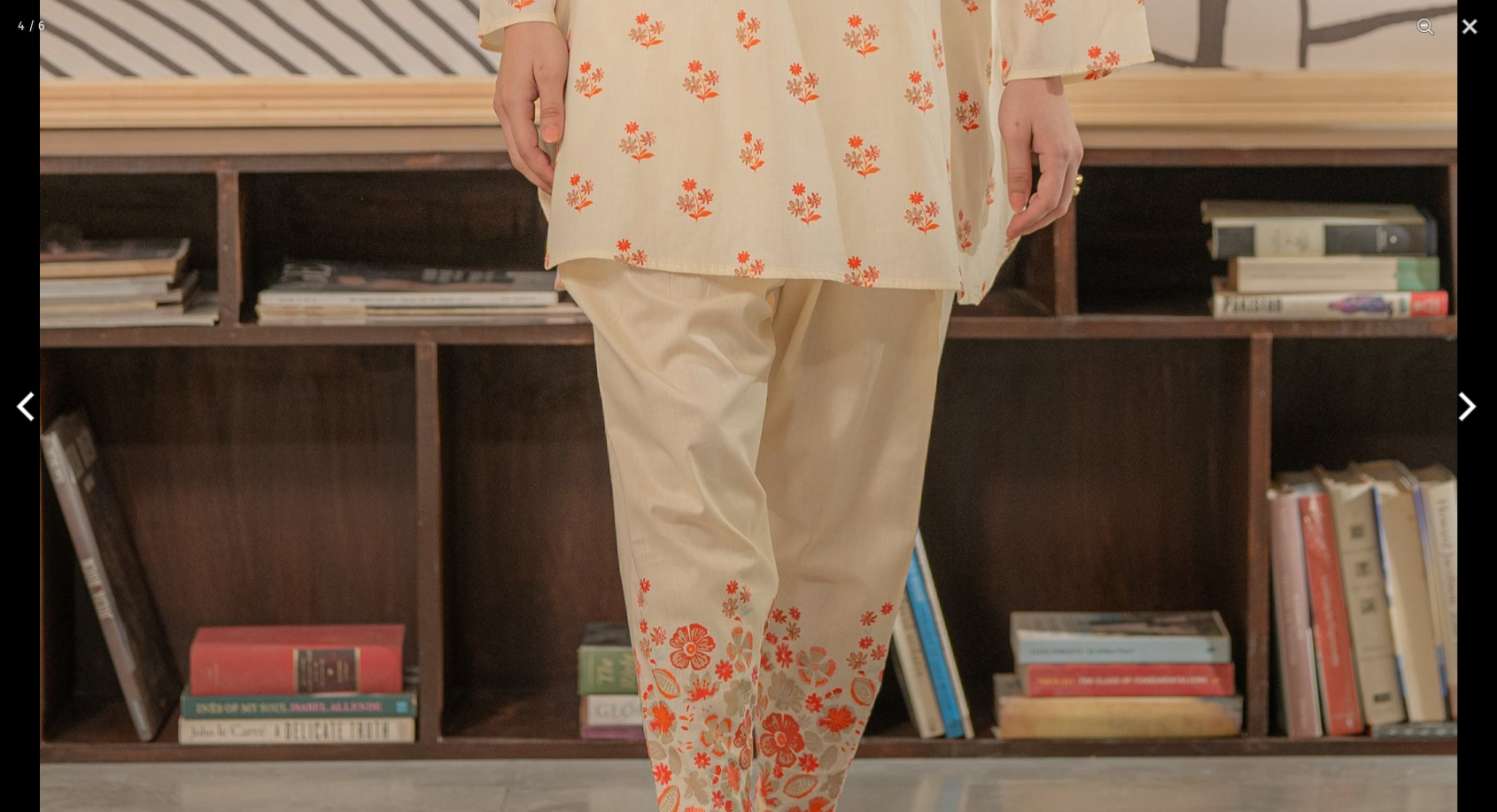 click at bounding box center (748, 65) 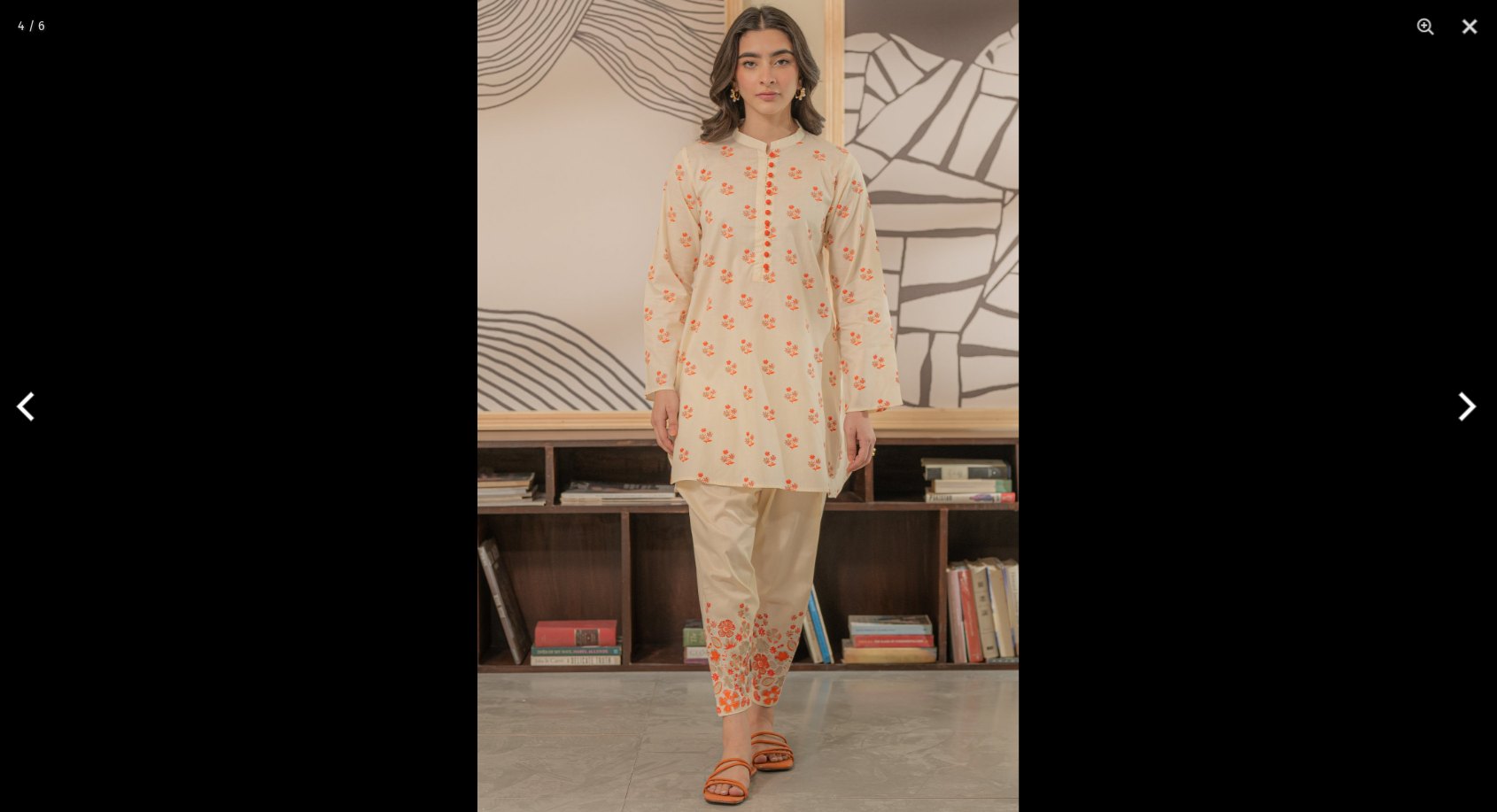 click at bounding box center [1463, 406] 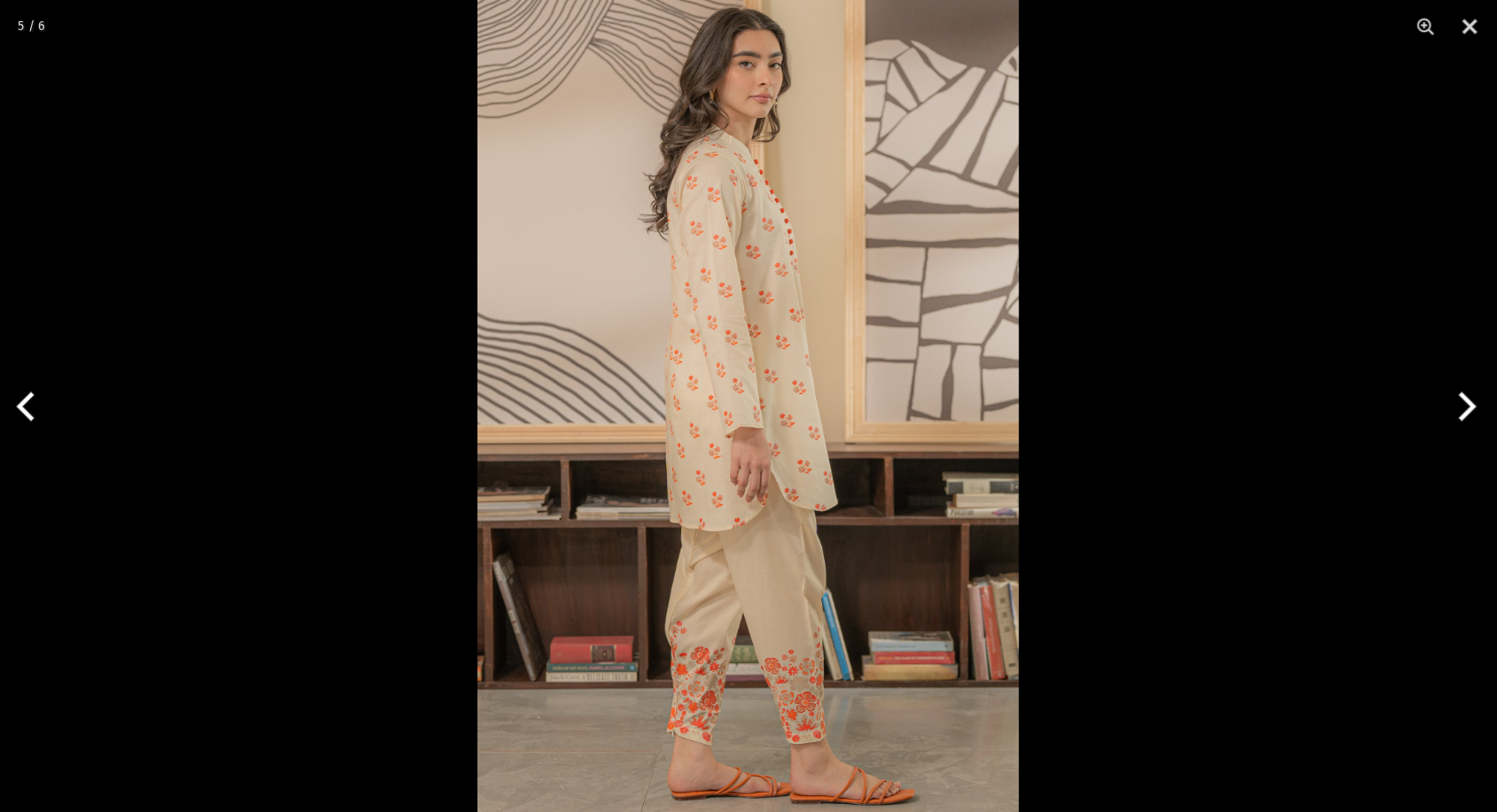 click at bounding box center (748, 406) 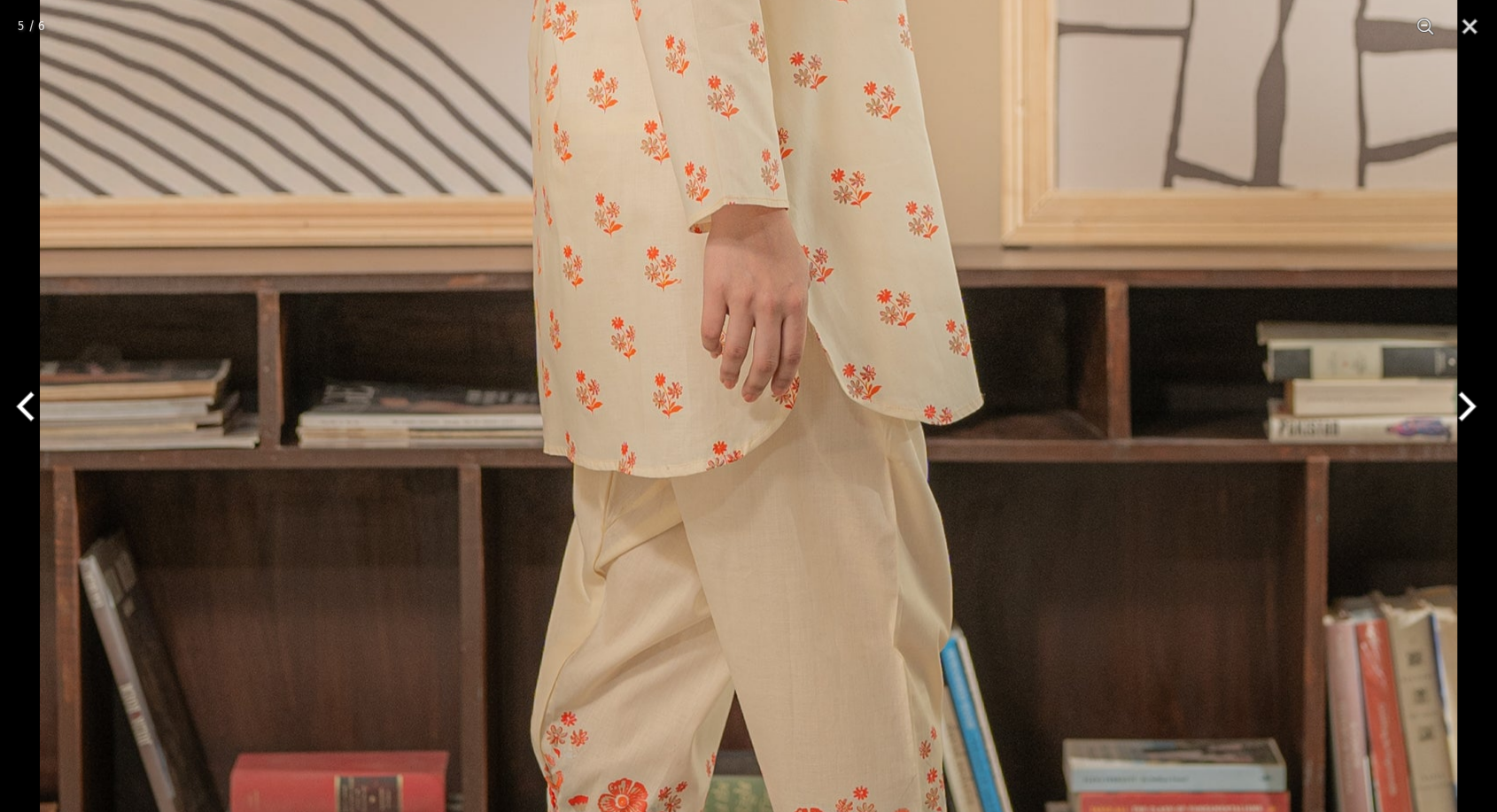 click at bounding box center [748, 150] 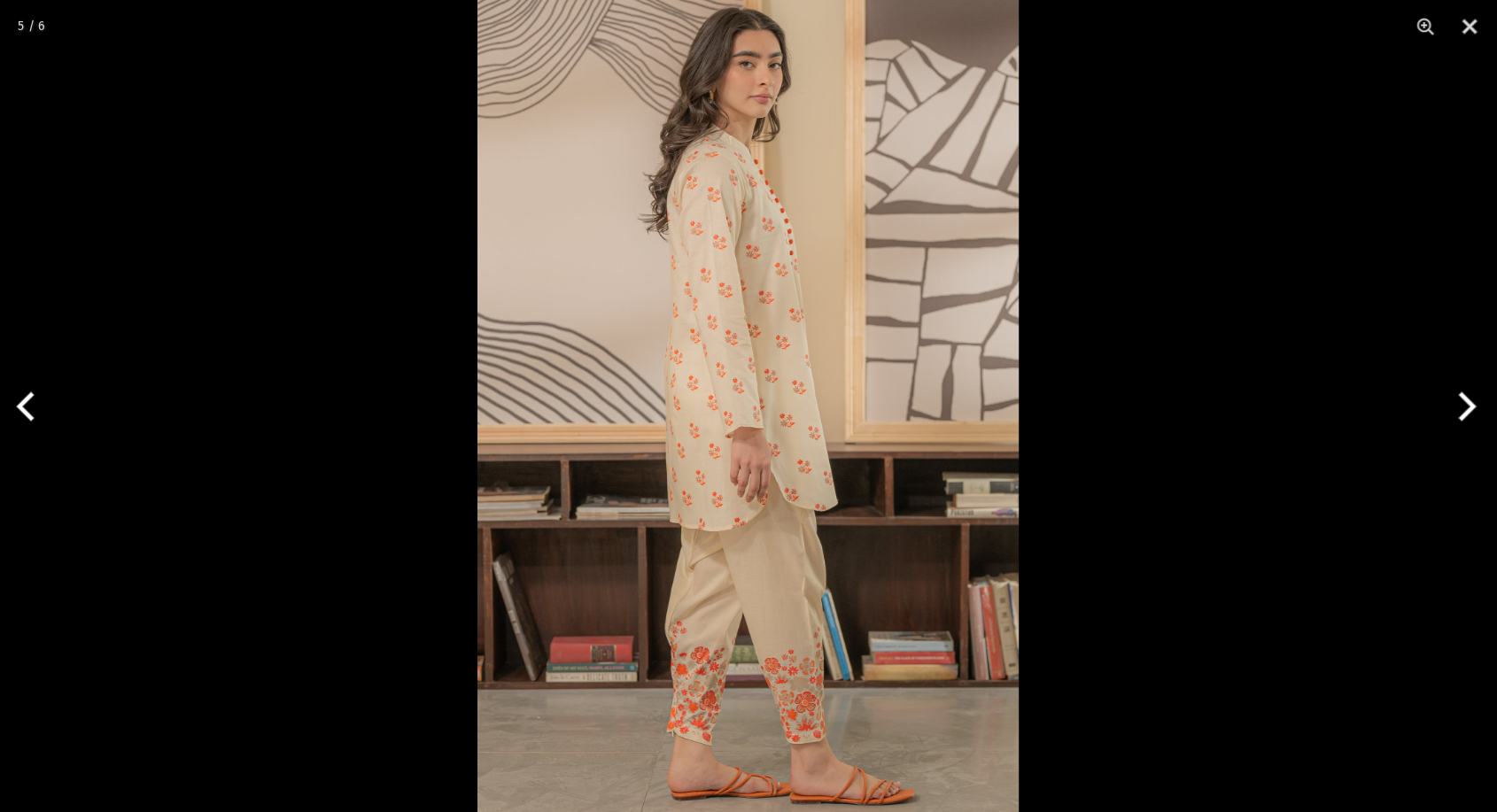 click at bounding box center [1463, 406] 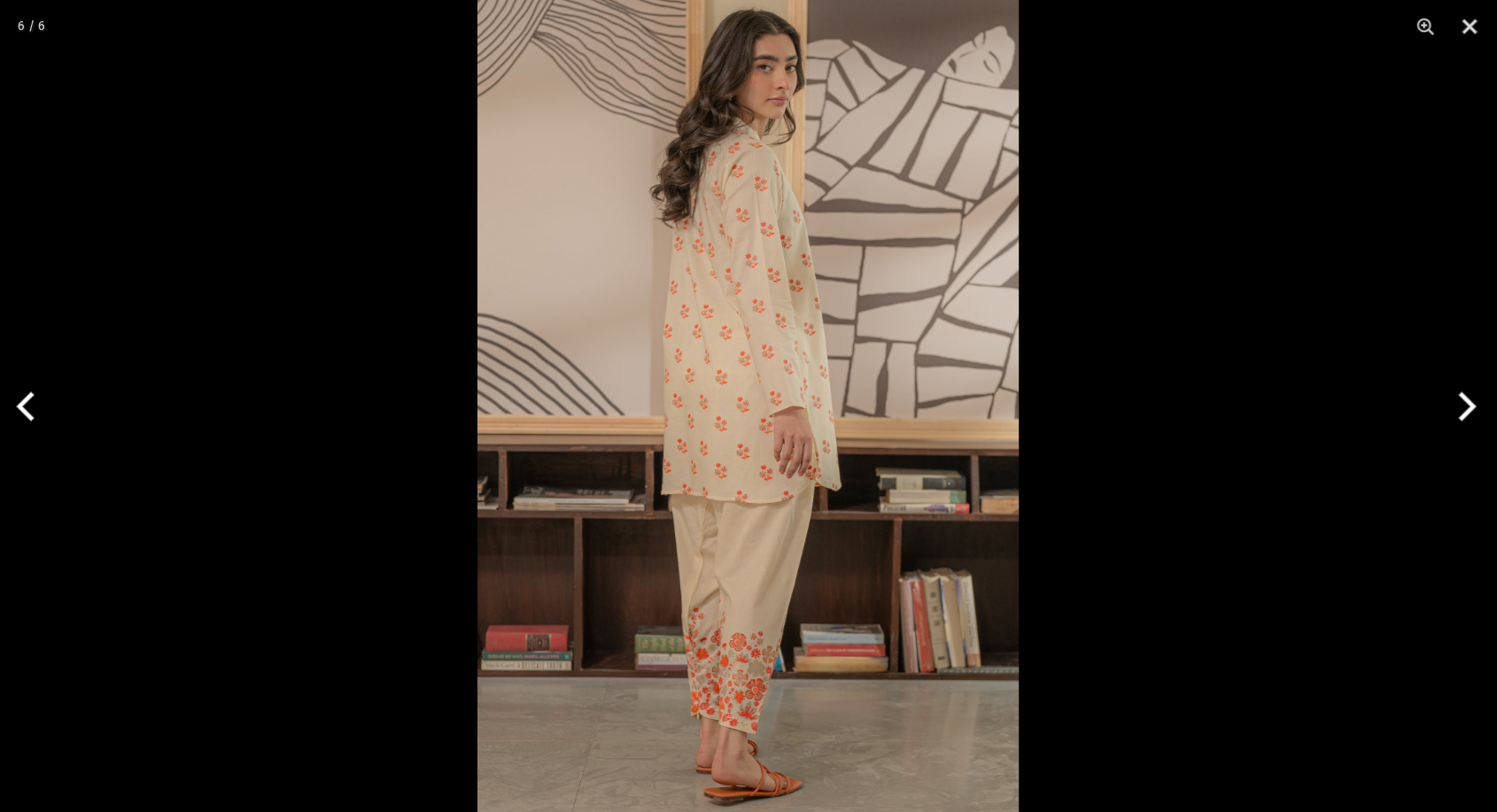 click at bounding box center [1463, 406] 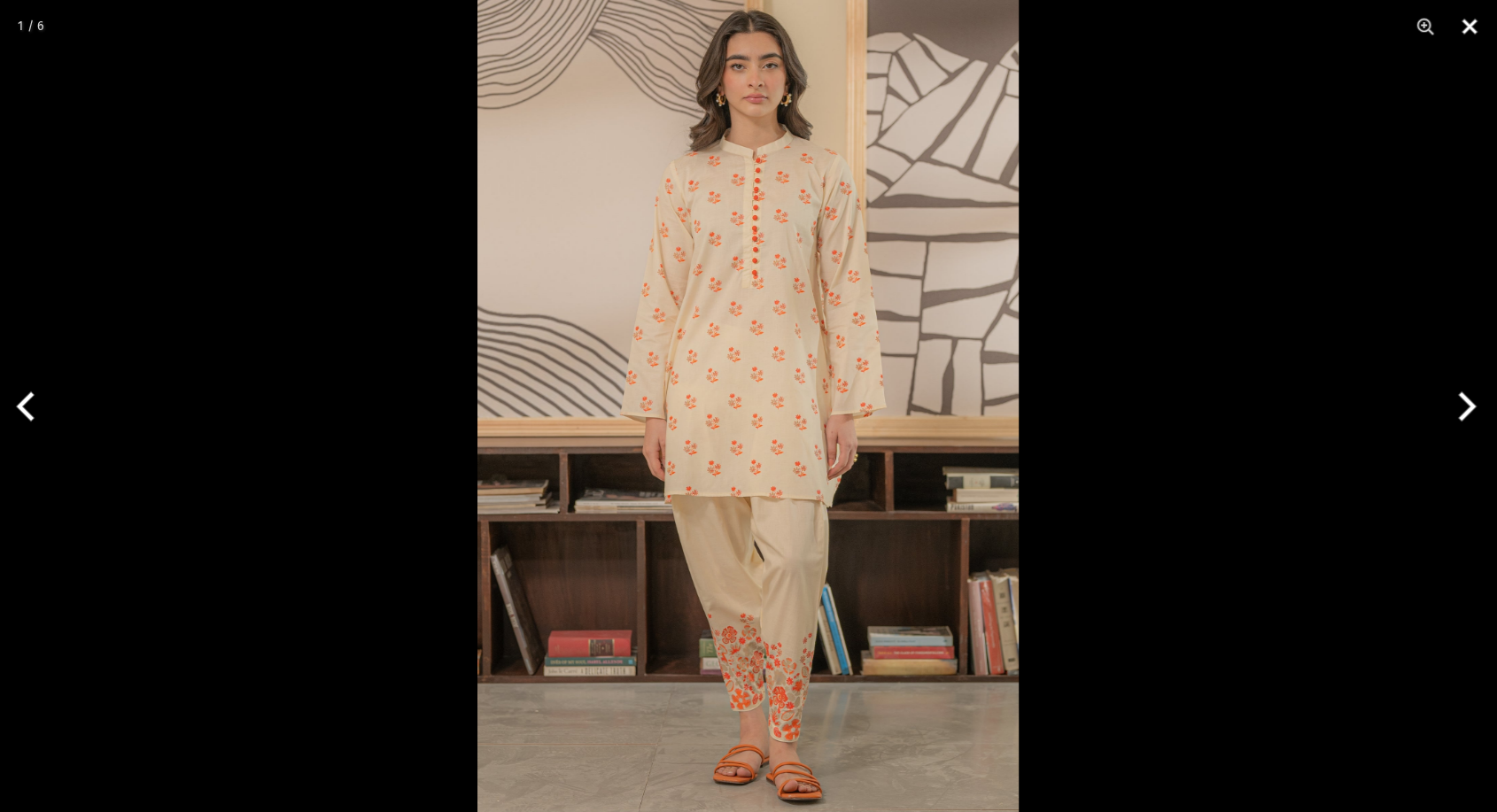 click at bounding box center (1470, 27) 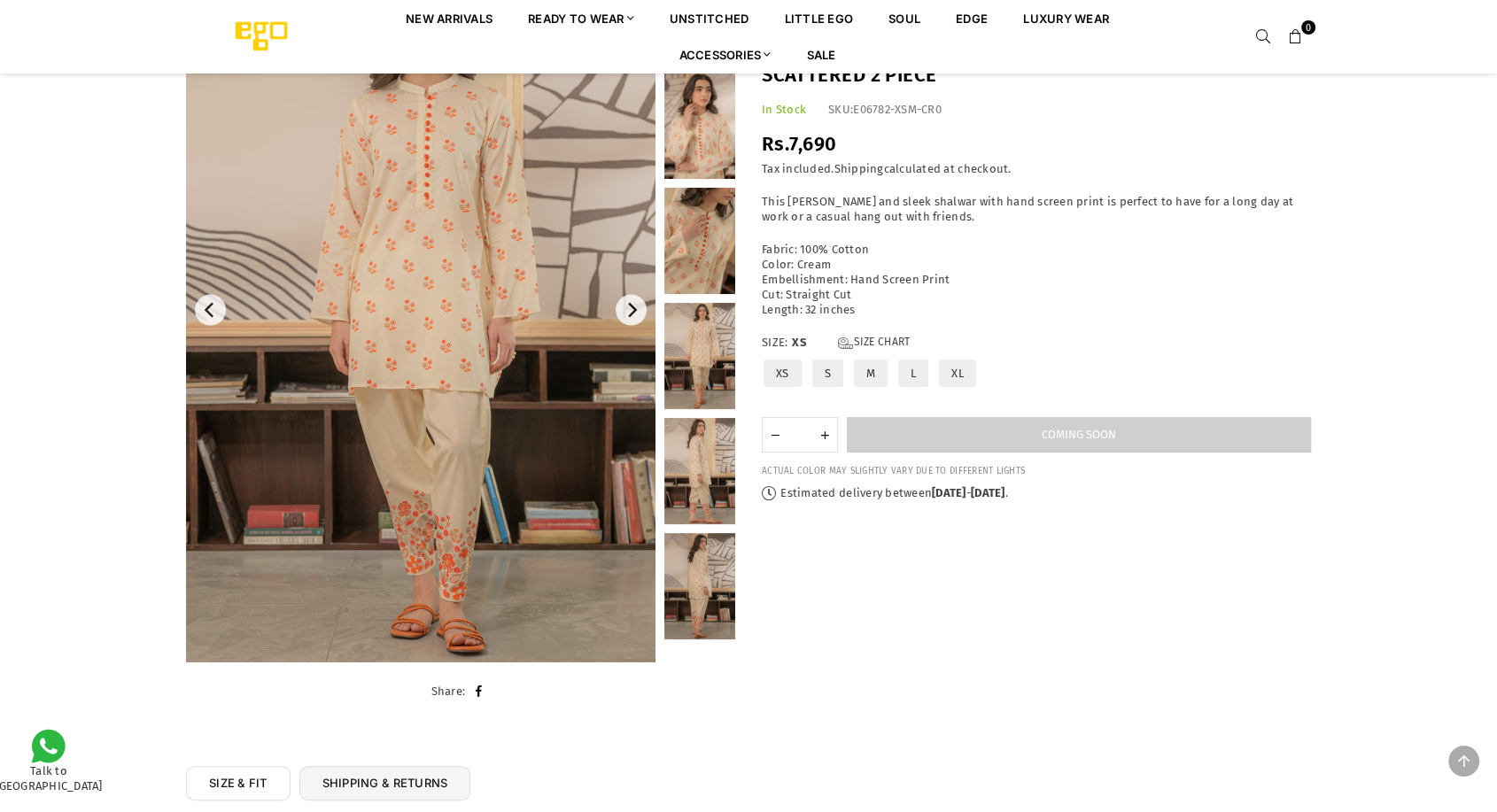 scroll, scrollTop: 0, scrollLeft: 0, axis: both 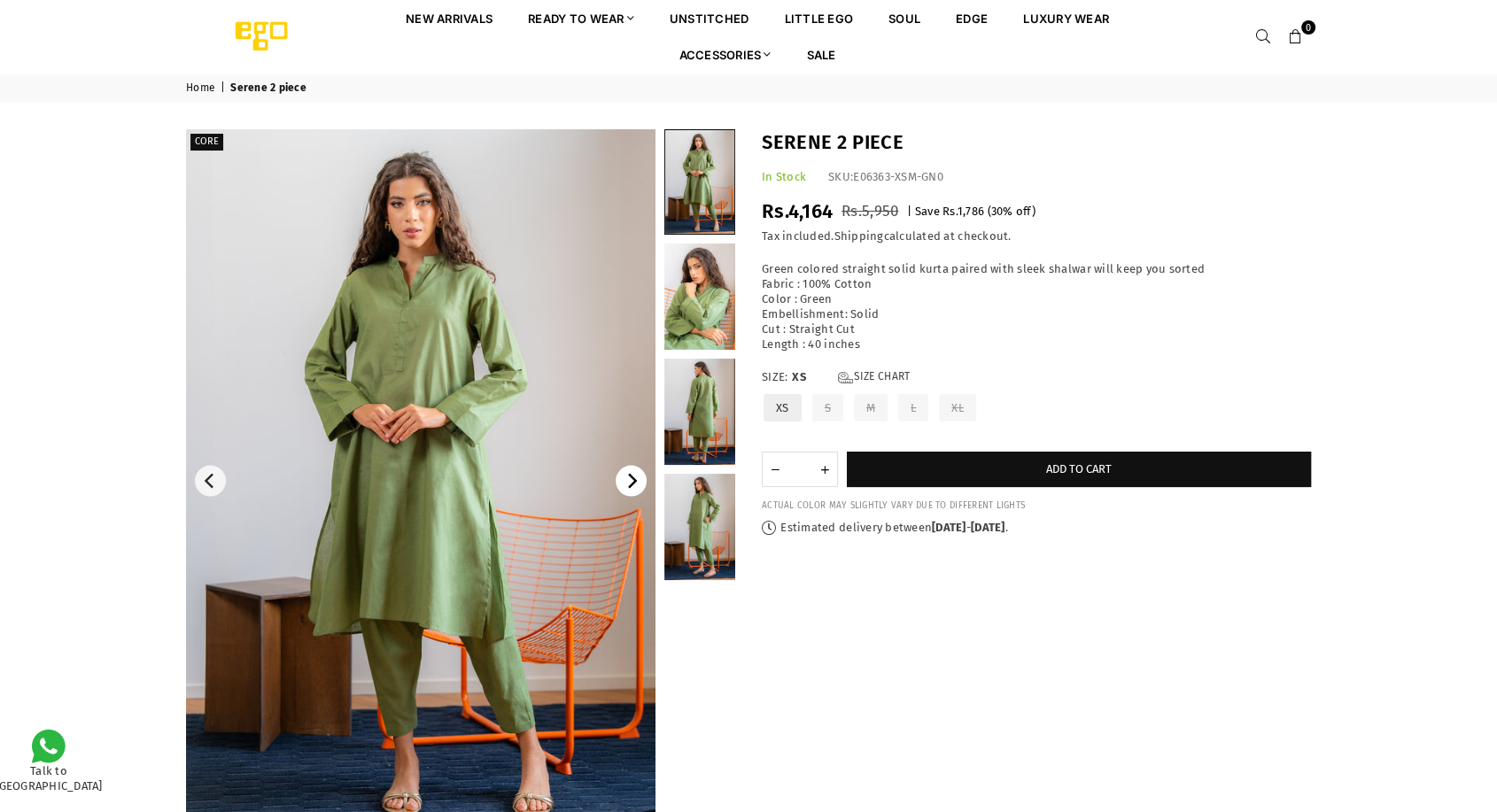 click 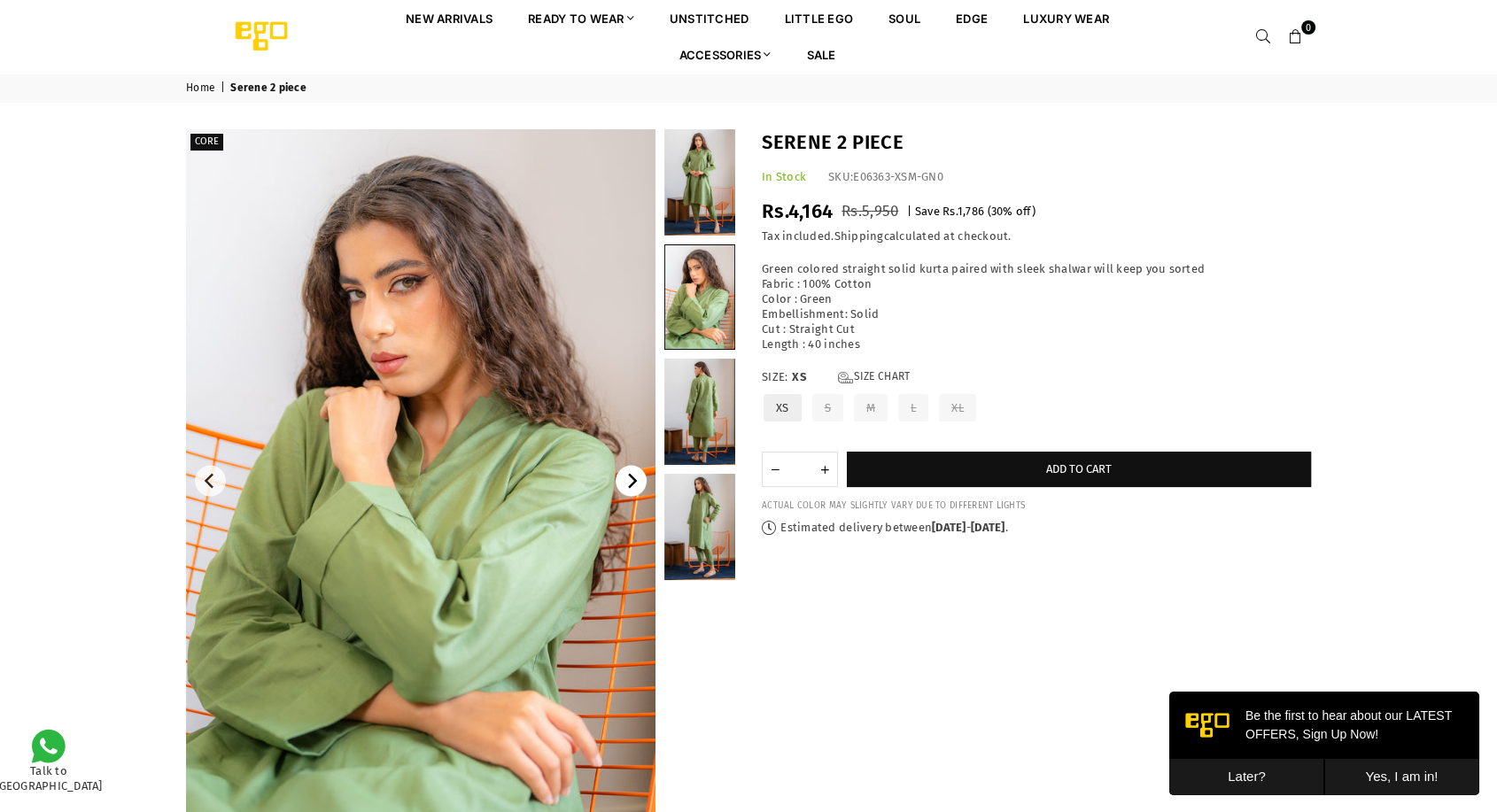 scroll, scrollTop: 0, scrollLeft: 0, axis: both 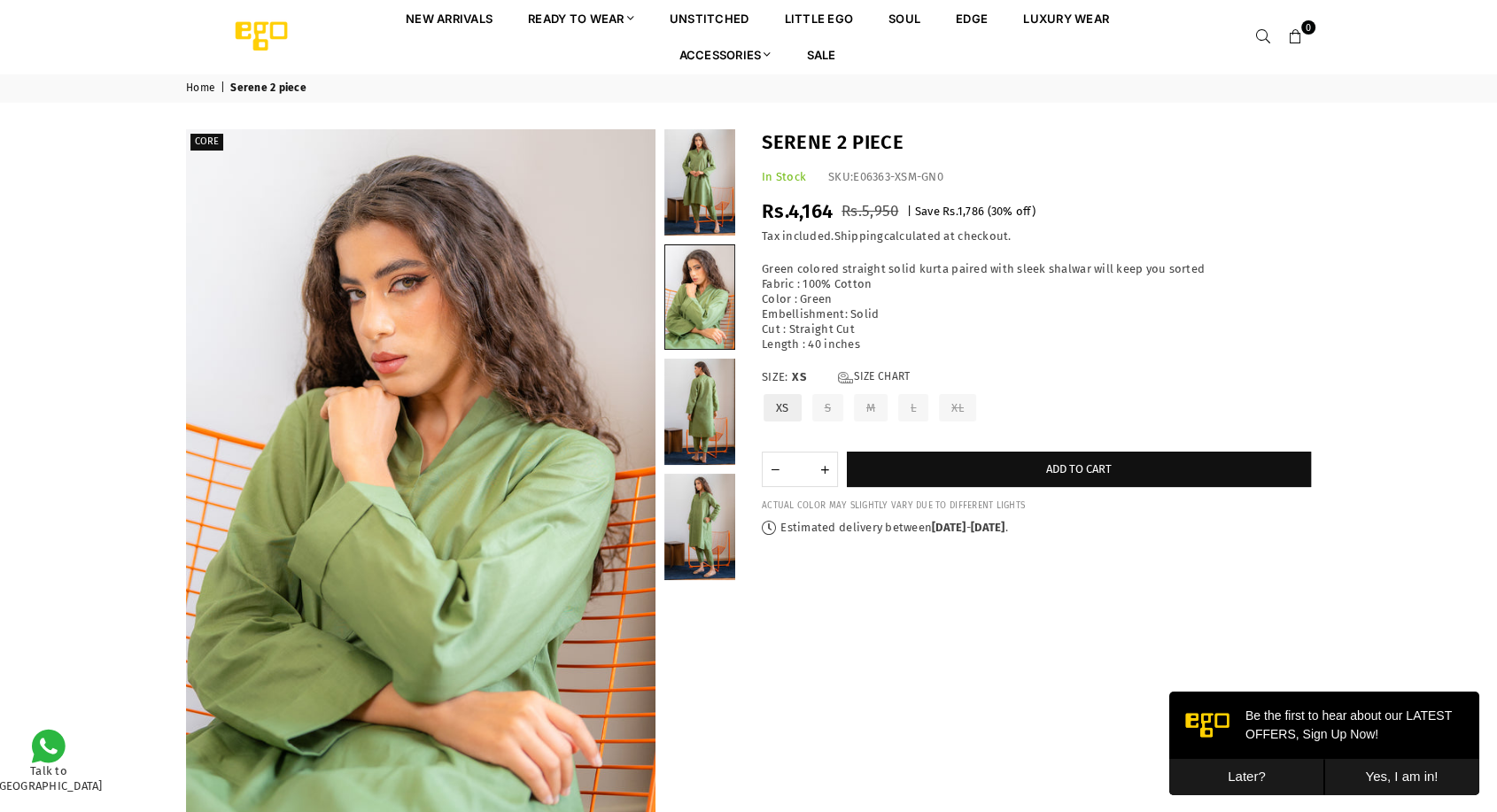 click on "Later?" at bounding box center (1246, 777) 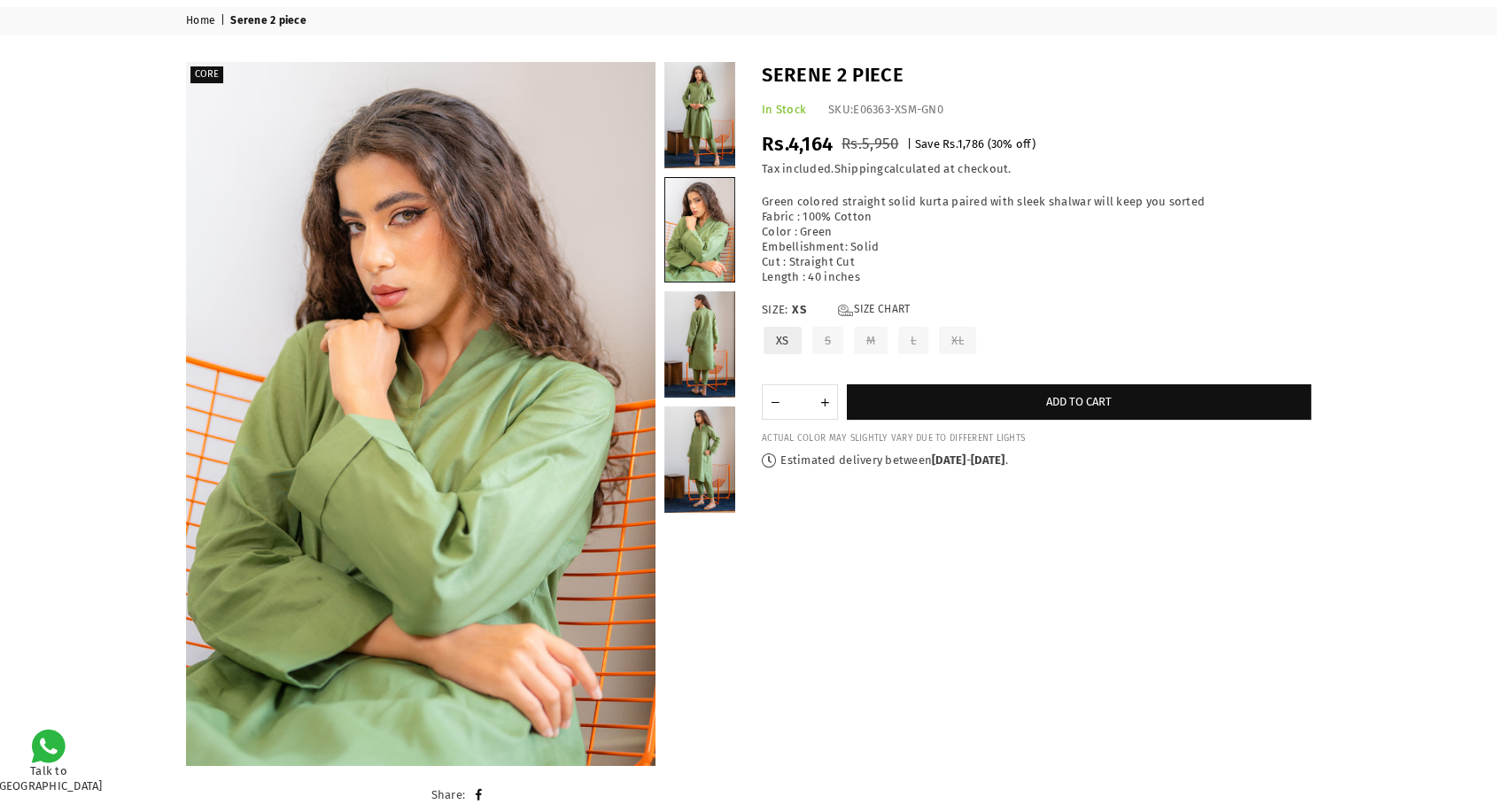scroll, scrollTop: 98, scrollLeft: 0, axis: vertical 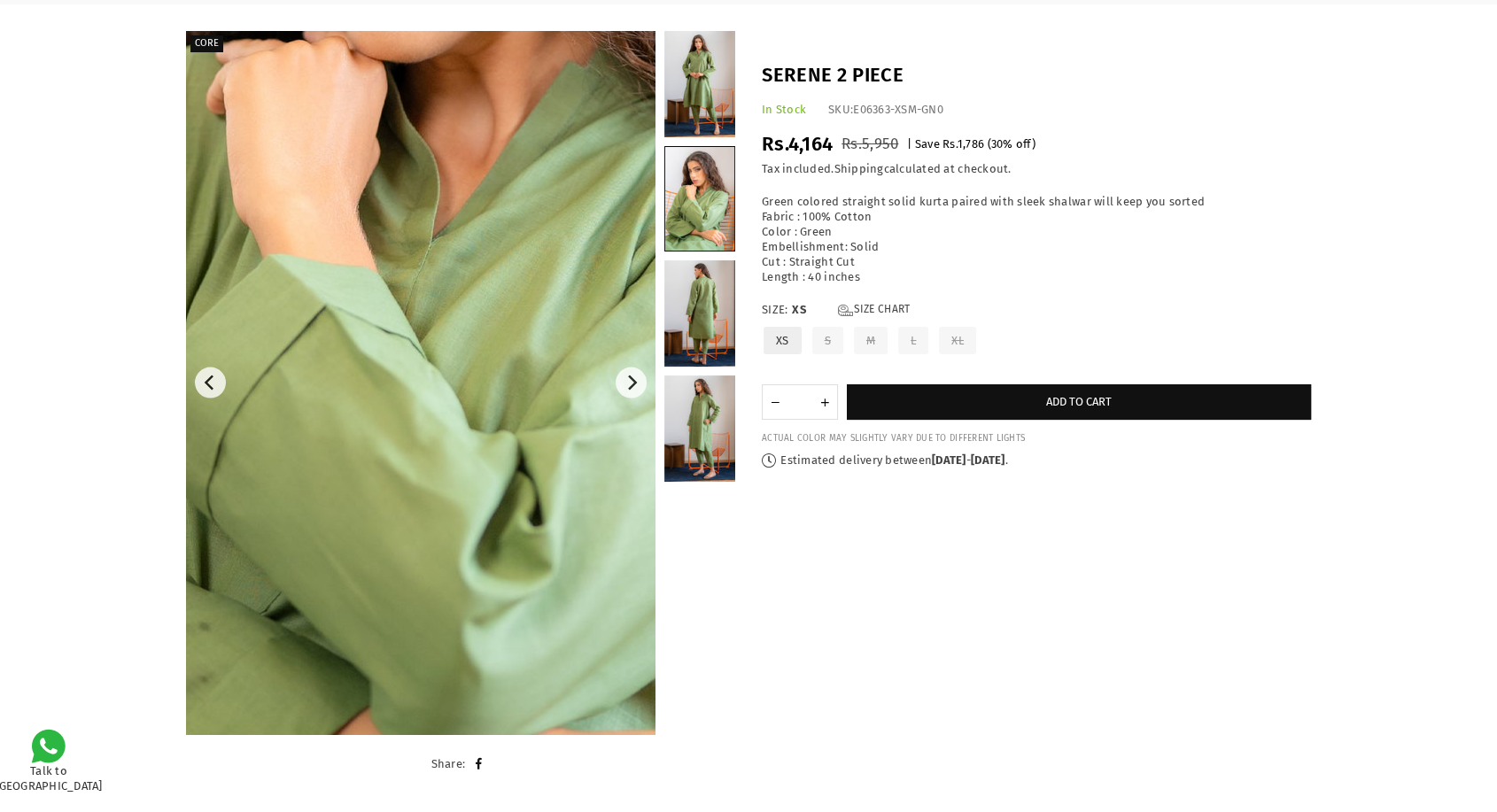 click at bounding box center [434, 254] 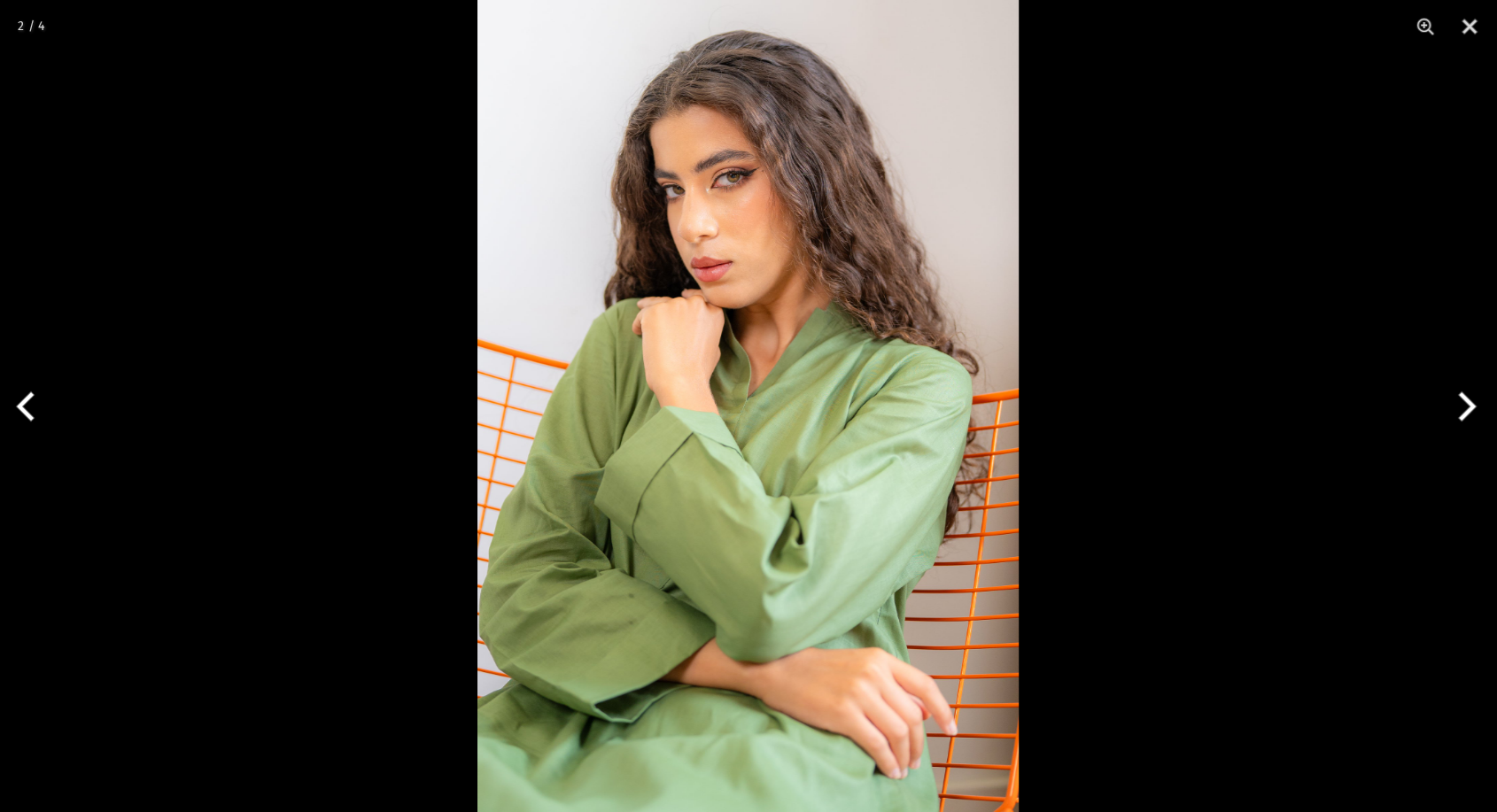 click at bounding box center [1463, 406] 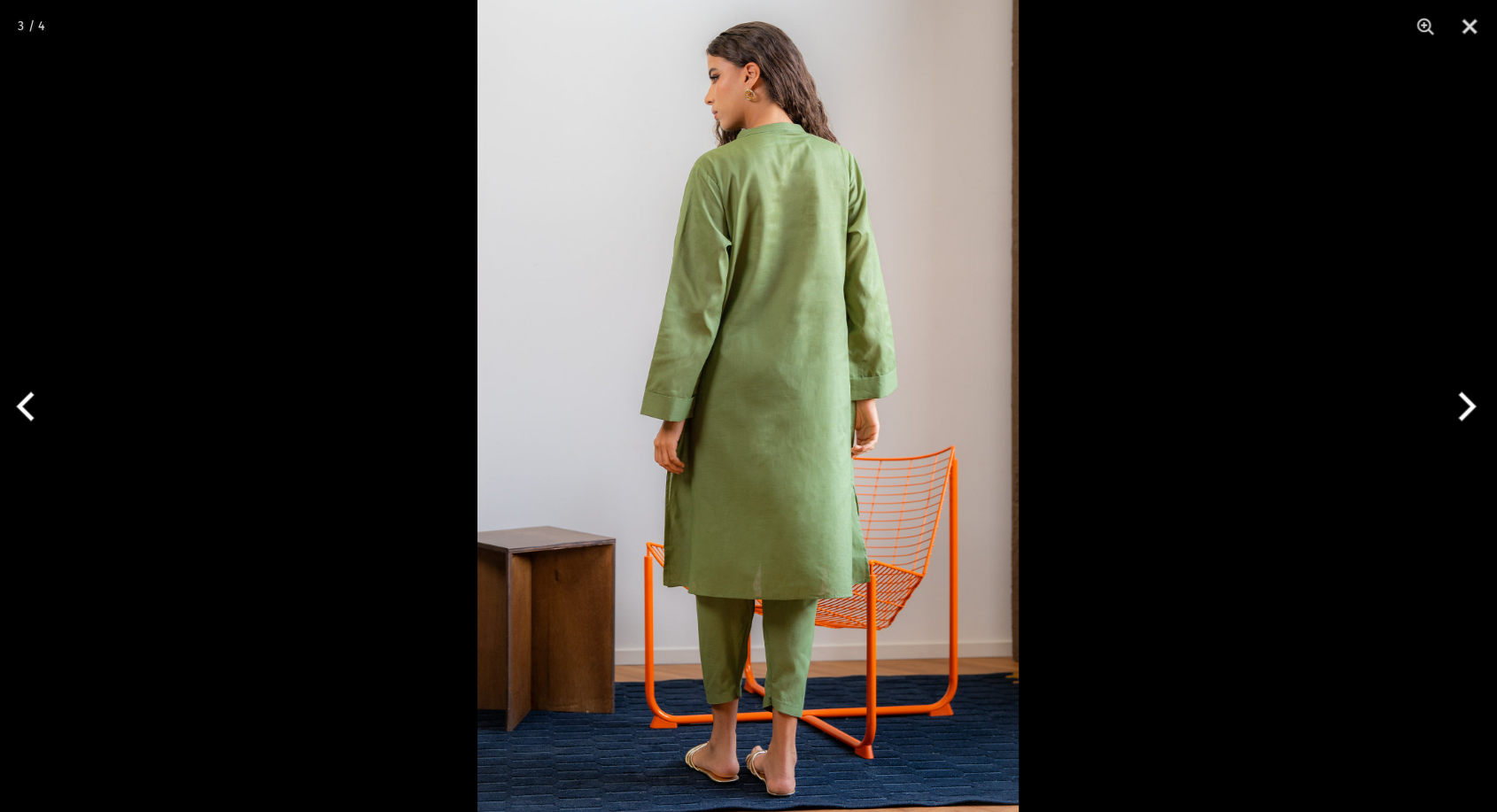 click at bounding box center [1463, 406] 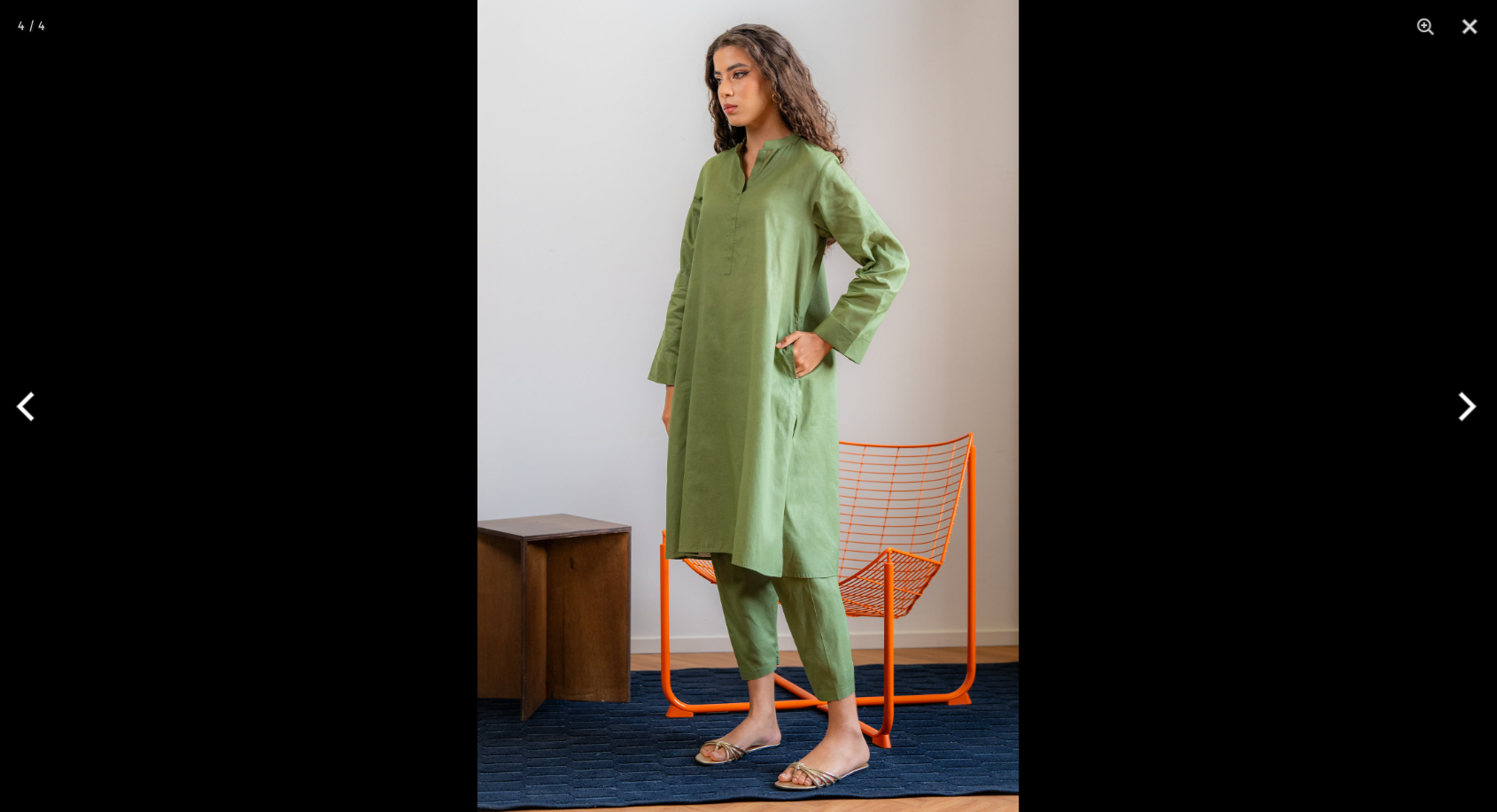 click at bounding box center (1463, 406) 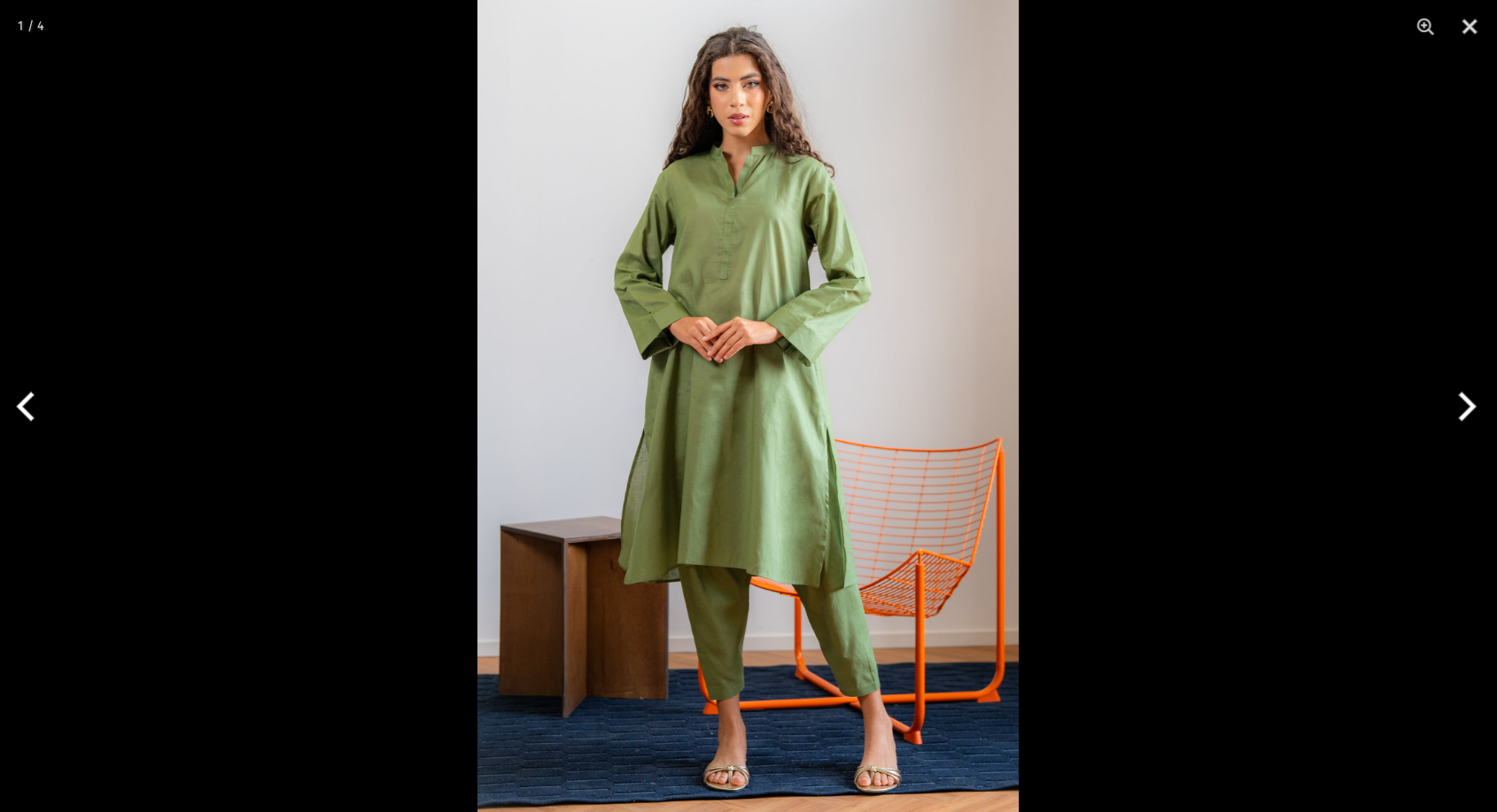 click at bounding box center (1463, 406) 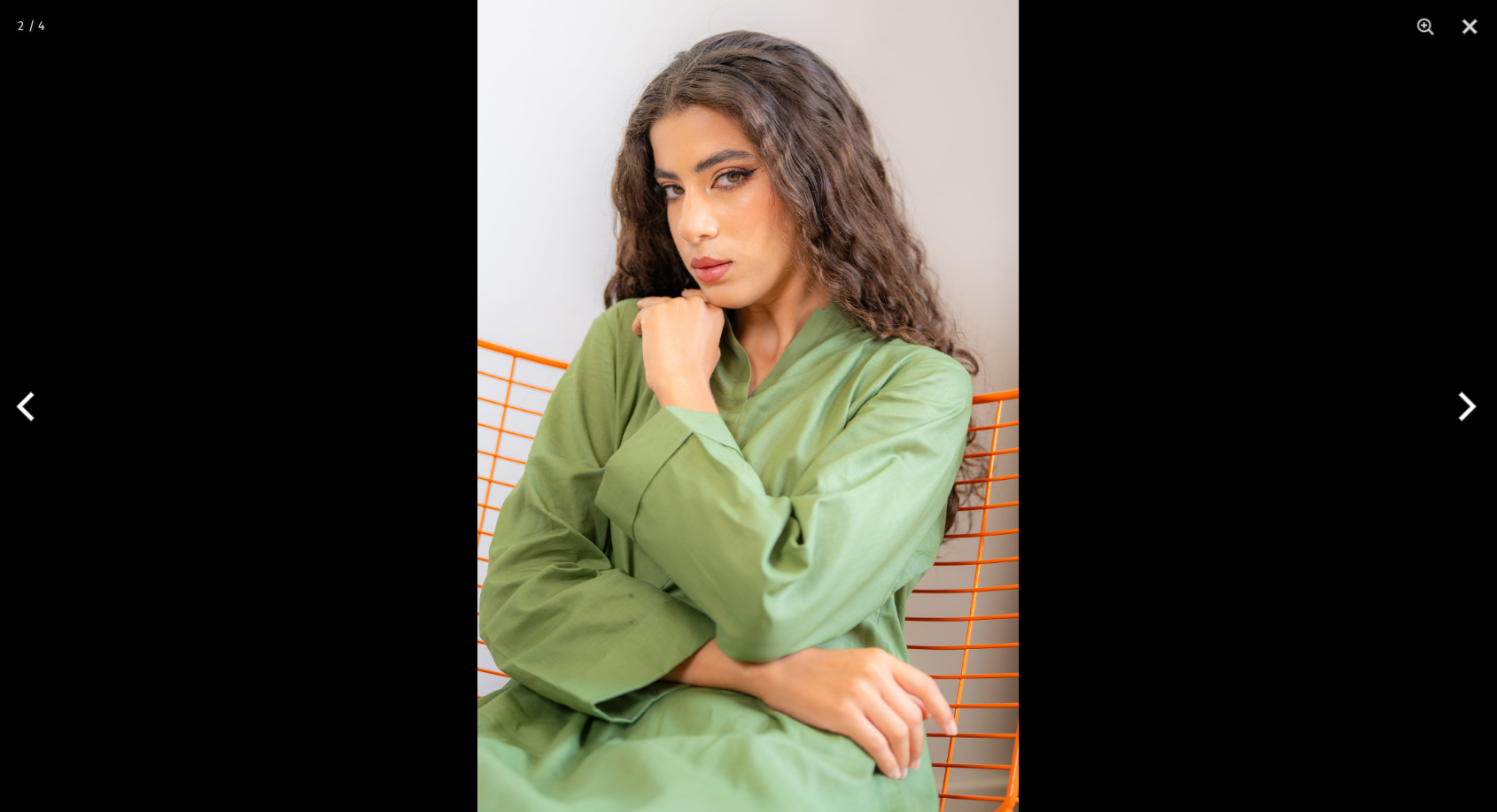 click at bounding box center [1463, 406] 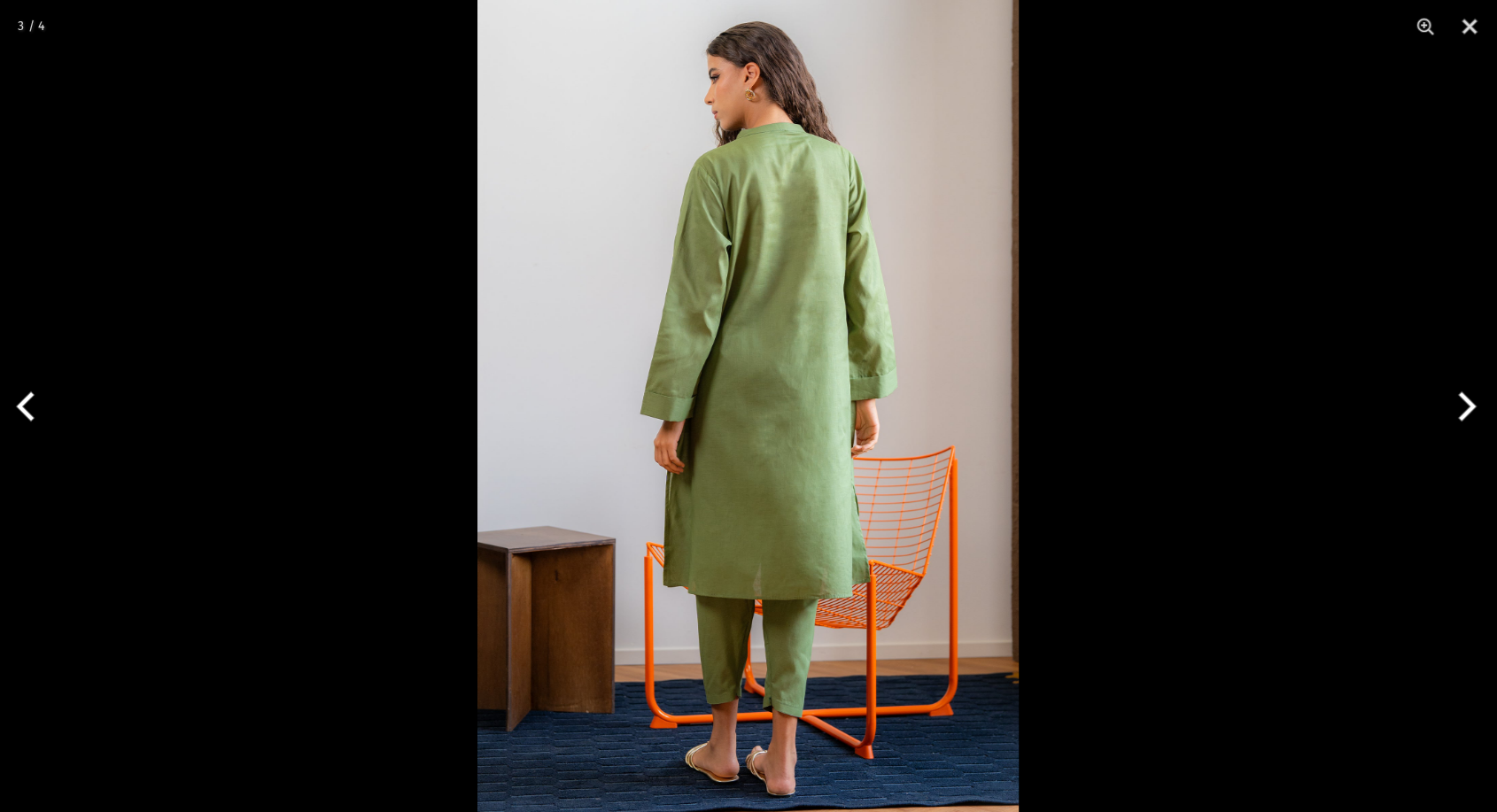 click at bounding box center (1463, 406) 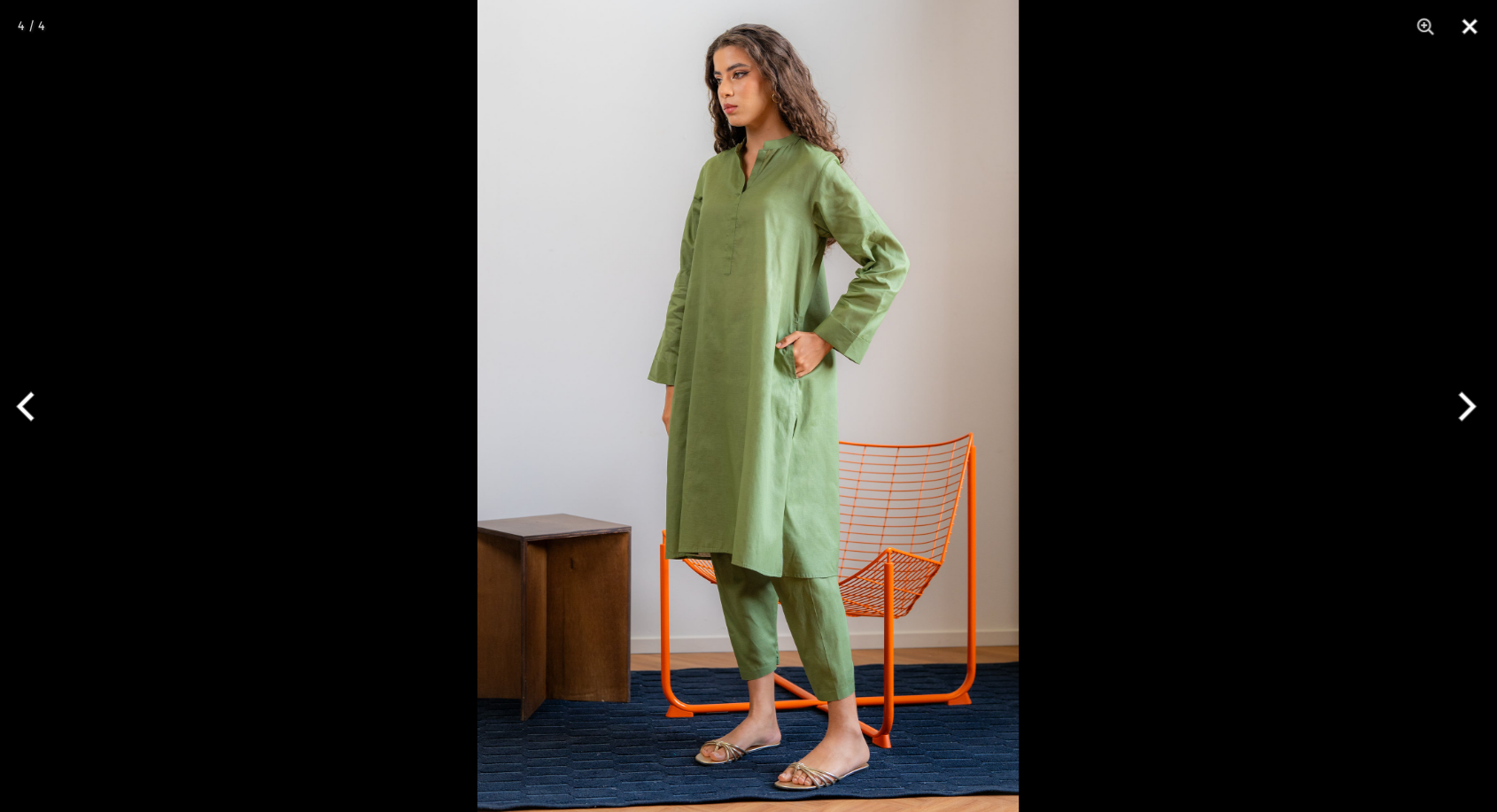 click at bounding box center (1470, 27) 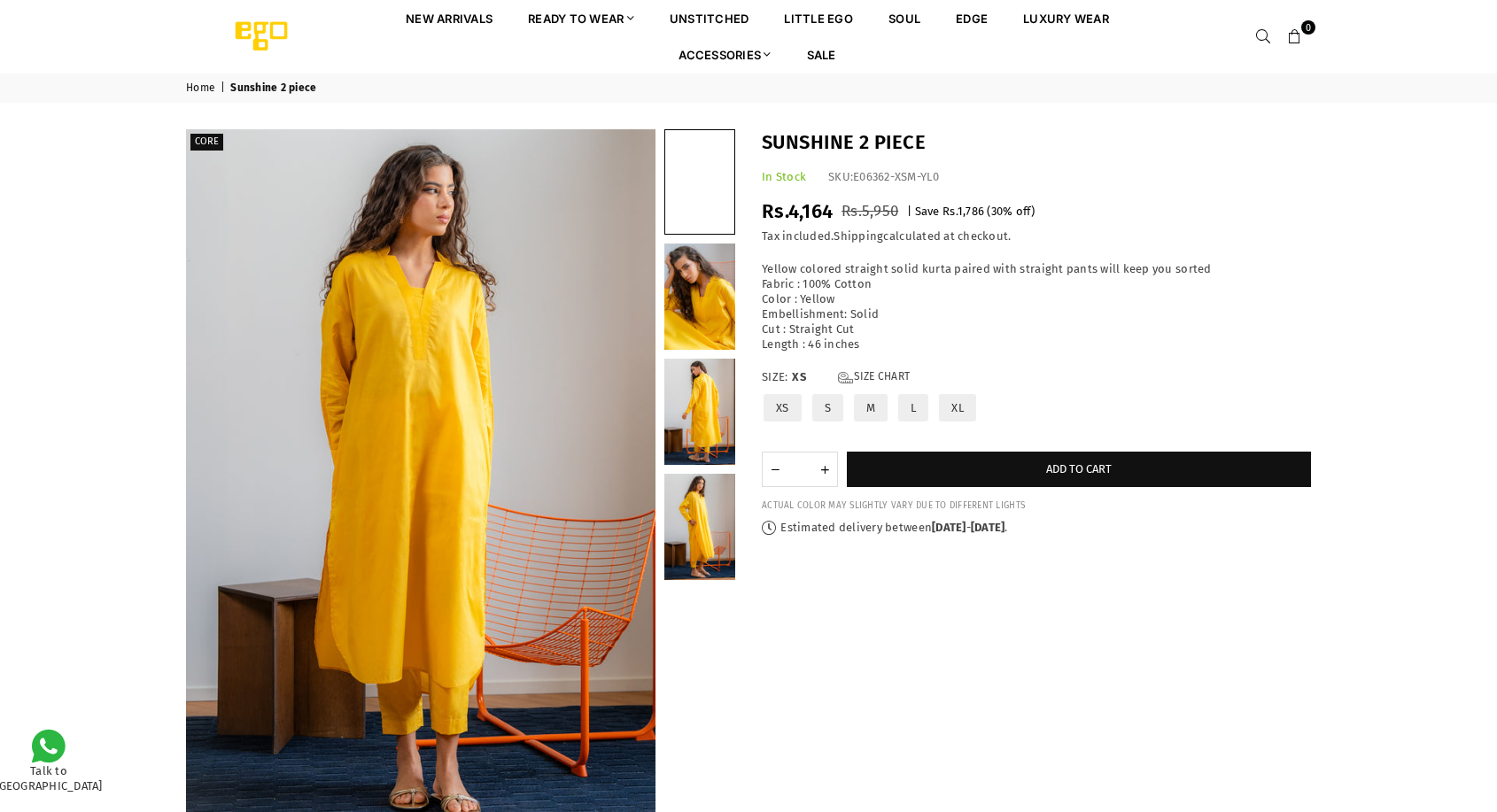 scroll, scrollTop: 0, scrollLeft: 0, axis: both 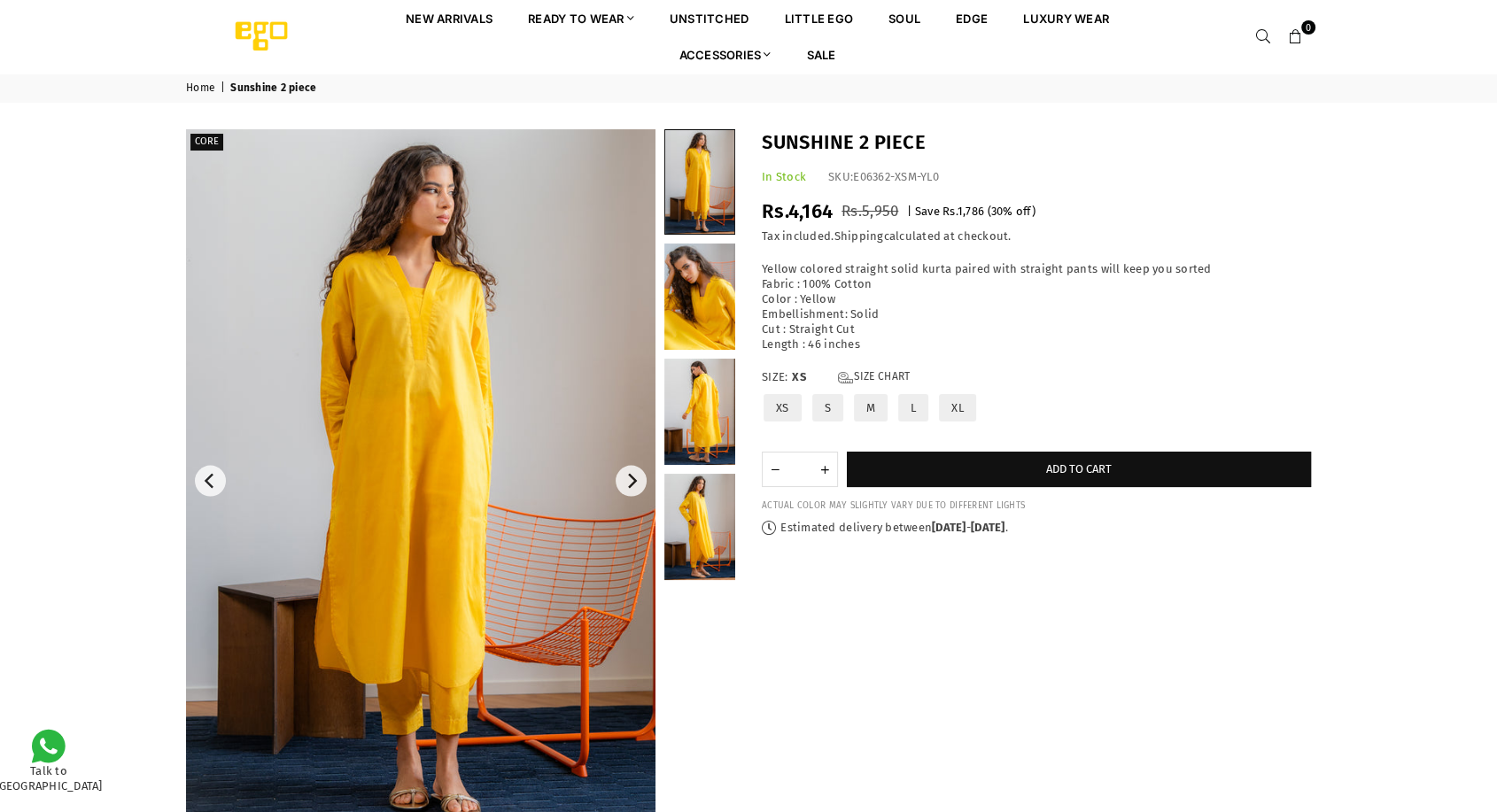 click at bounding box center [421, 481] 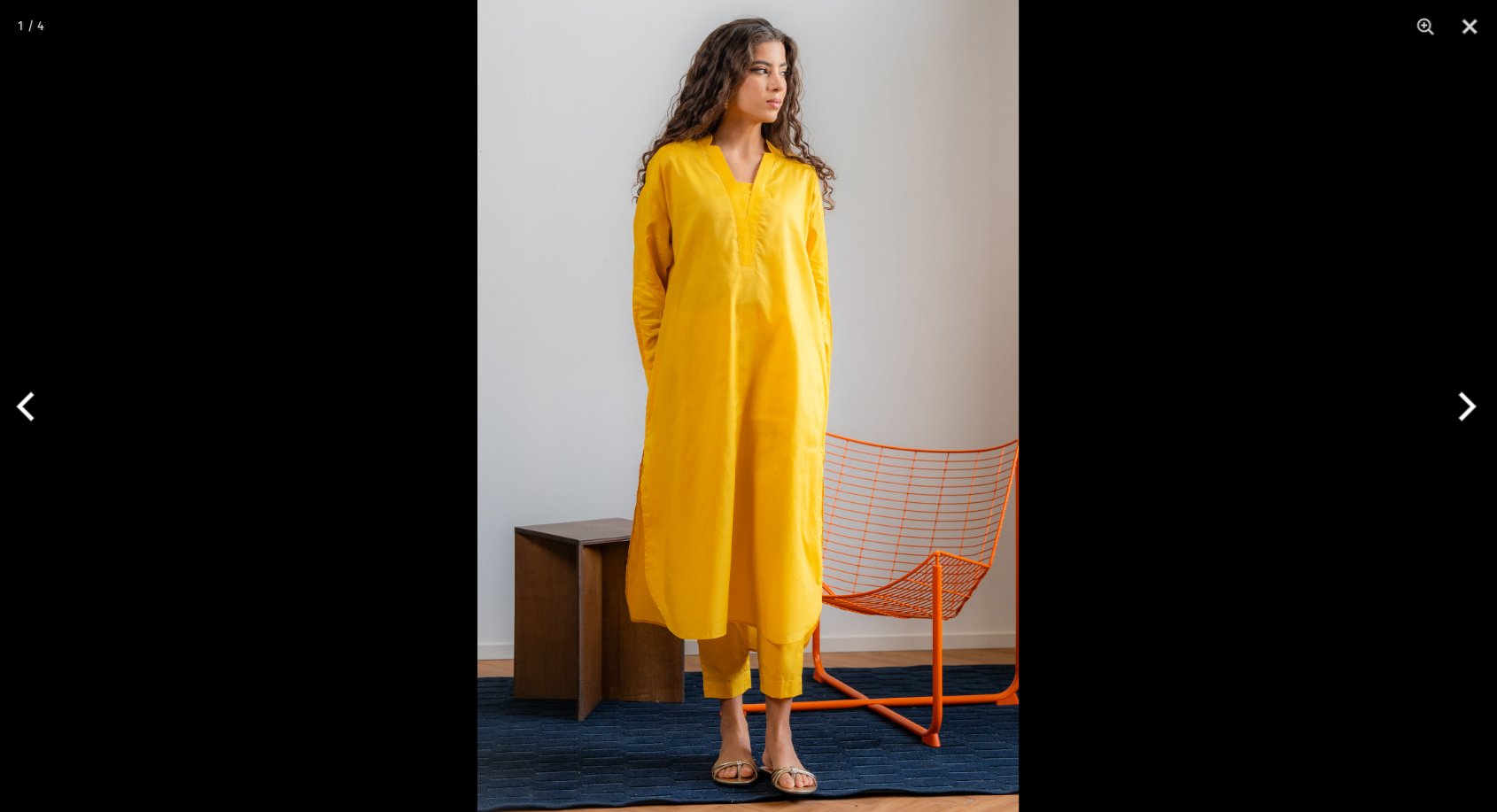 click at bounding box center [1463, 406] 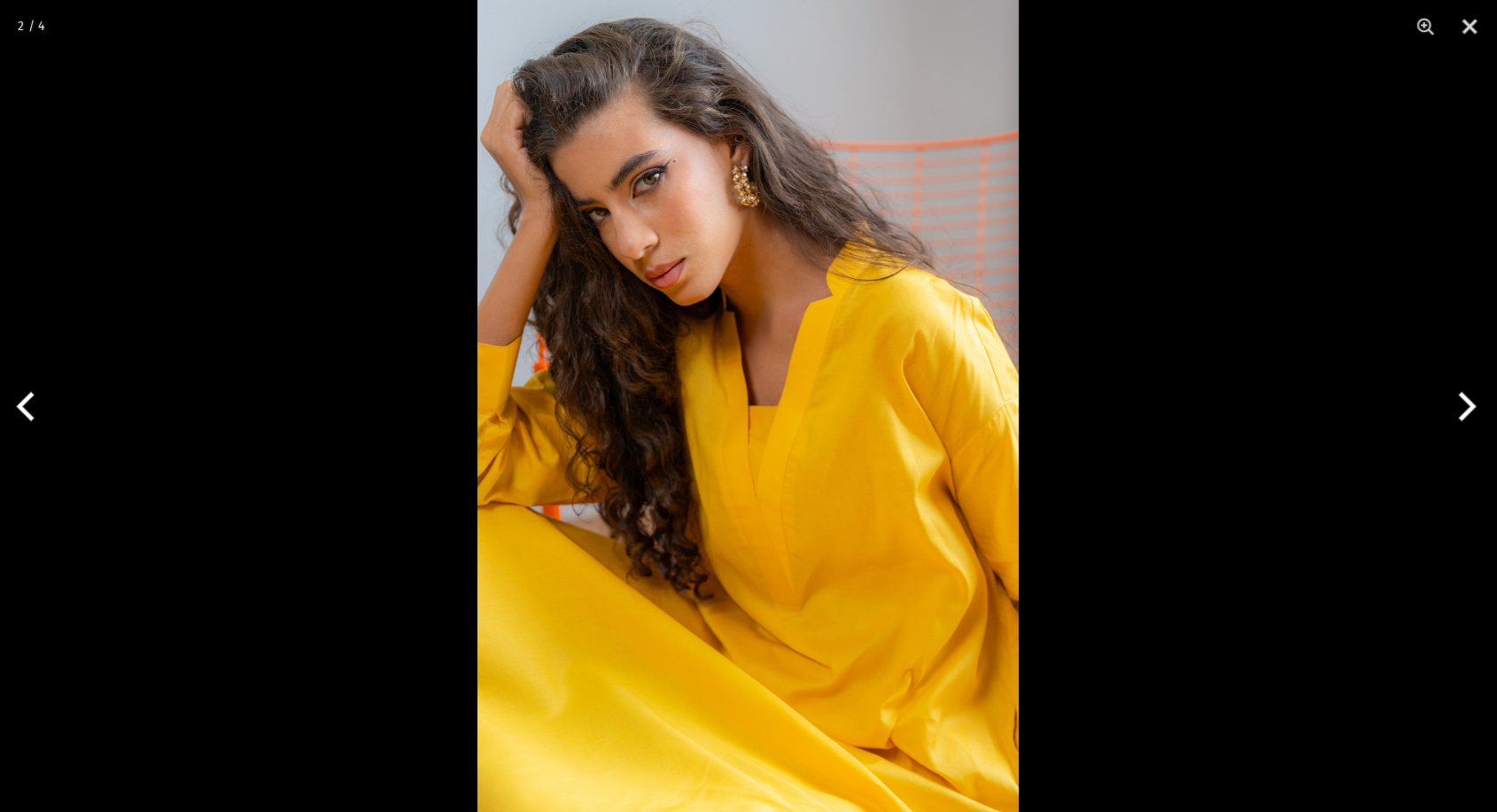 click at bounding box center (1463, 406) 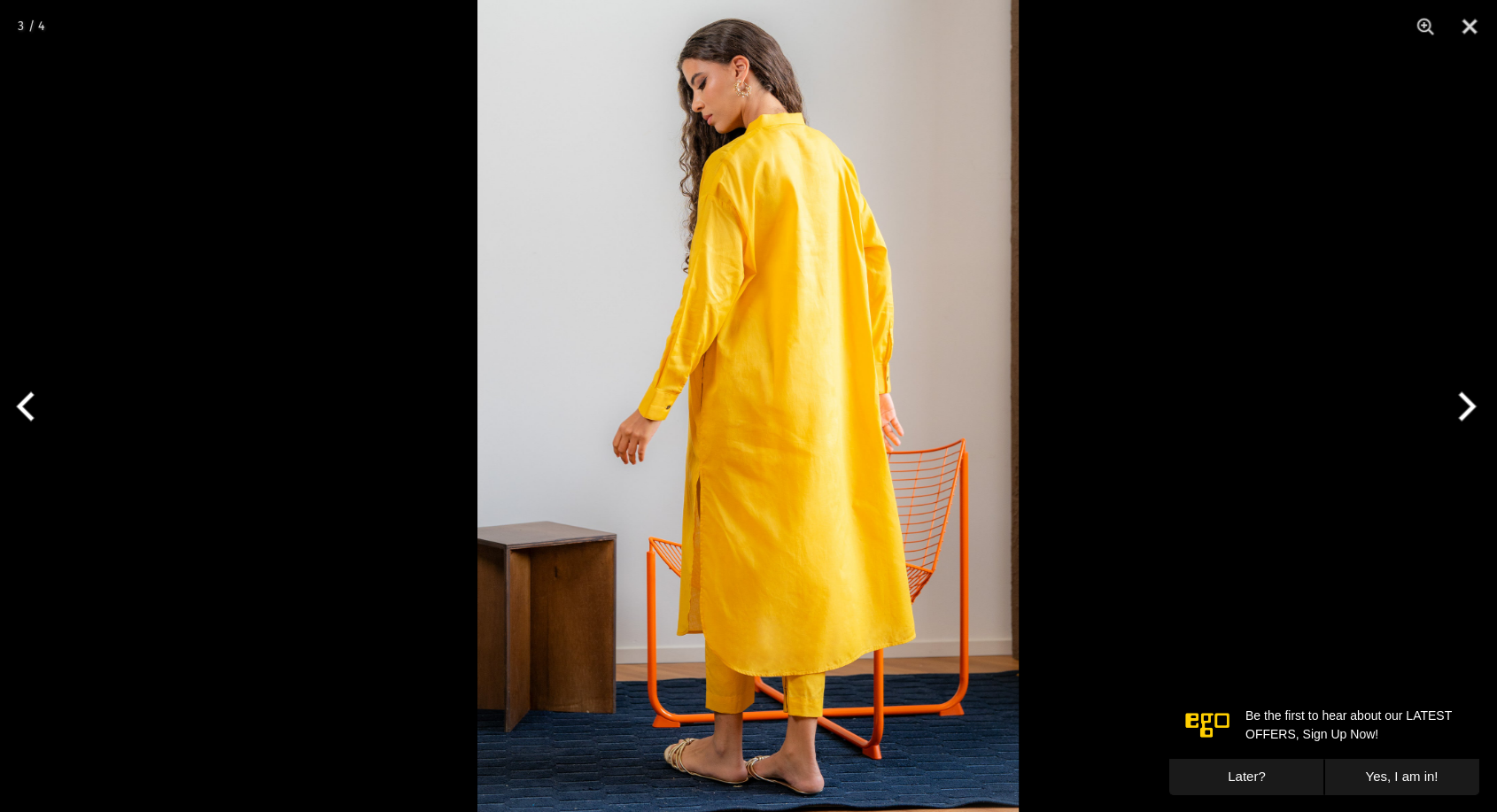 scroll, scrollTop: 0, scrollLeft: 0, axis: both 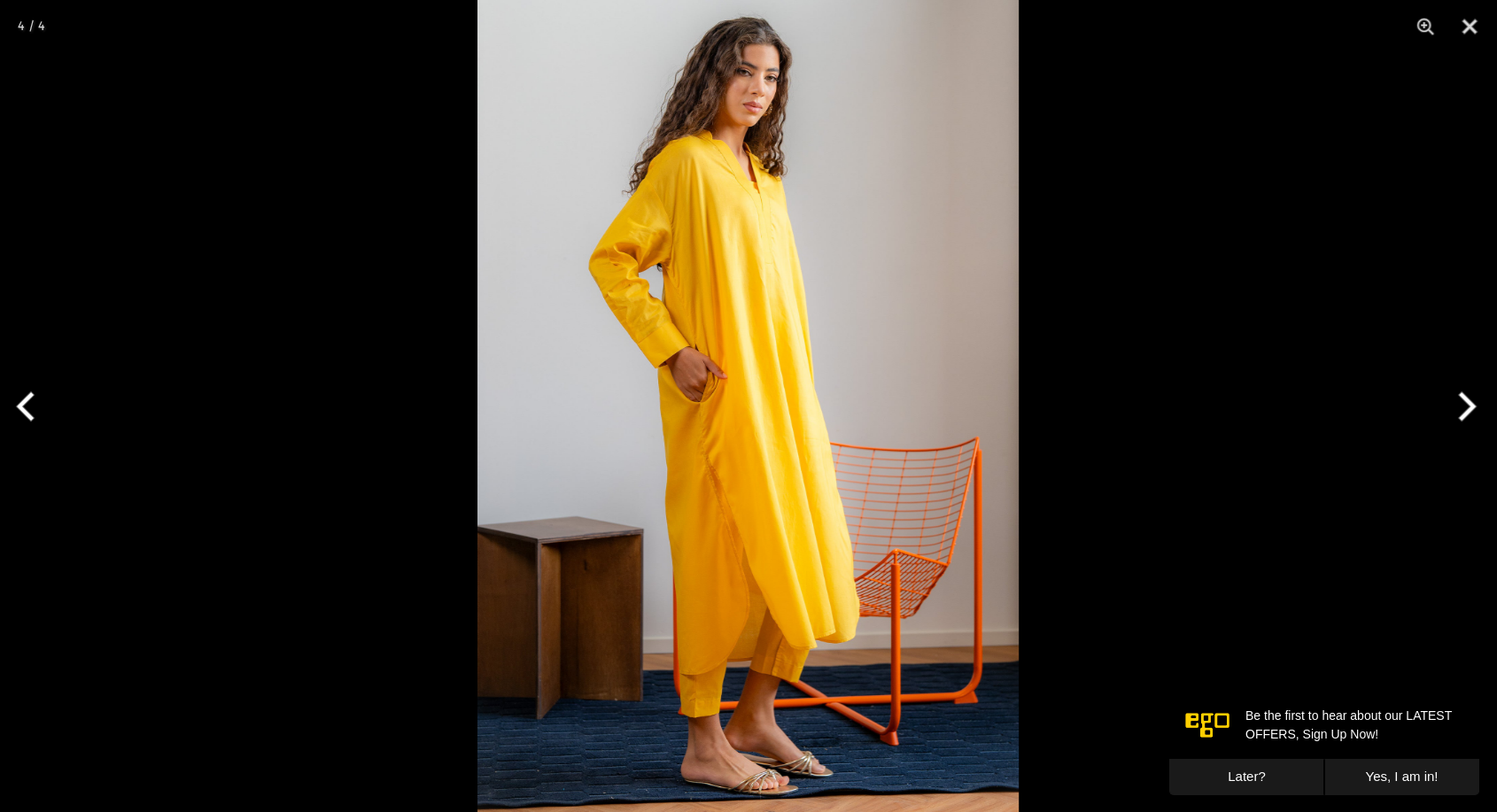 click at bounding box center [1463, 406] 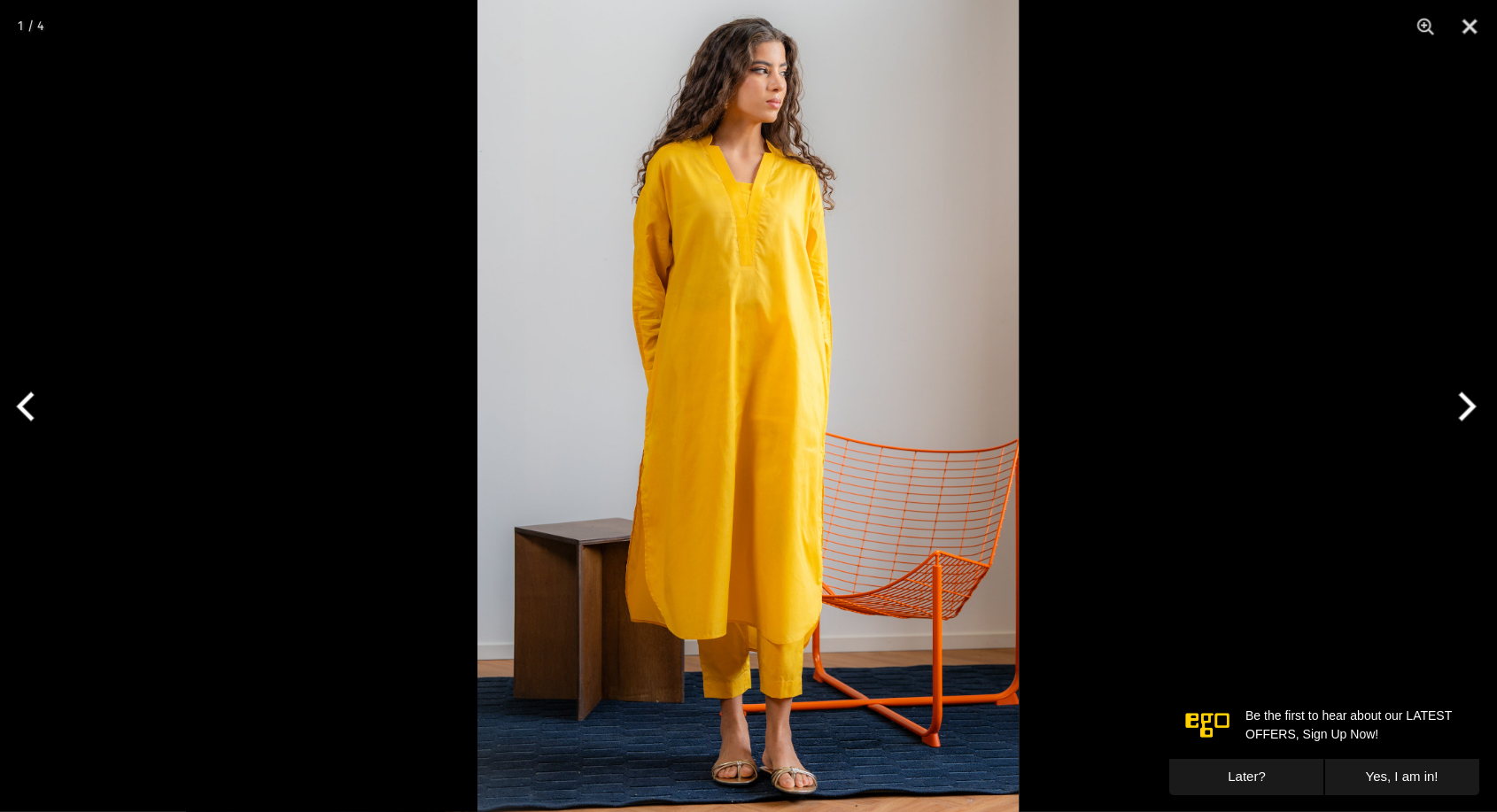 click at bounding box center (1463, 406) 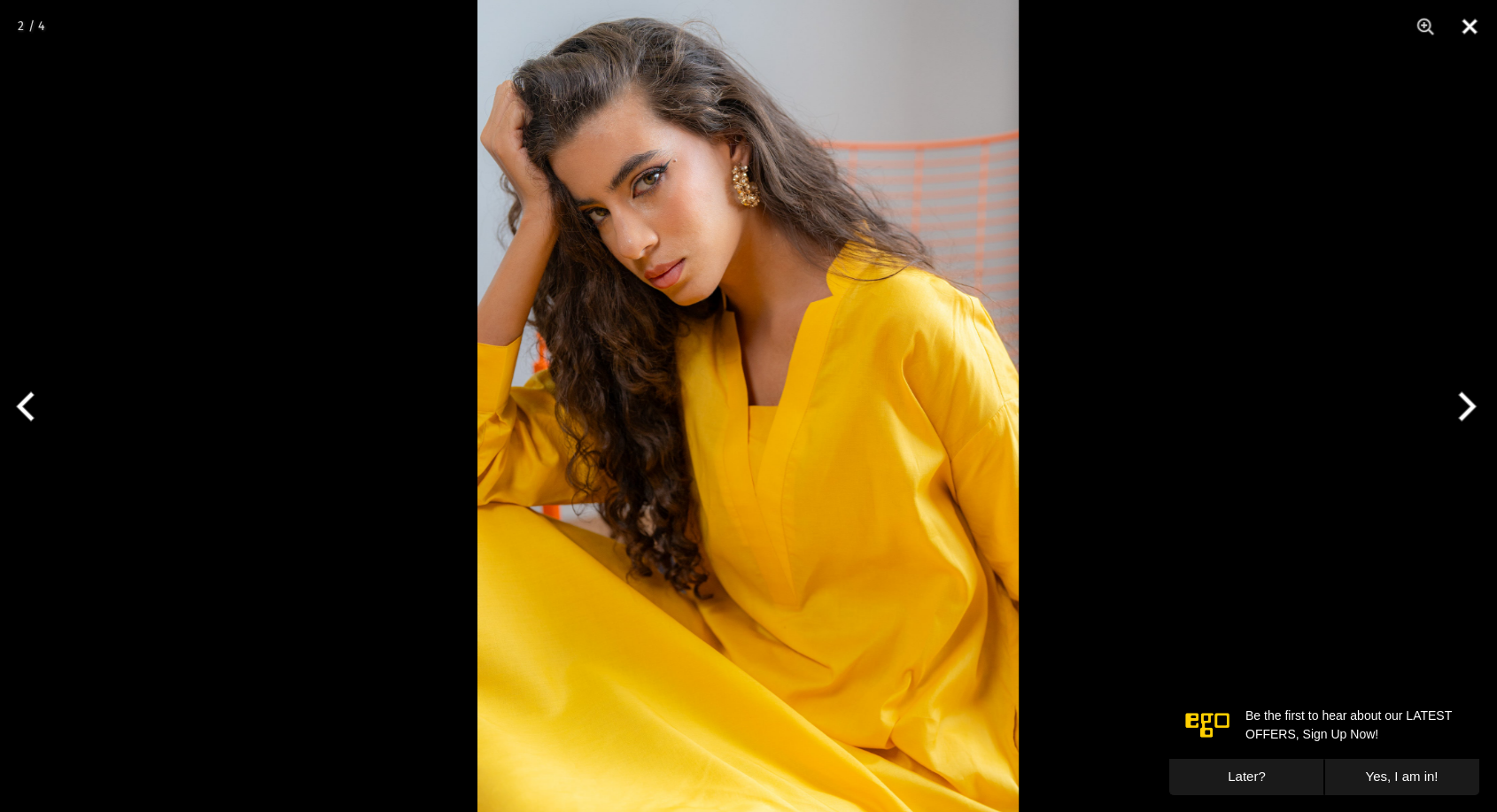 click at bounding box center (1470, 27) 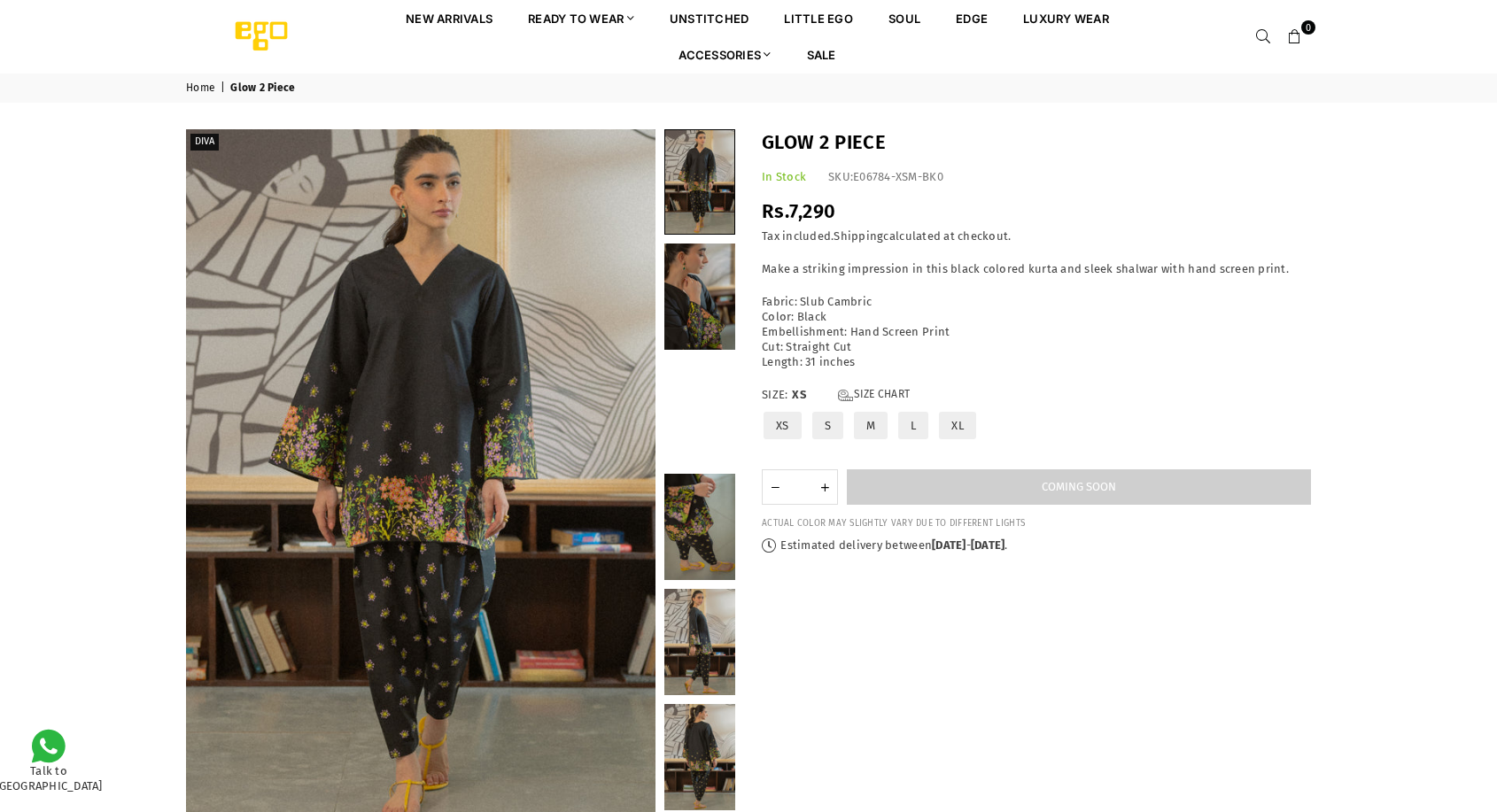 scroll, scrollTop: 0, scrollLeft: 0, axis: both 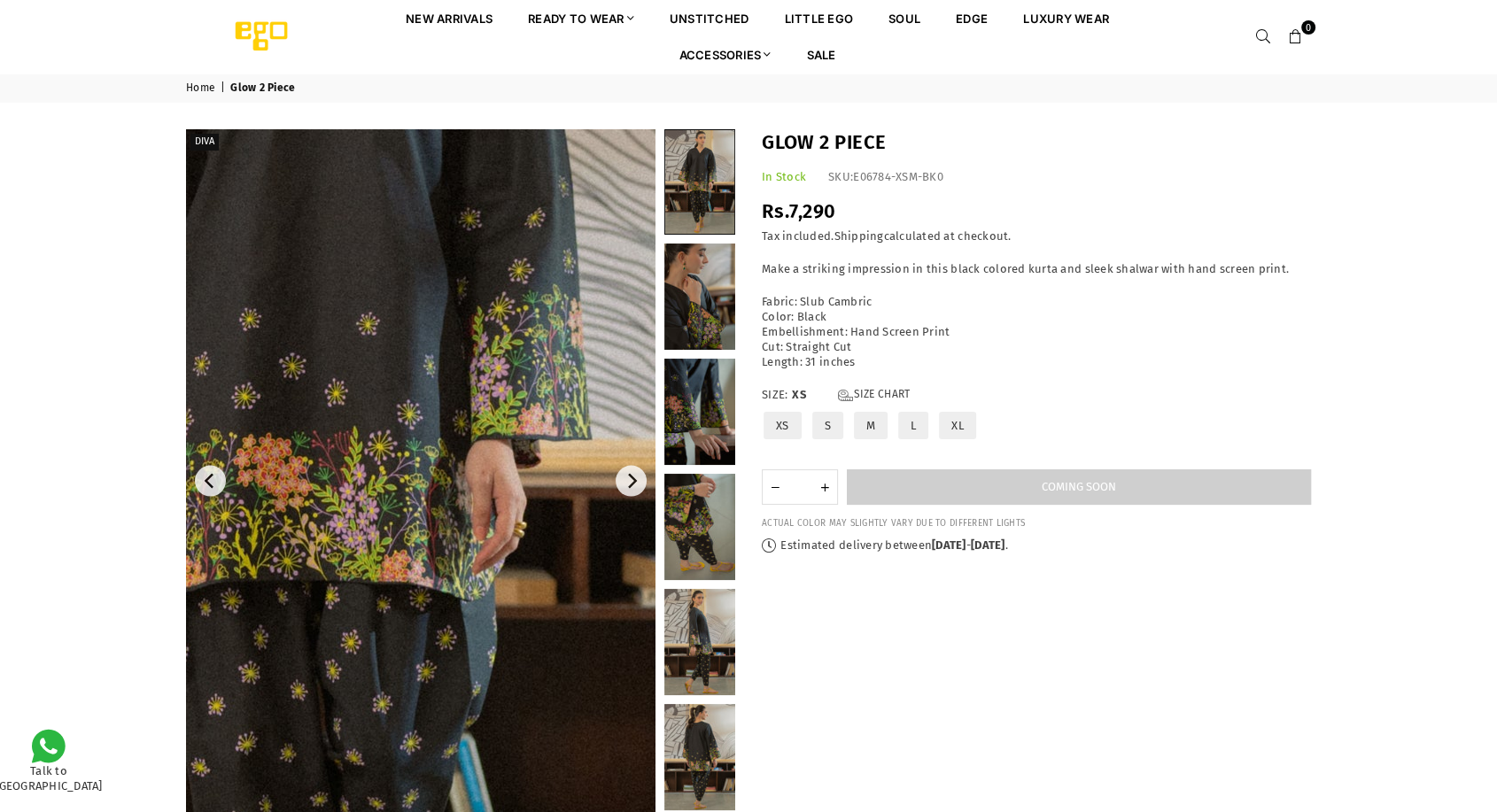 click at bounding box center (327, 445) 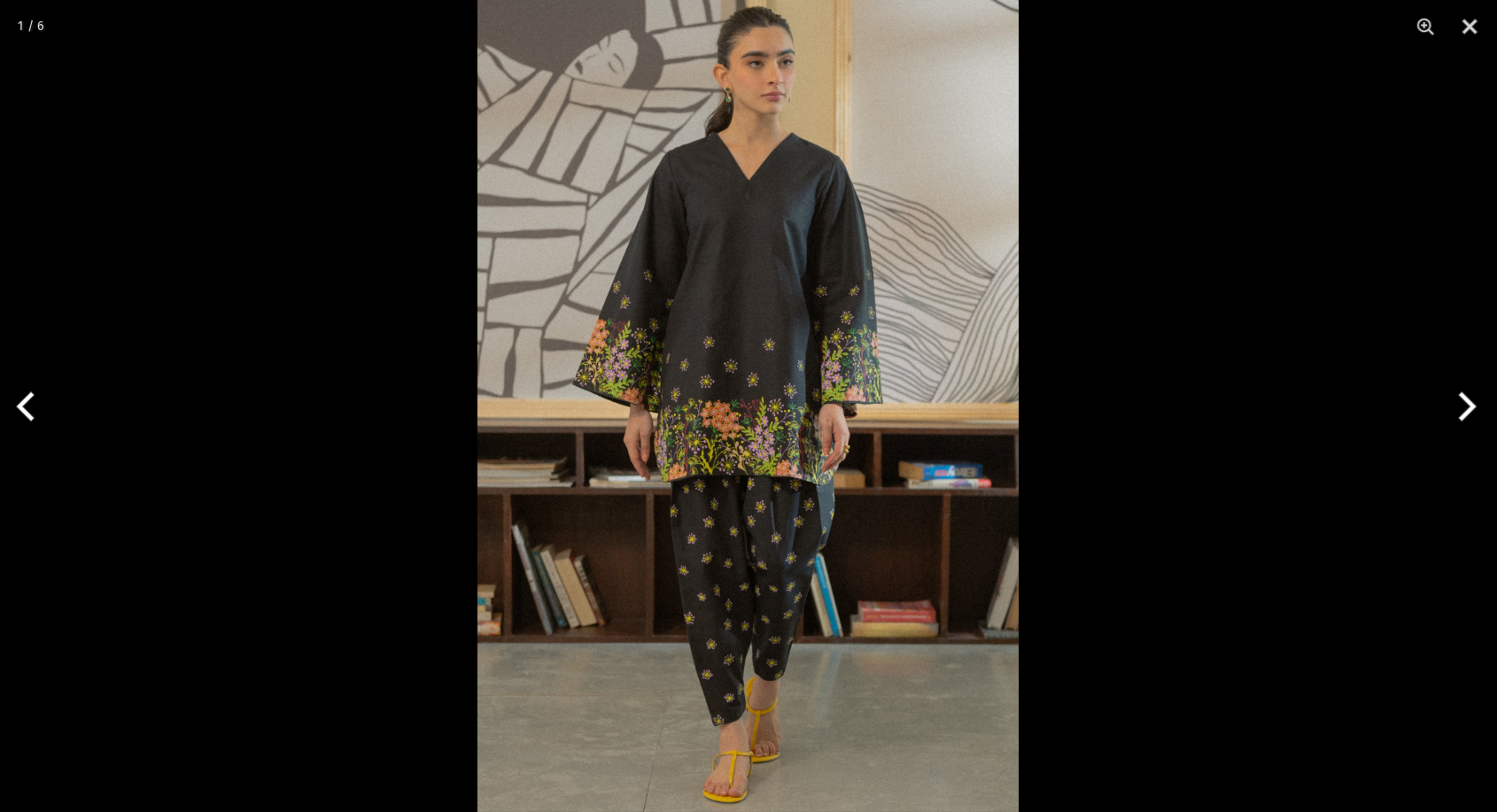 click at bounding box center [748, 406] 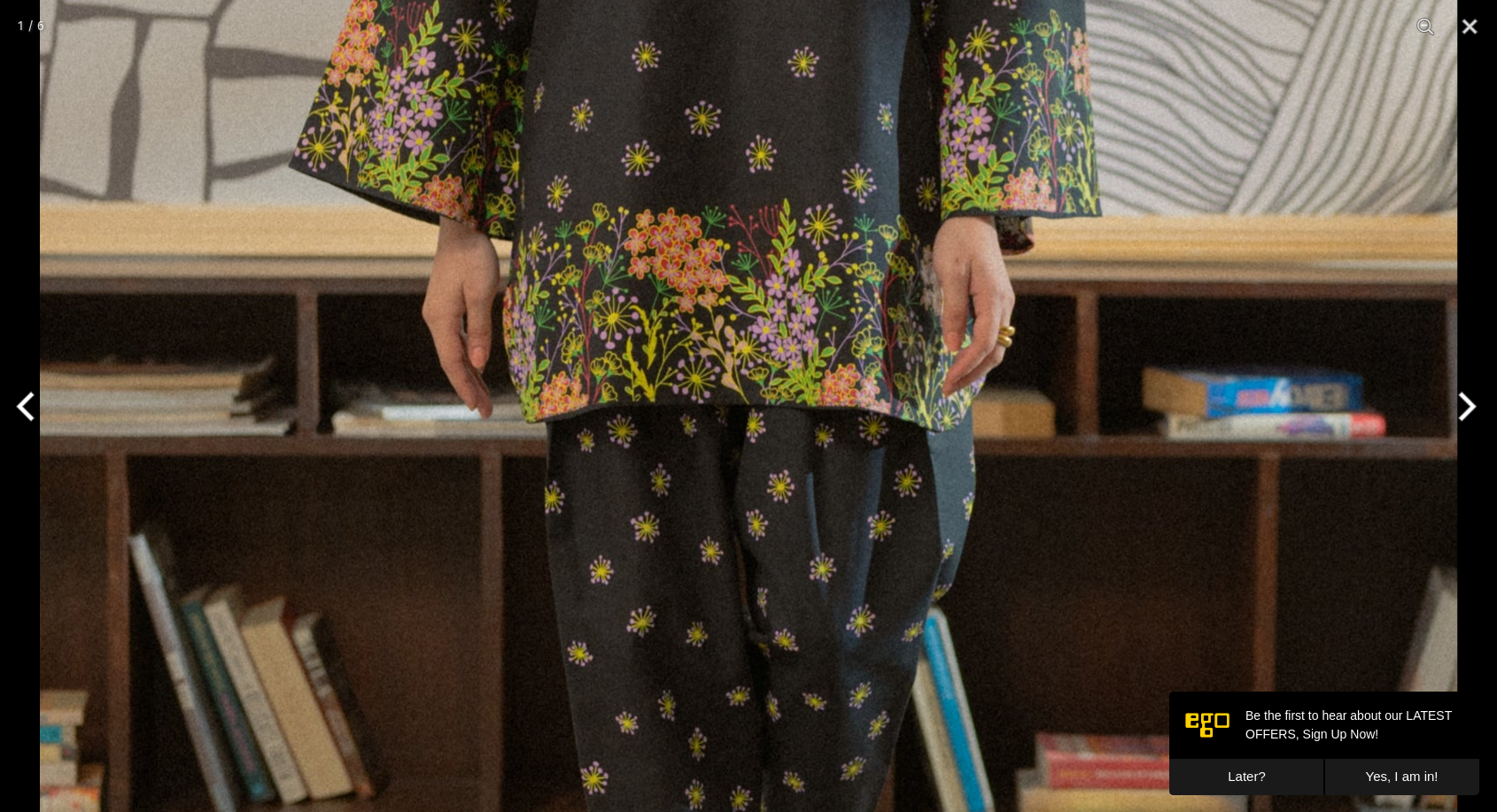 scroll, scrollTop: 0, scrollLeft: 0, axis: both 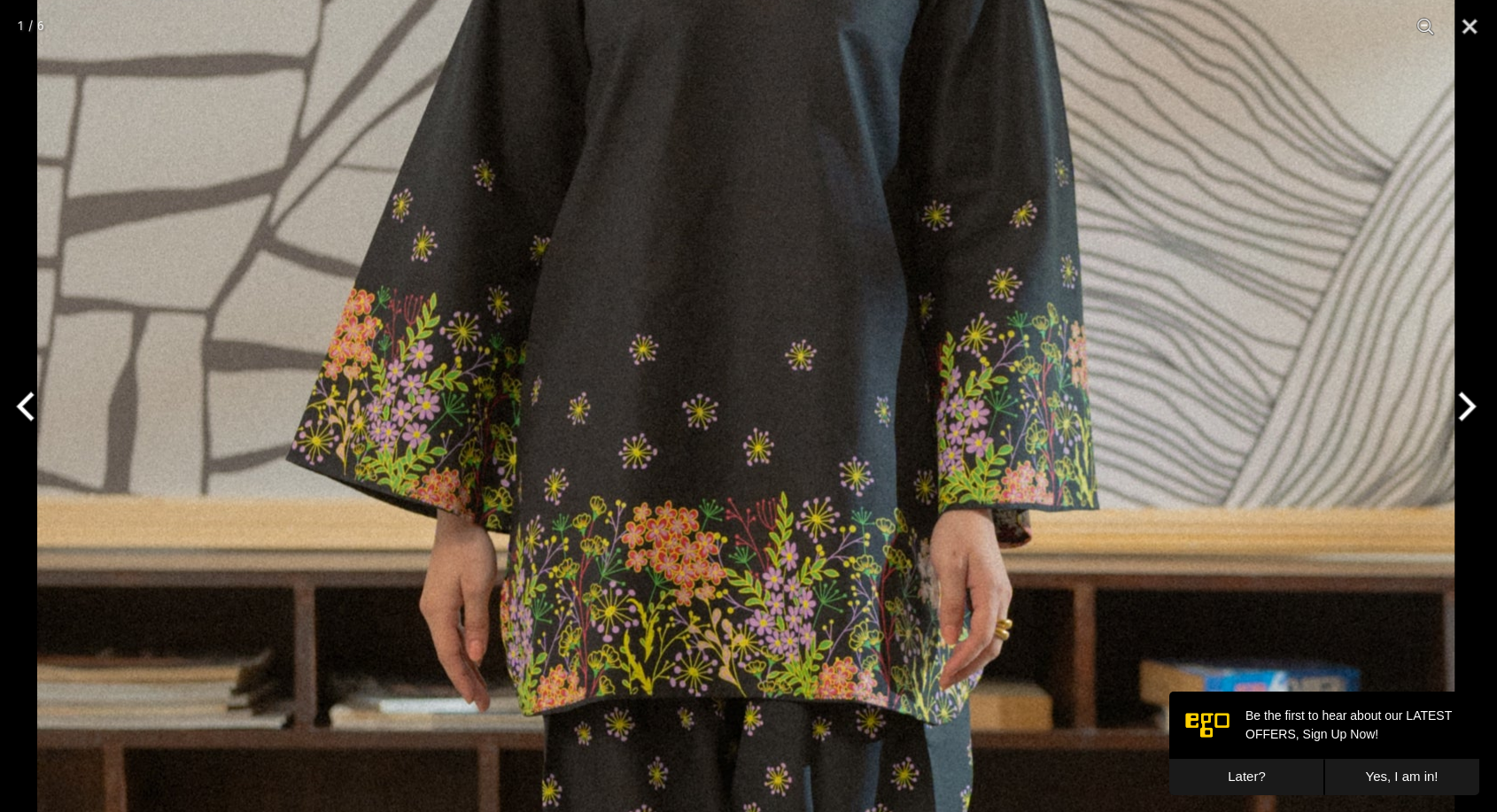 click at bounding box center (746, 516) 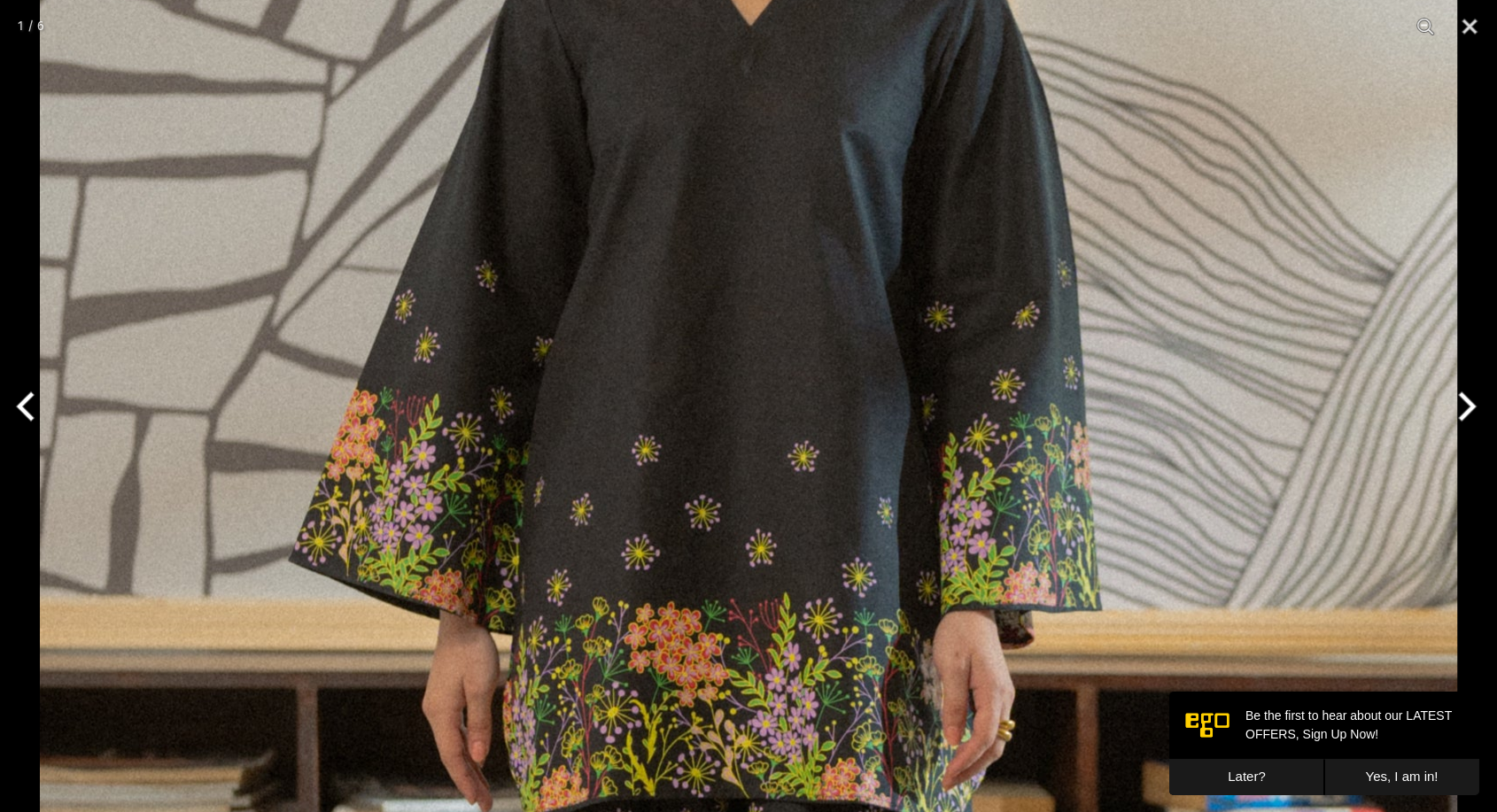 click at bounding box center [748, 617] 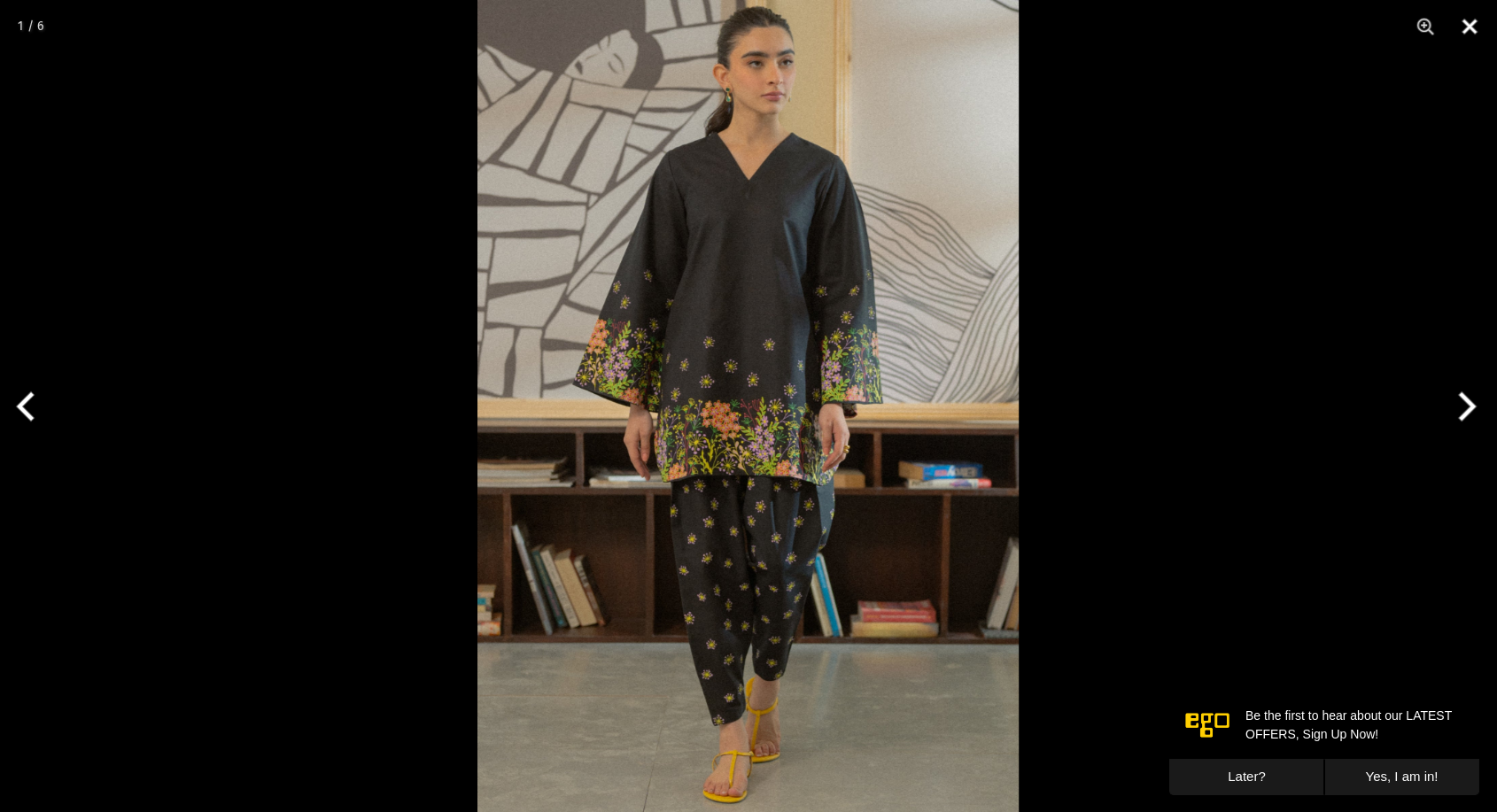 click at bounding box center (1470, 27) 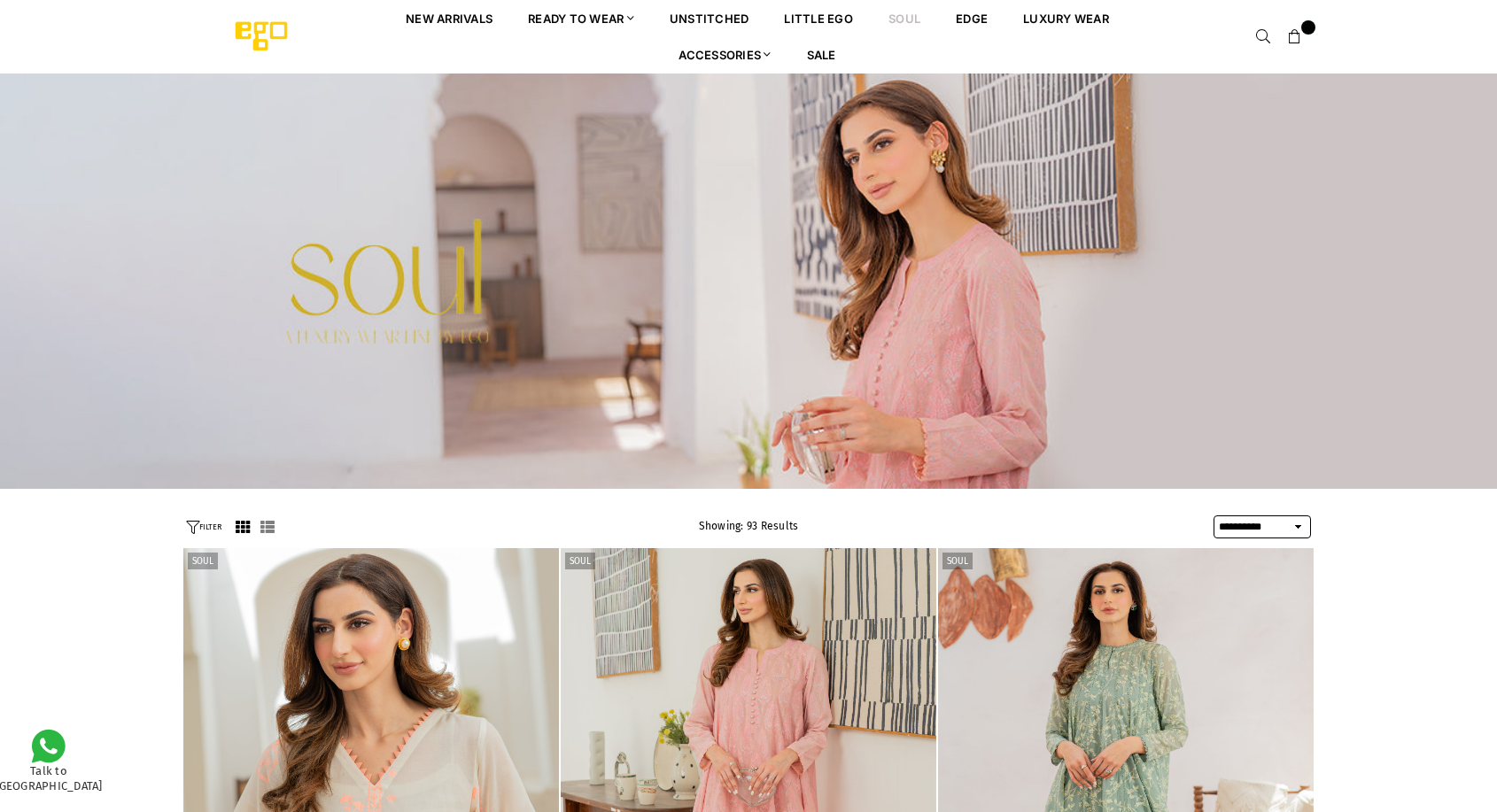 select on "**********" 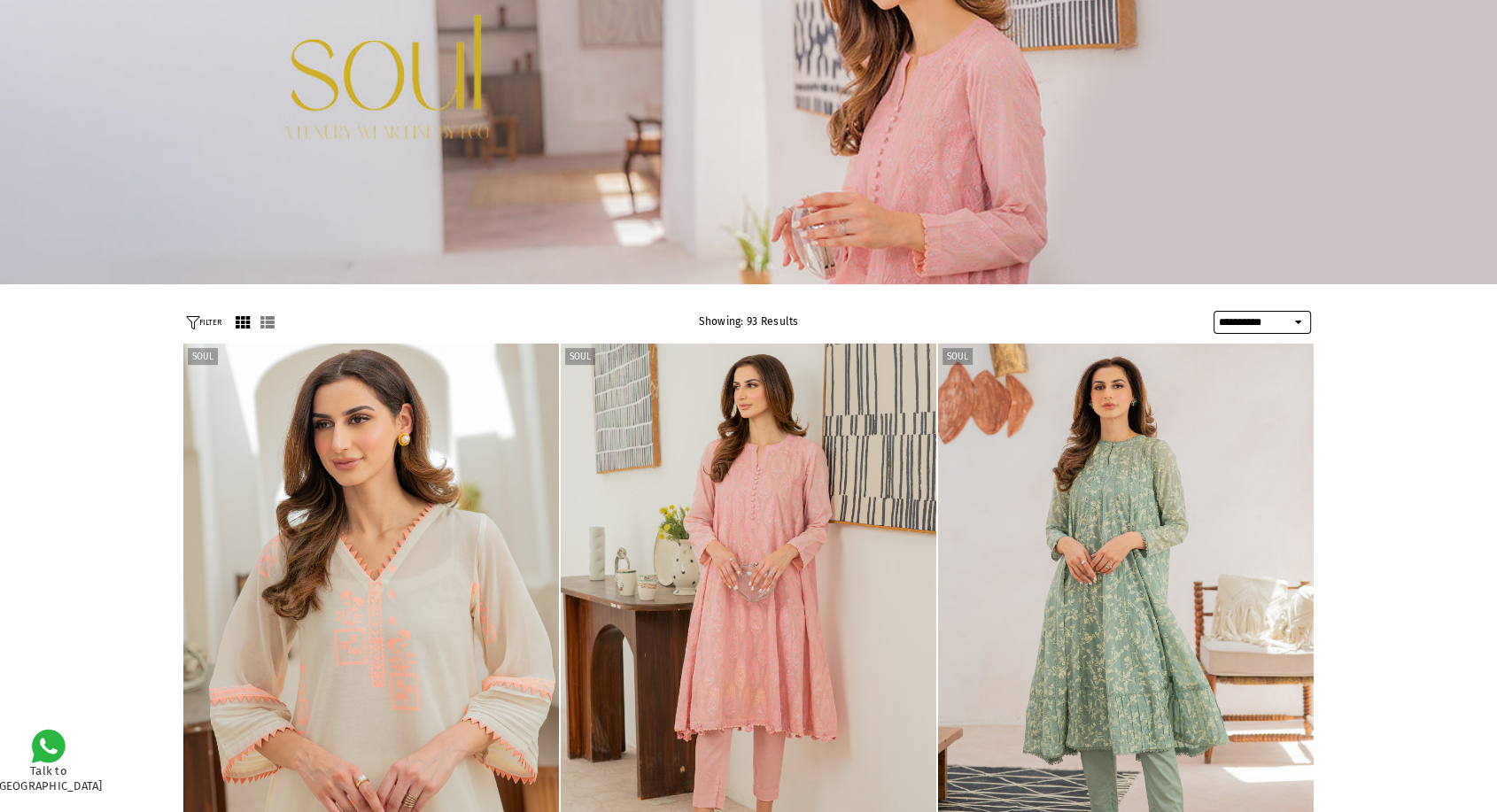 scroll, scrollTop: 0, scrollLeft: 0, axis: both 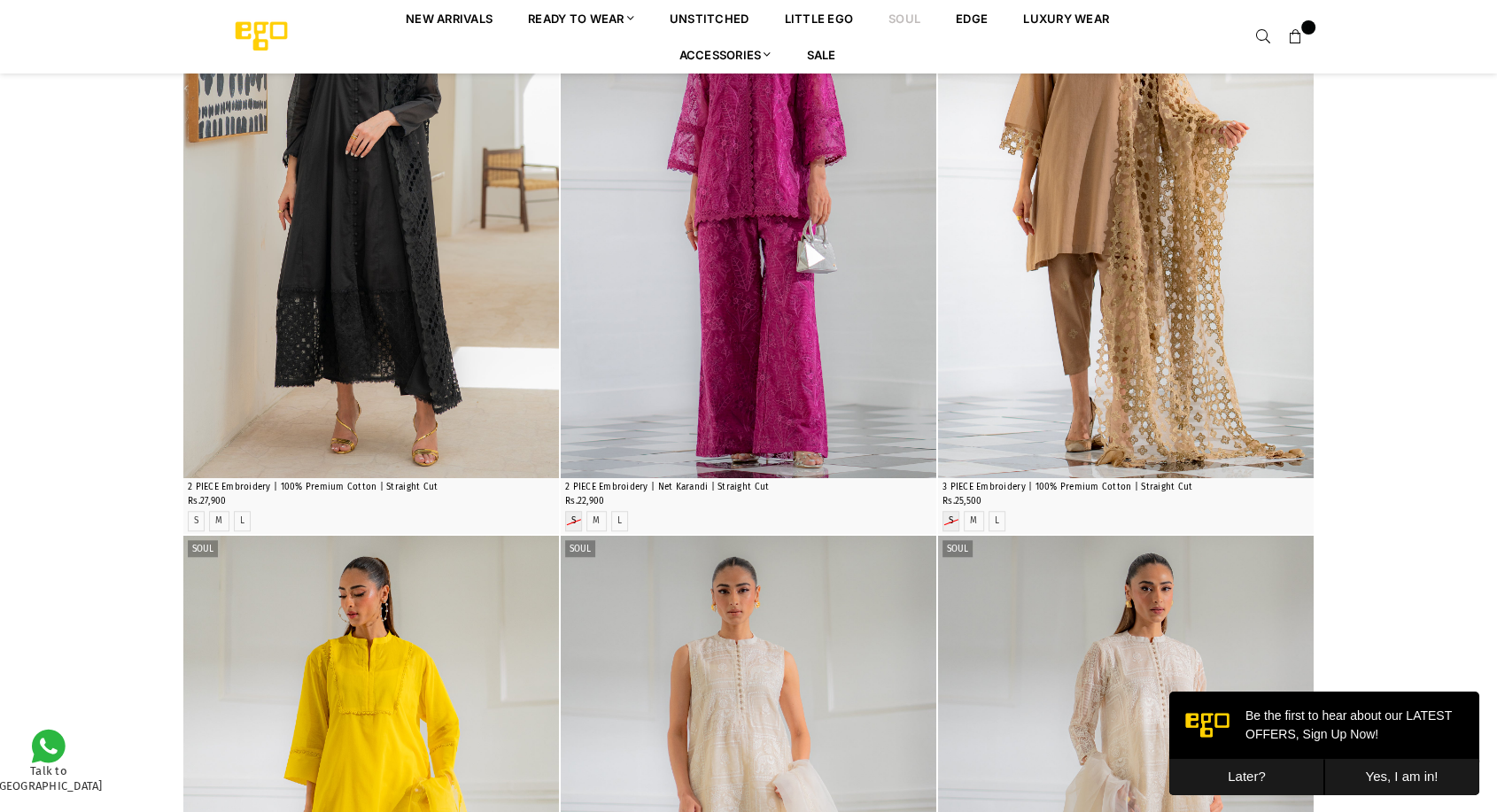 click on "Later?" at bounding box center [1246, 777] 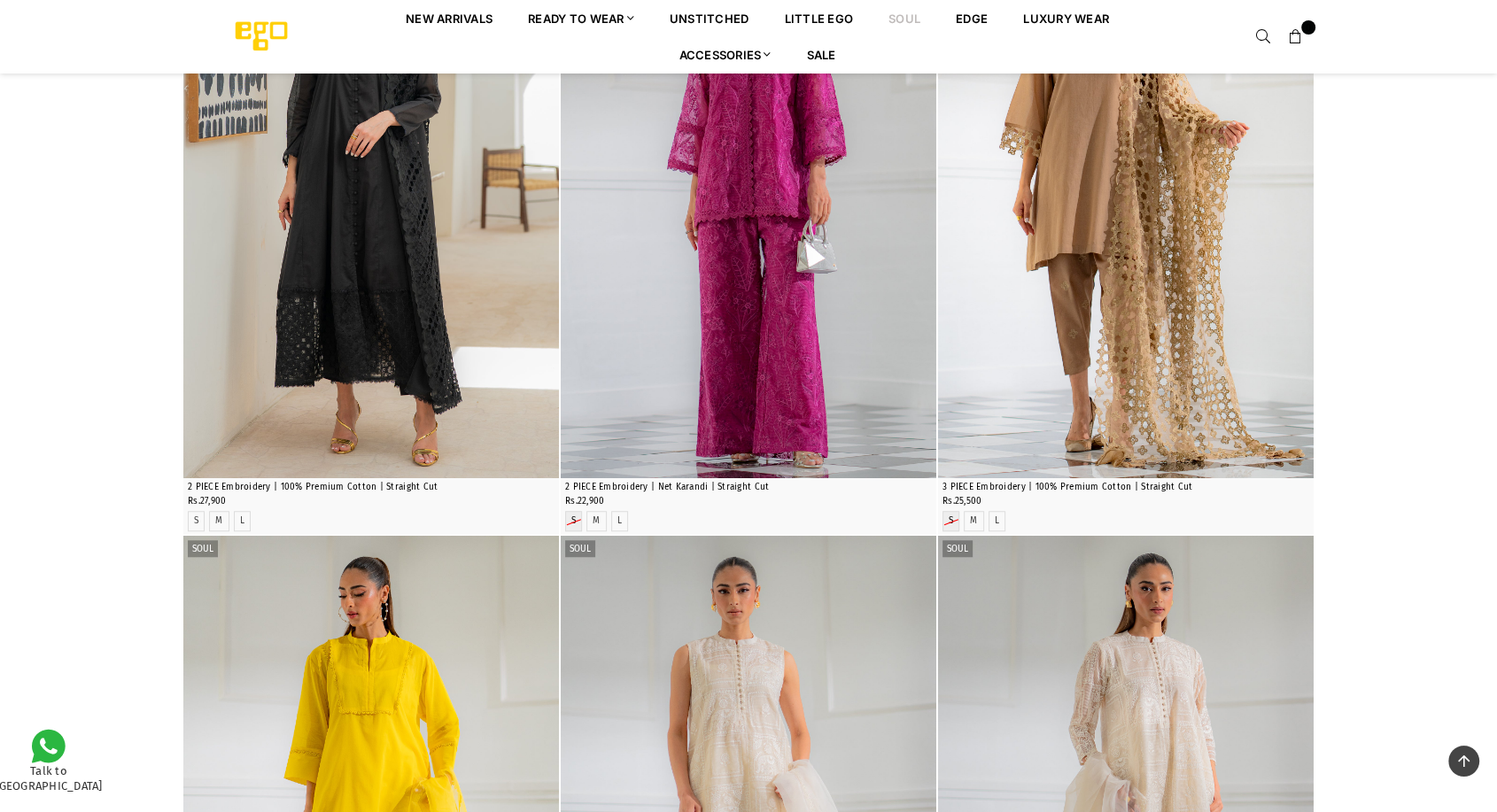scroll, scrollTop: 2625, scrollLeft: 0, axis: vertical 